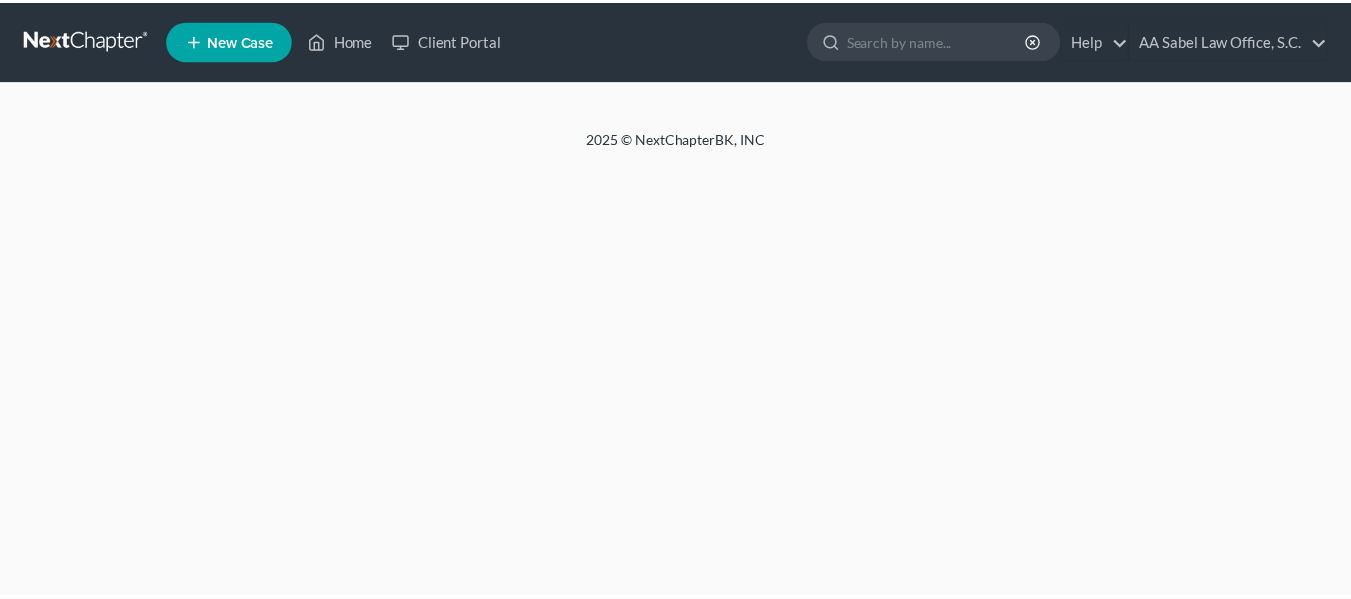scroll, scrollTop: 0, scrollLeft: 0, axis: both 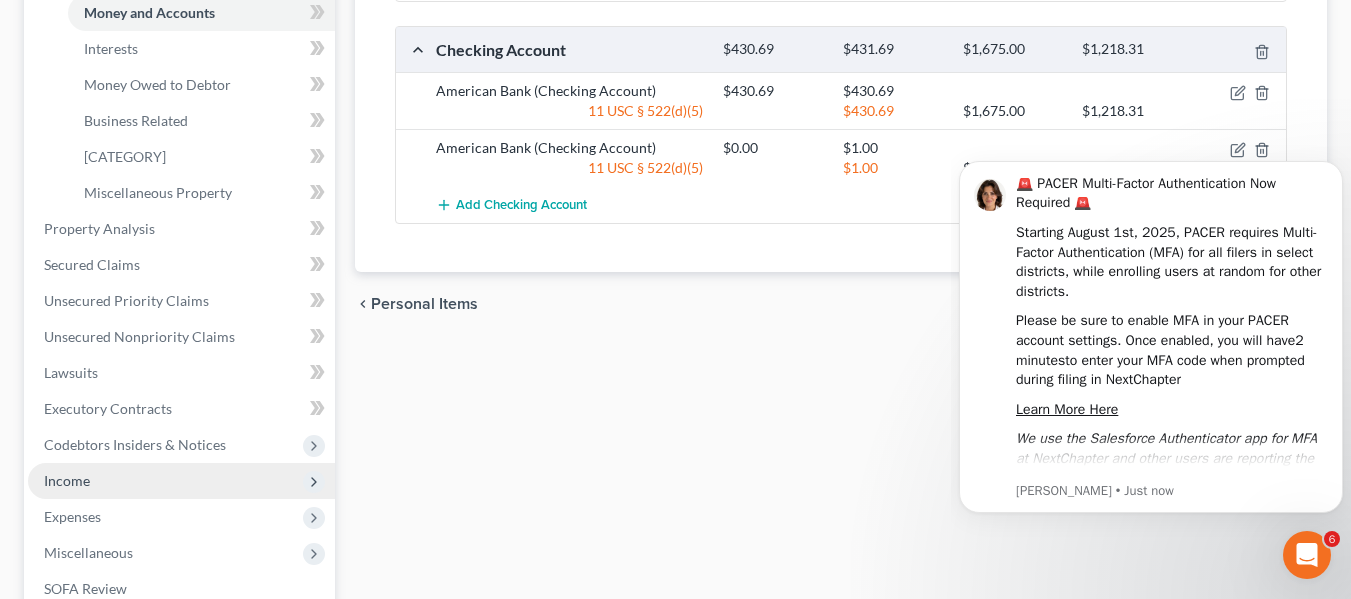 click on "Income" at bounding box center (181, 481) 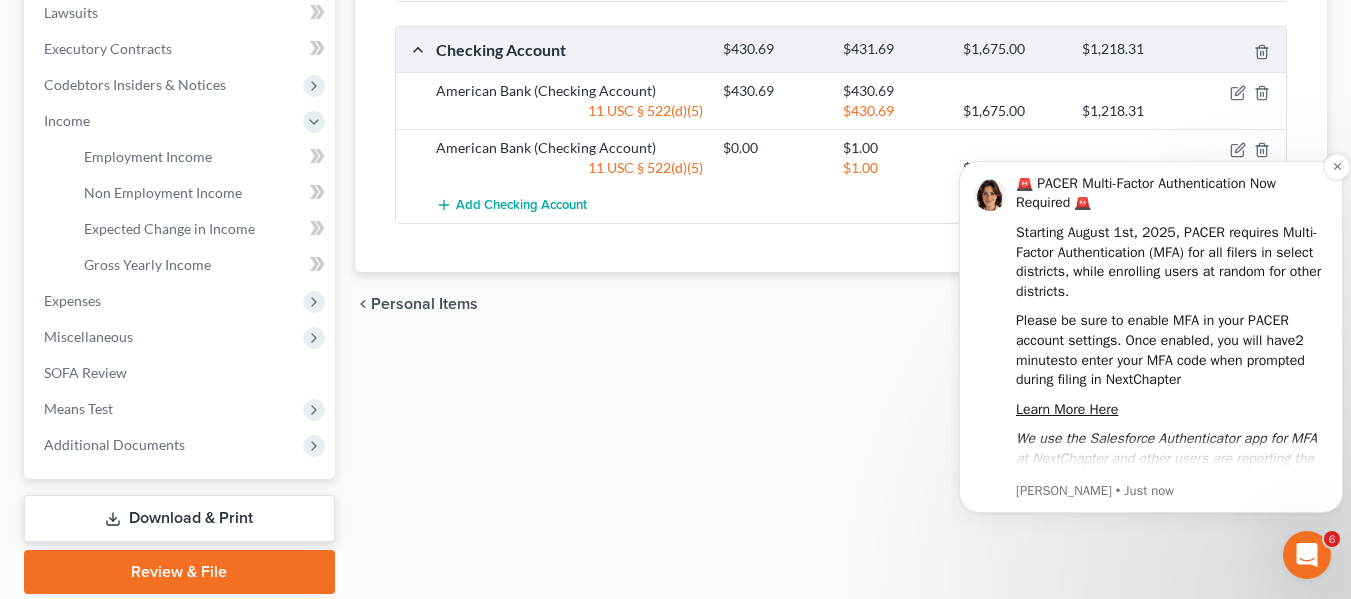 scroll, scrollTop: 14, scrollLeft: 0, axis: vertical 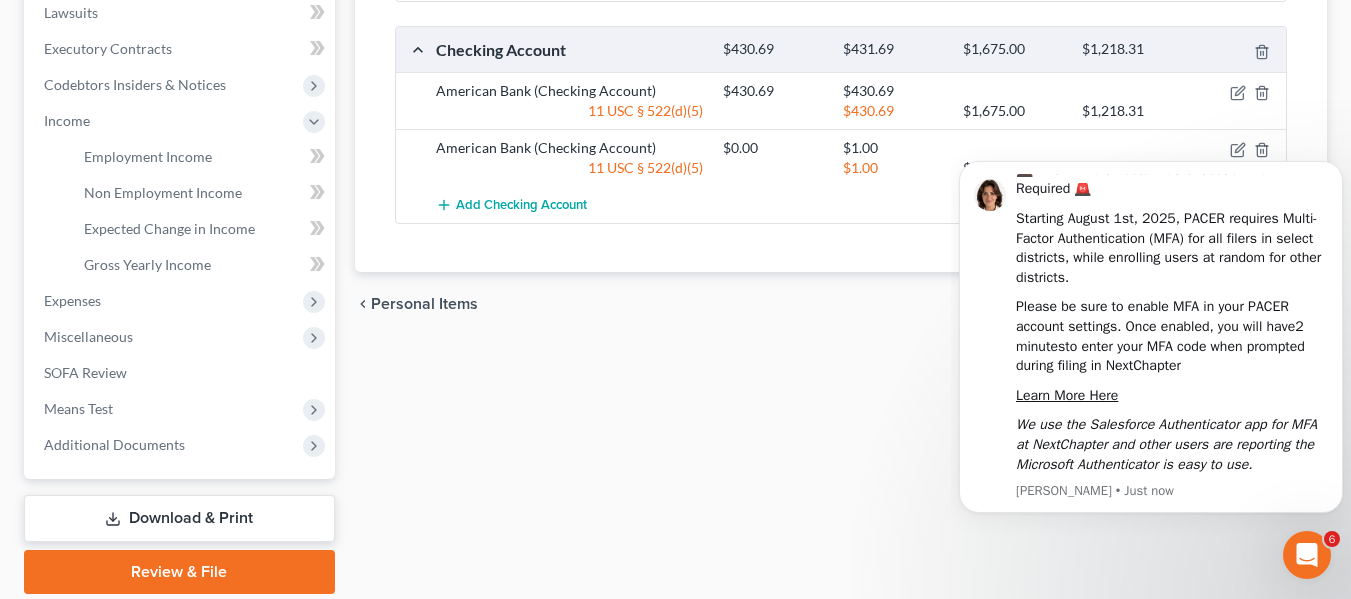 click on "[NUMBER] [STREET_NAME] [SUITE_NUMBER] [CITY] [STATE] [POSTAL_CODE]" at bounding box center (841, 124) 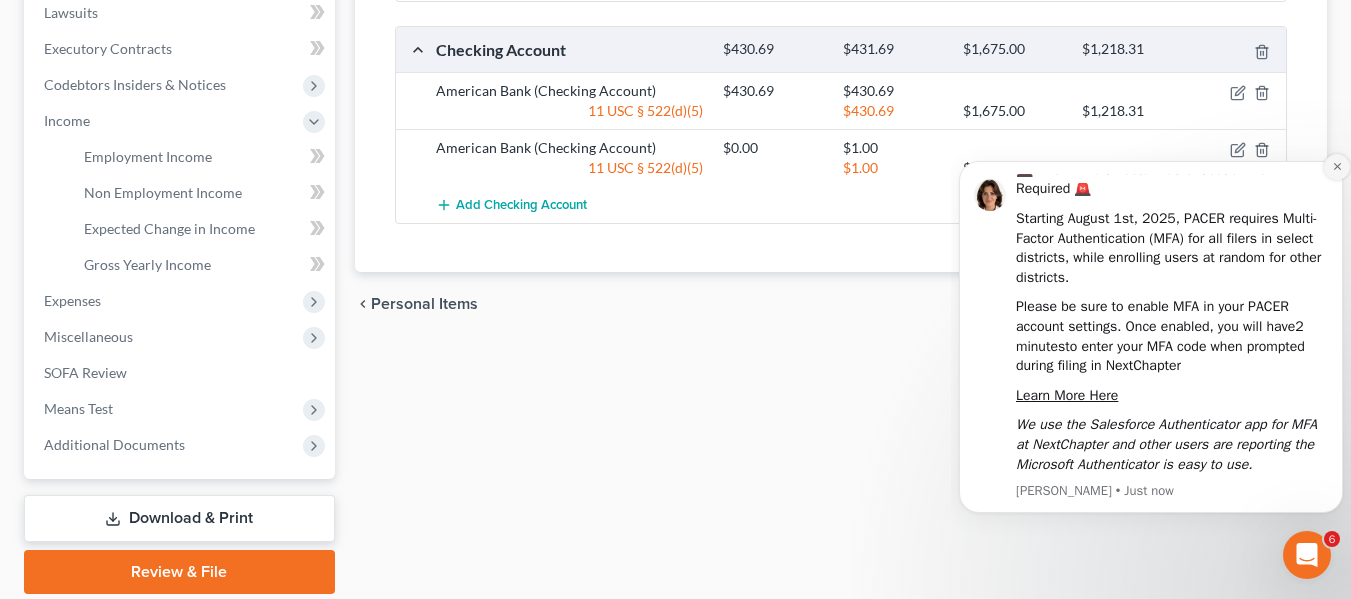 click at bounding box center (1337, 167) 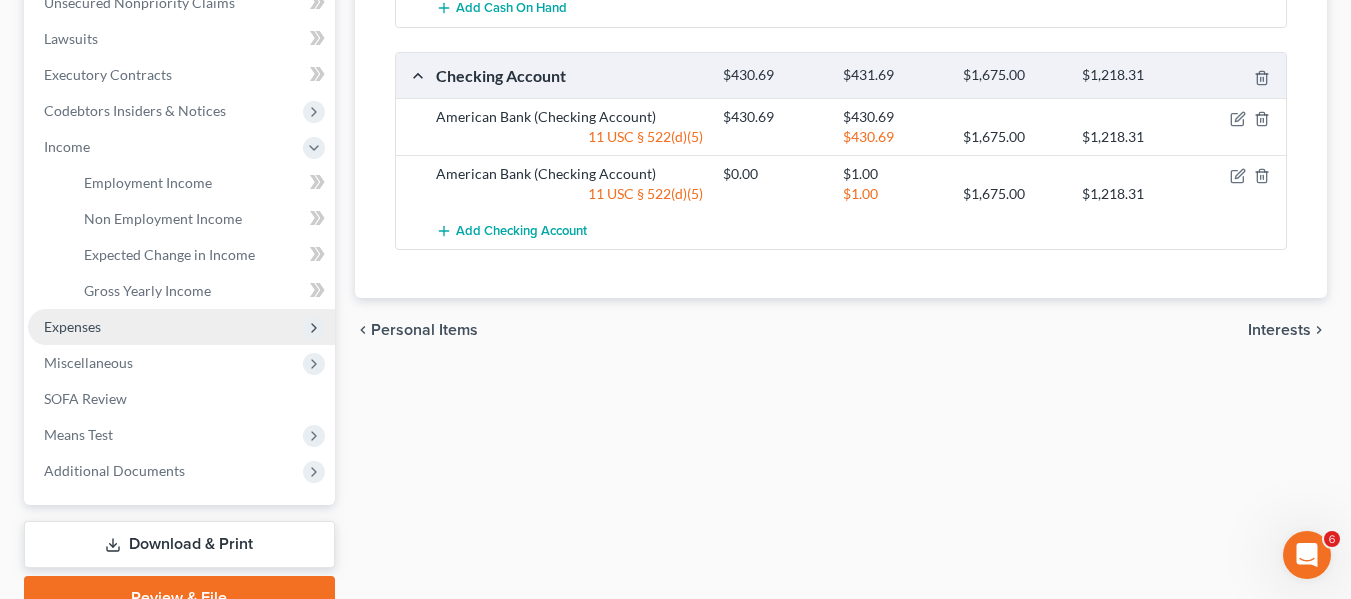 scroll, scrollTop: 504, scrollLeft: 0, axis: vertical 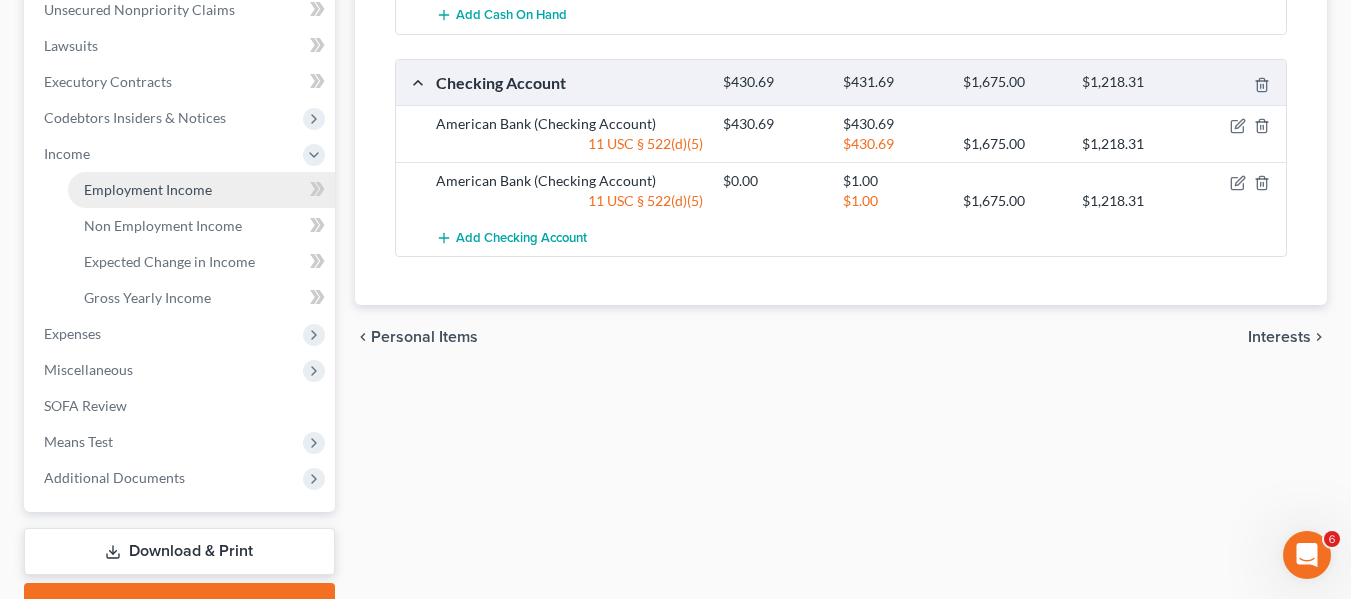 click on "Employment Income" at bounding box center (148, 189) 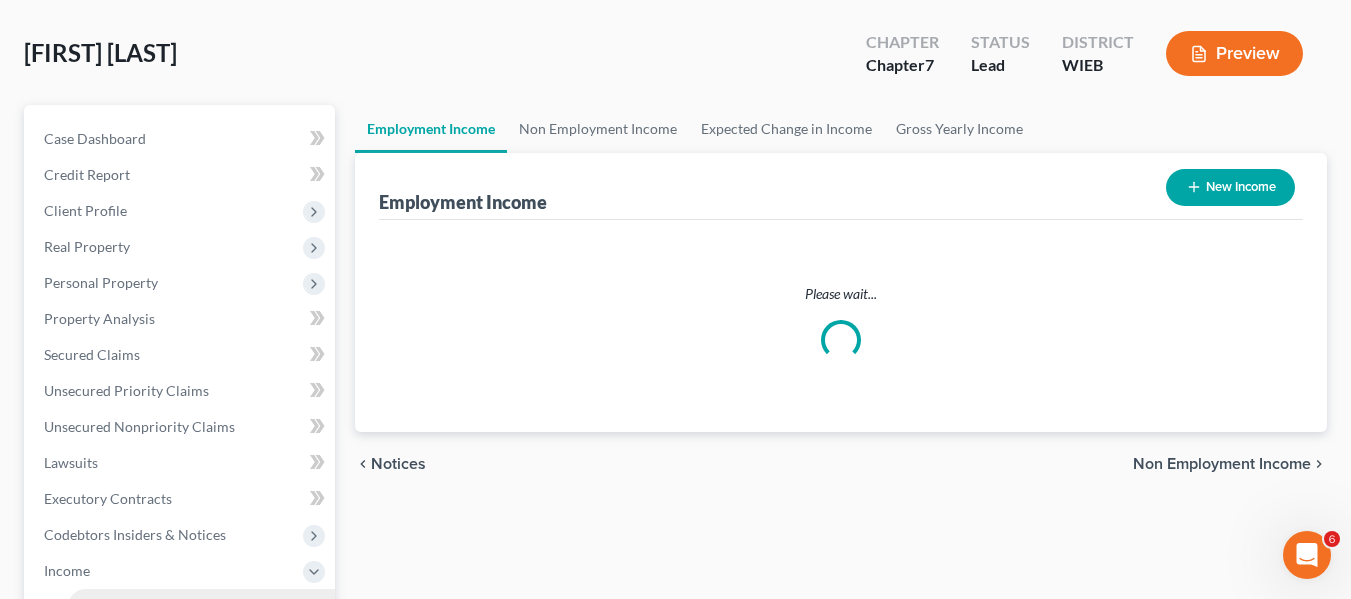 scroll, scrollTop: 0, scrollLeft: 0, axis: both 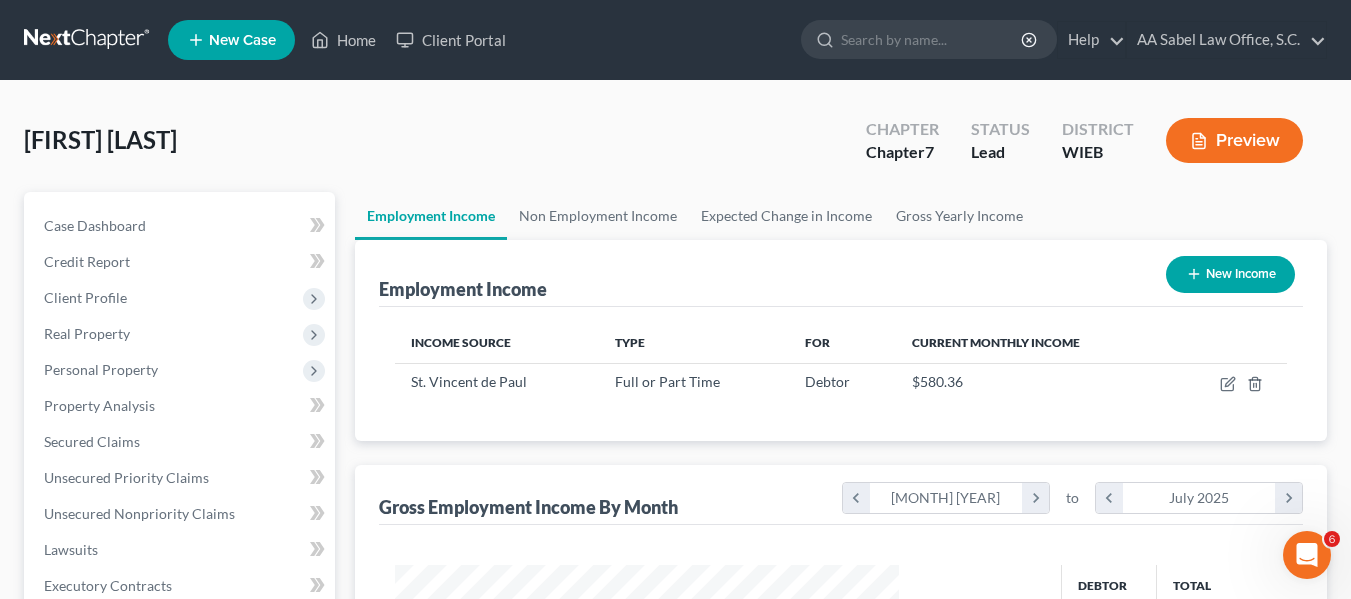 click on "Income Source
Type
For
Current Monthly Income
St. Vincent de Paul
Full or Part Time
Debtor
$580.36
Sorting..." at bounding box center (841, 374) 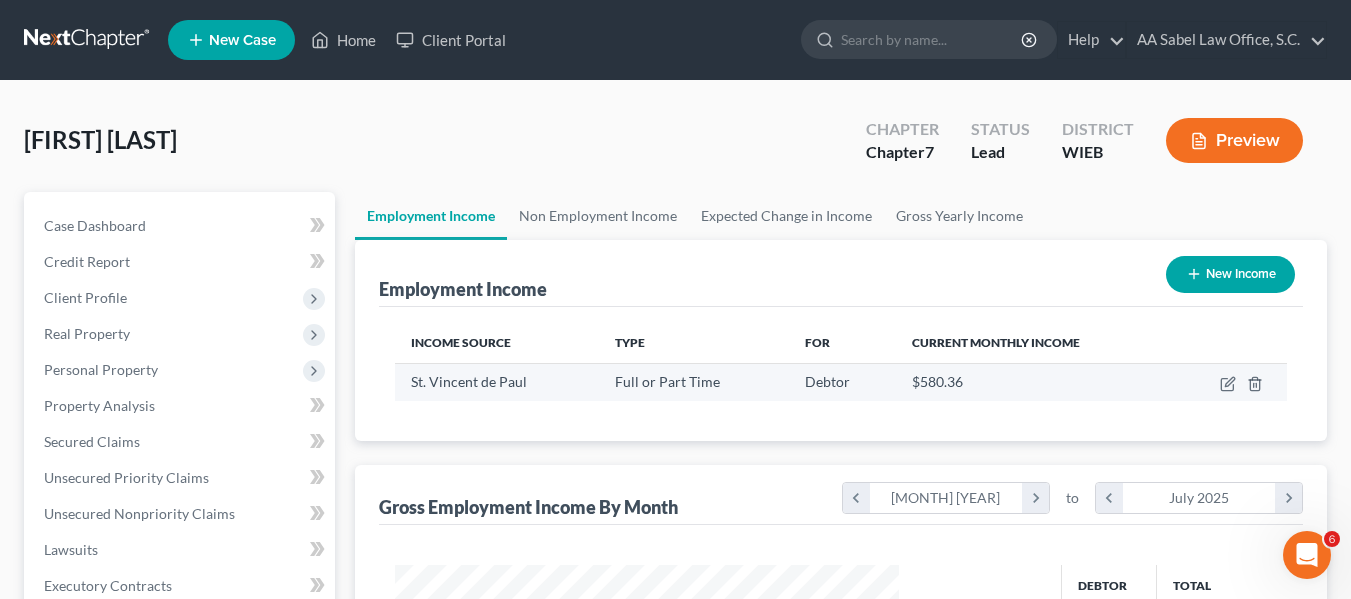 click on "$580.36" at bounding box center (1034, 382) 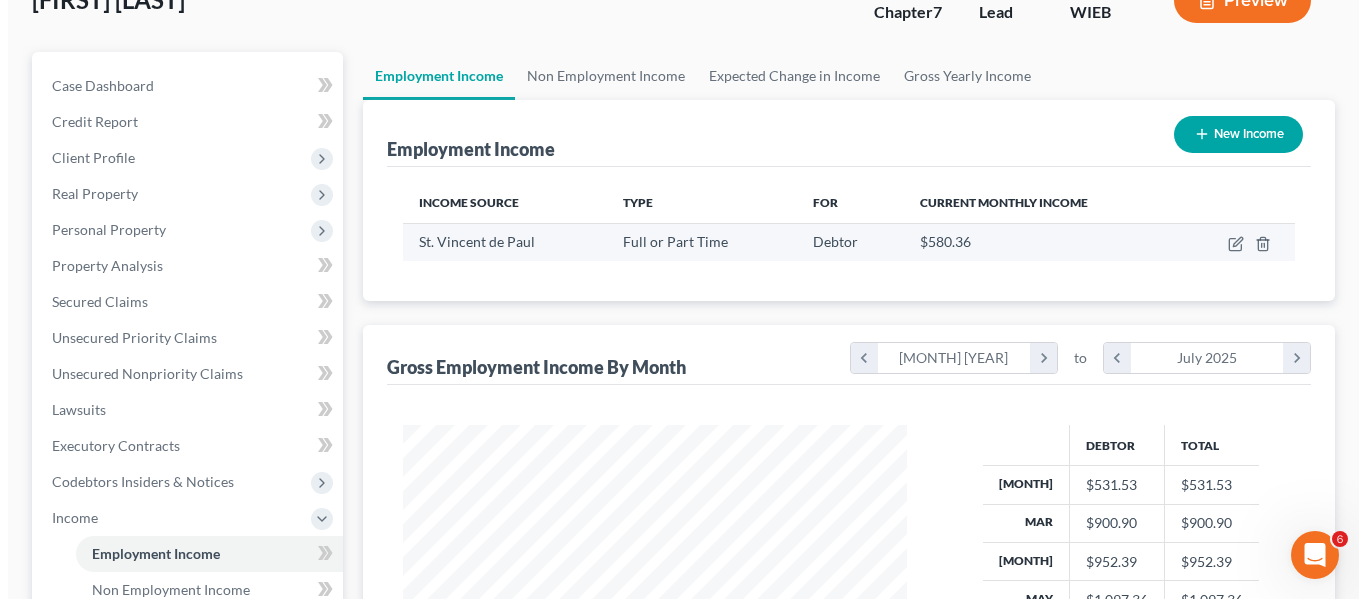 scroll, scrollTop: 142, scrollLeft: 0, axis: vertical 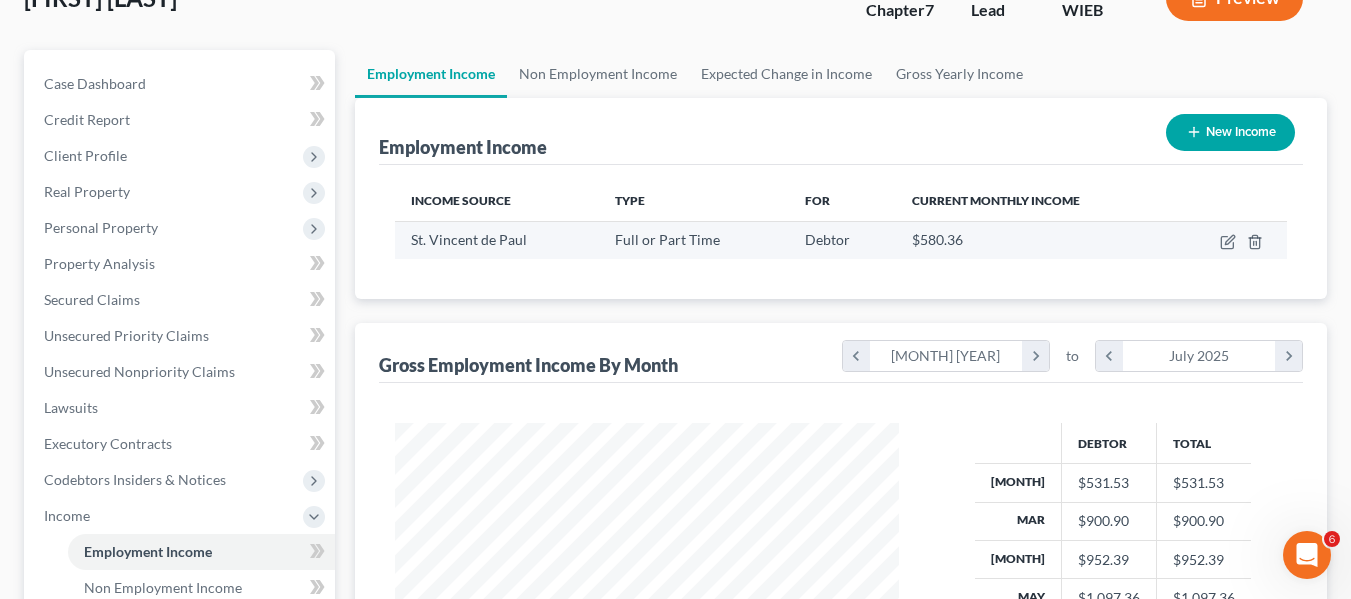 click on "$580.36" at bounding box center (937, 239) 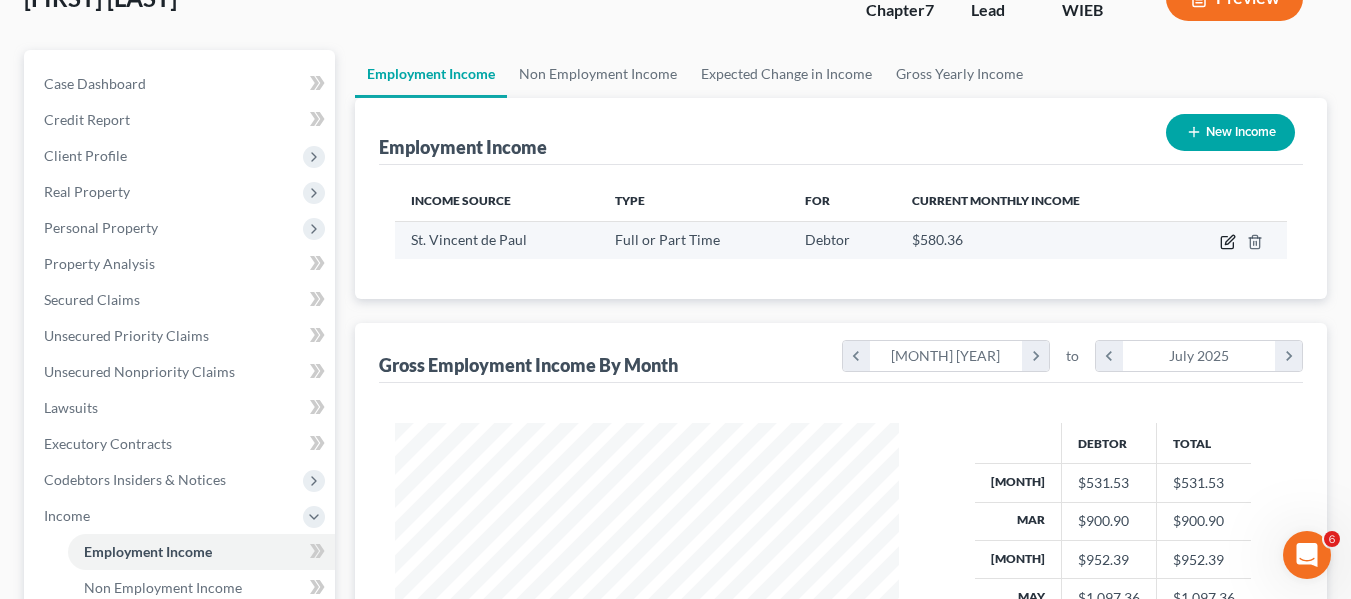 click 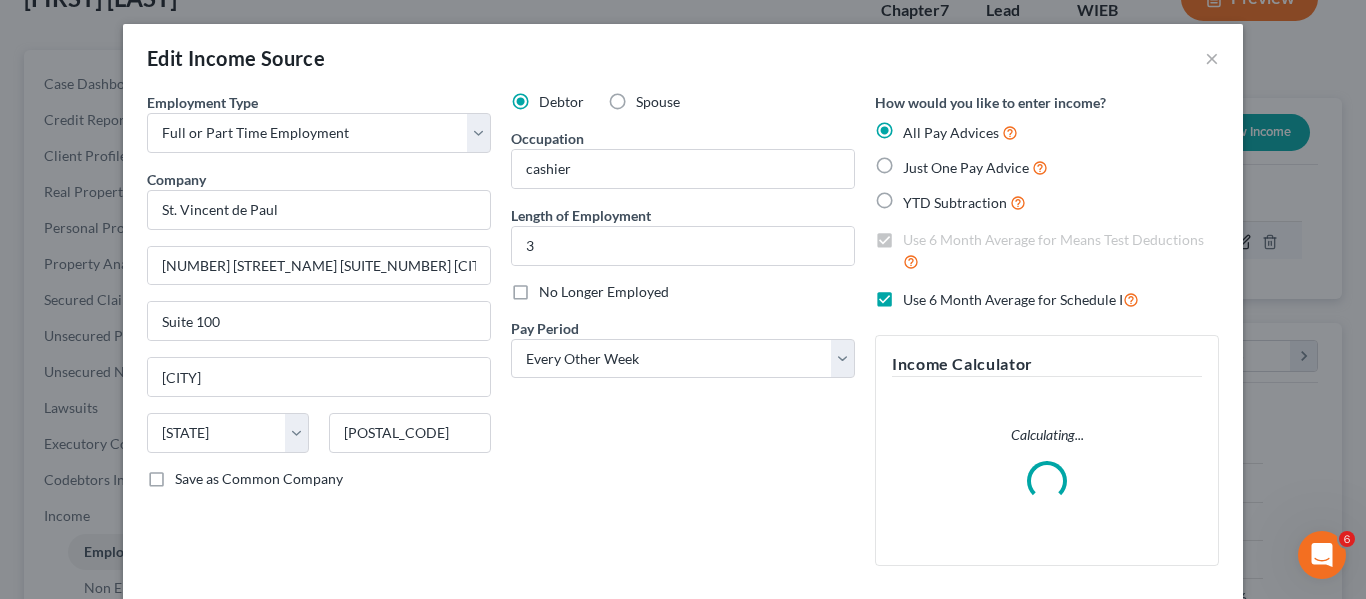 scroll, scrollTop: 999642, scrollLeft: 999450, axis: both 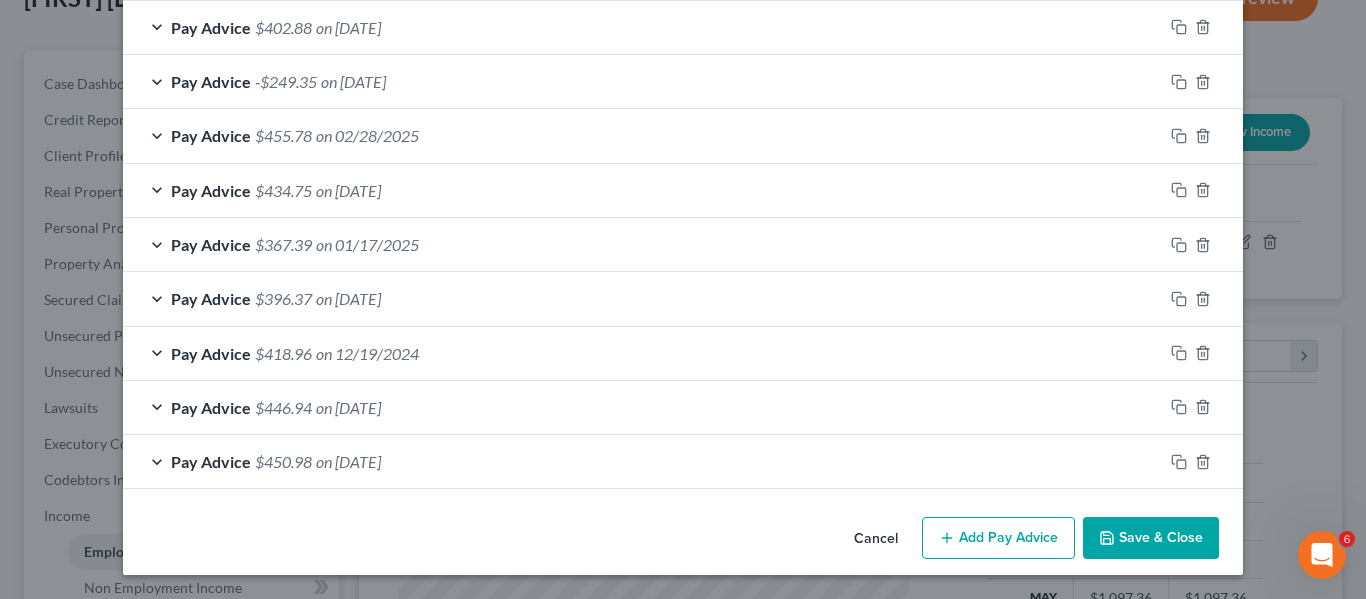click on "Add Pay Advice" at bounding box center [998, 538] 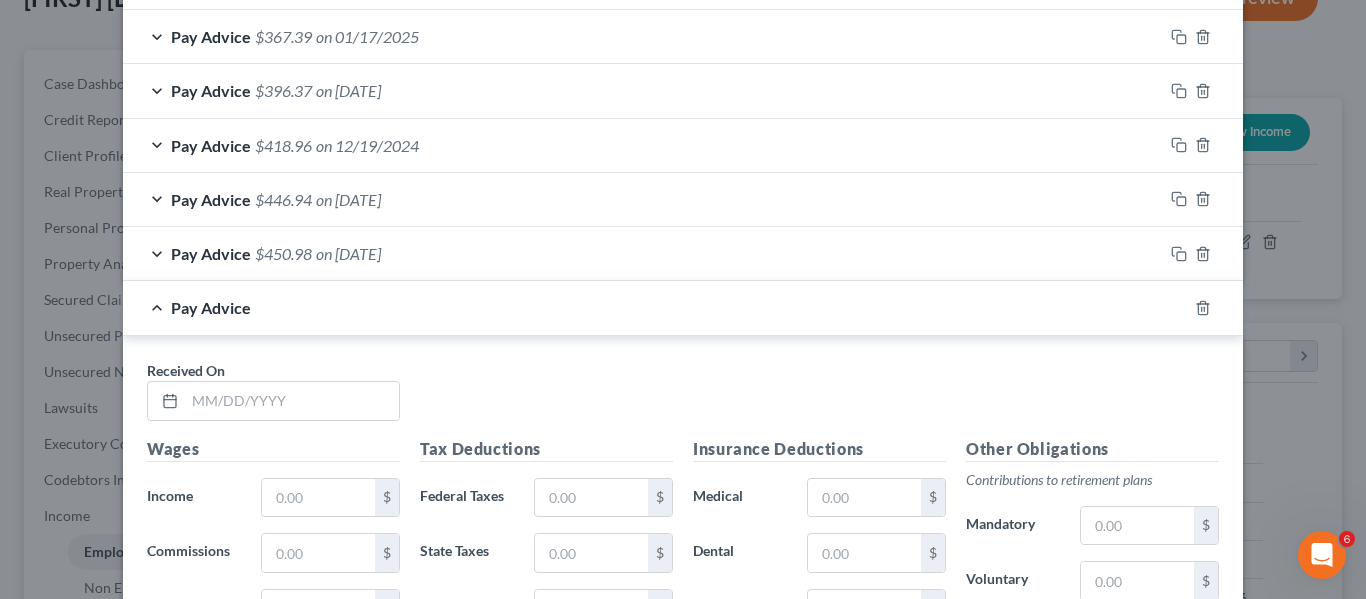 scroll, scrollTop: 1103, scrollLeft: 0, axis: vertical 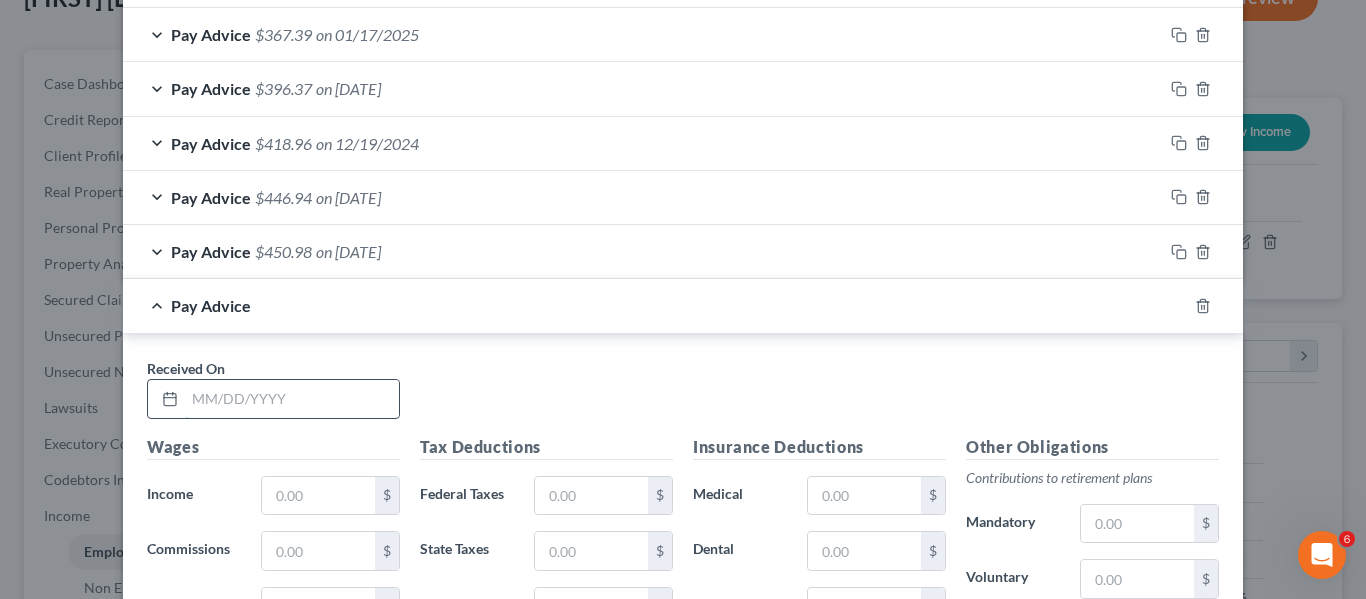 click at bounding box center (292, 399) 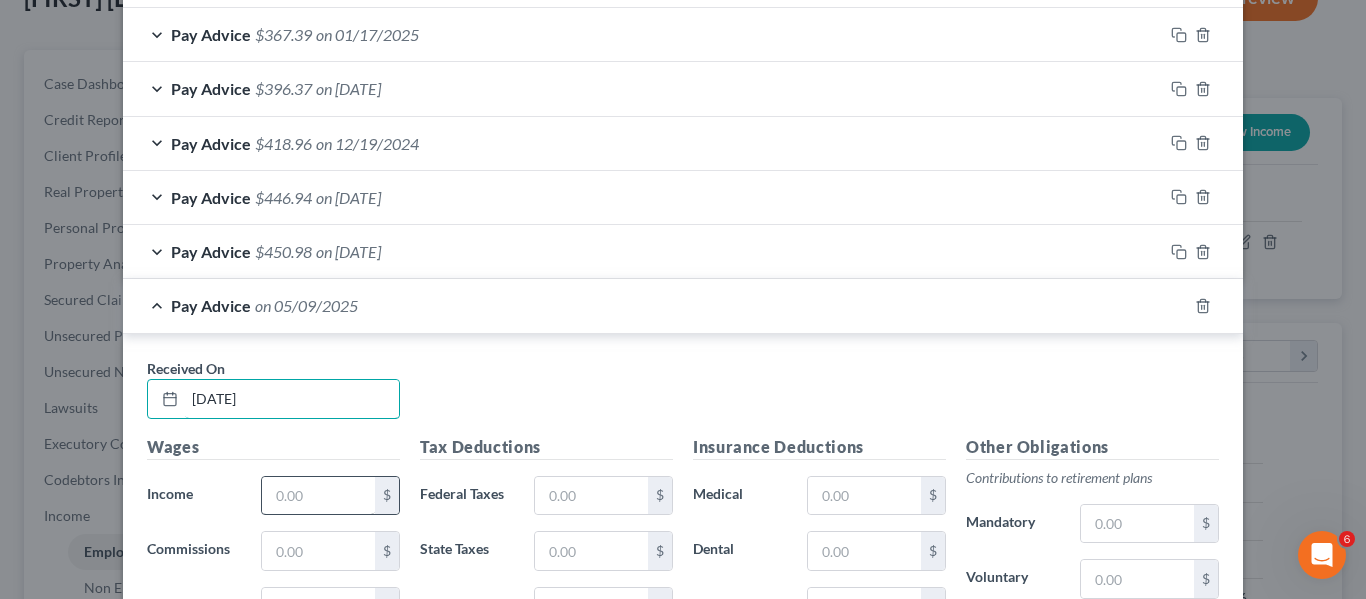 type on "[DATE]" 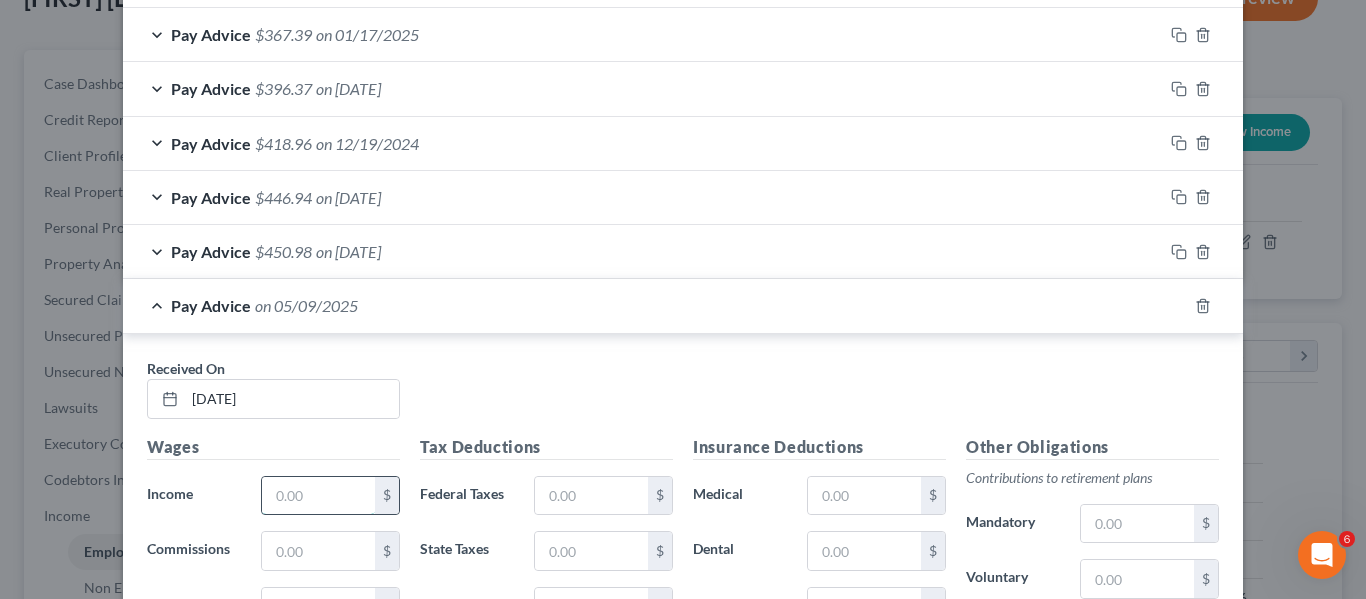 click at bounding box center (318, 496) 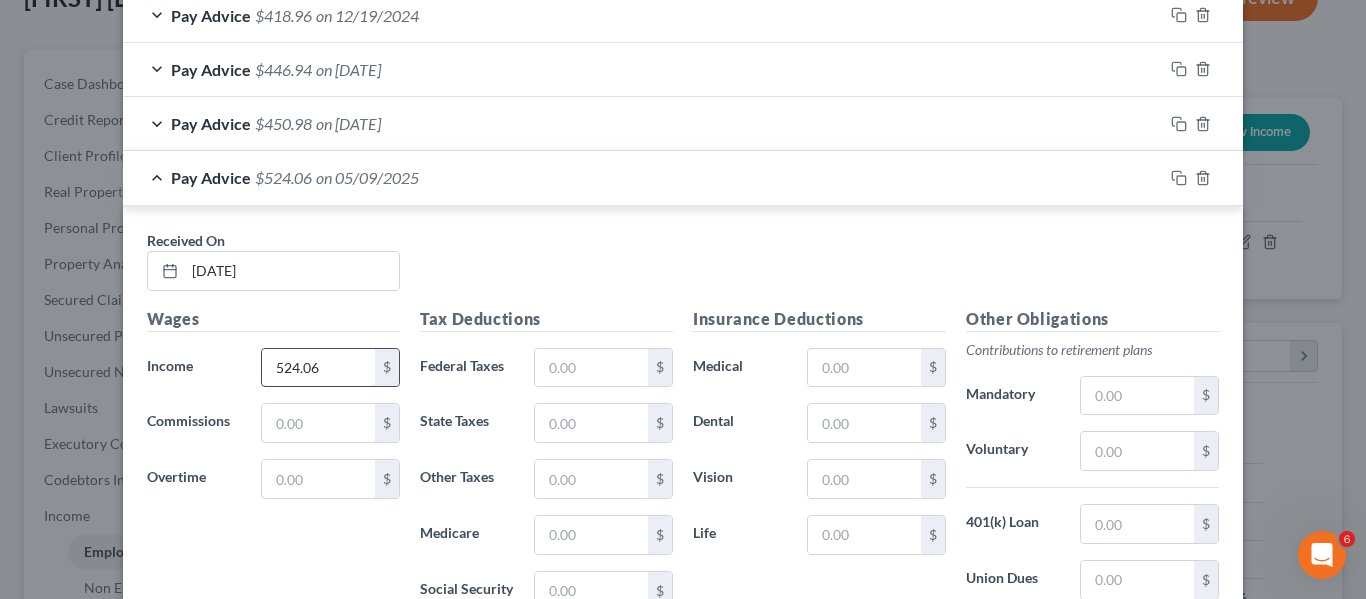 scroll, scrollTop: 1232, scrollLeft: 0, axis: vertical 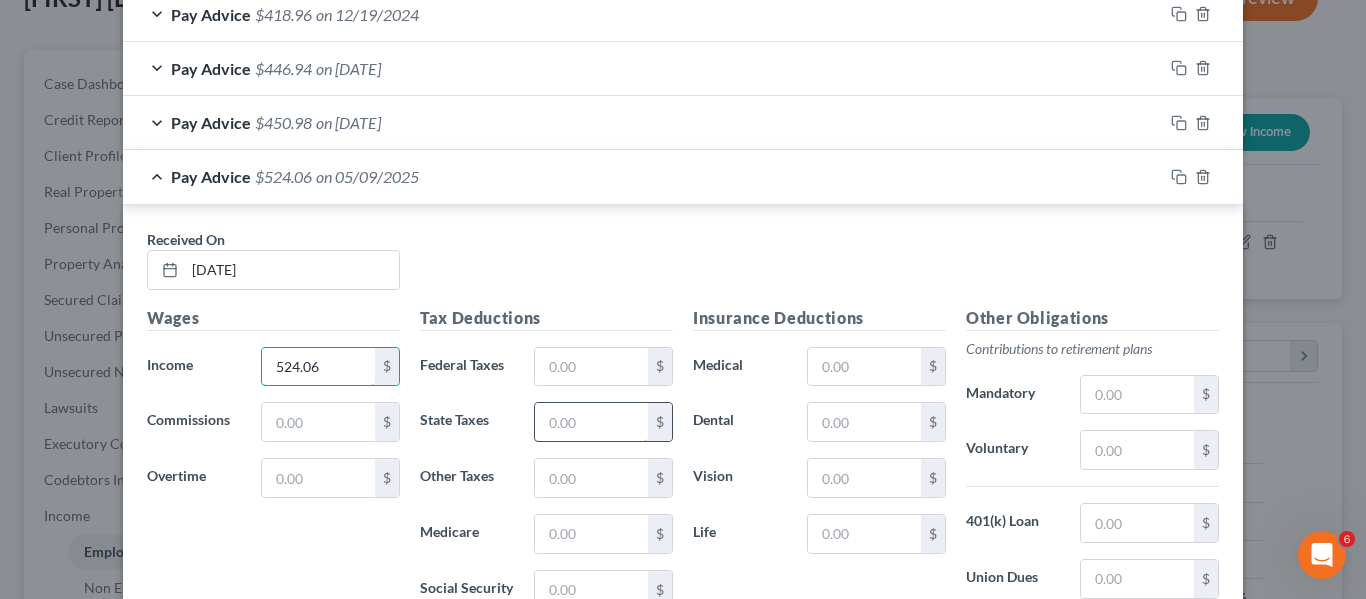 type on "524.06" 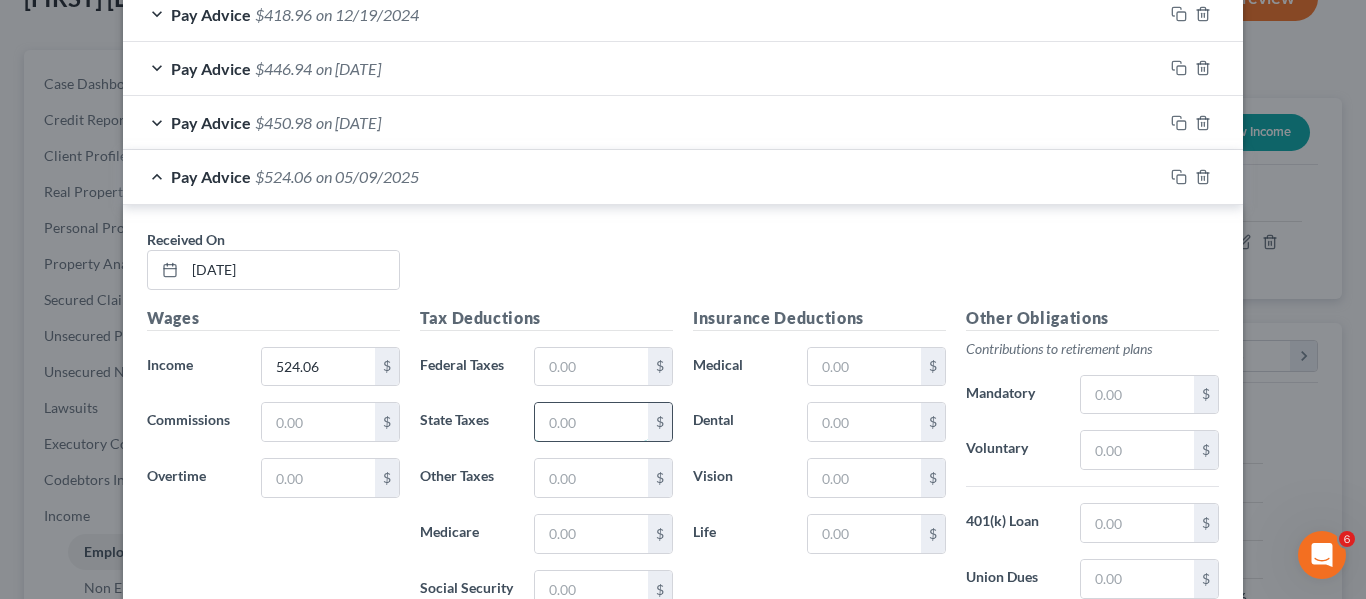 click at bounding box center (591, 422) 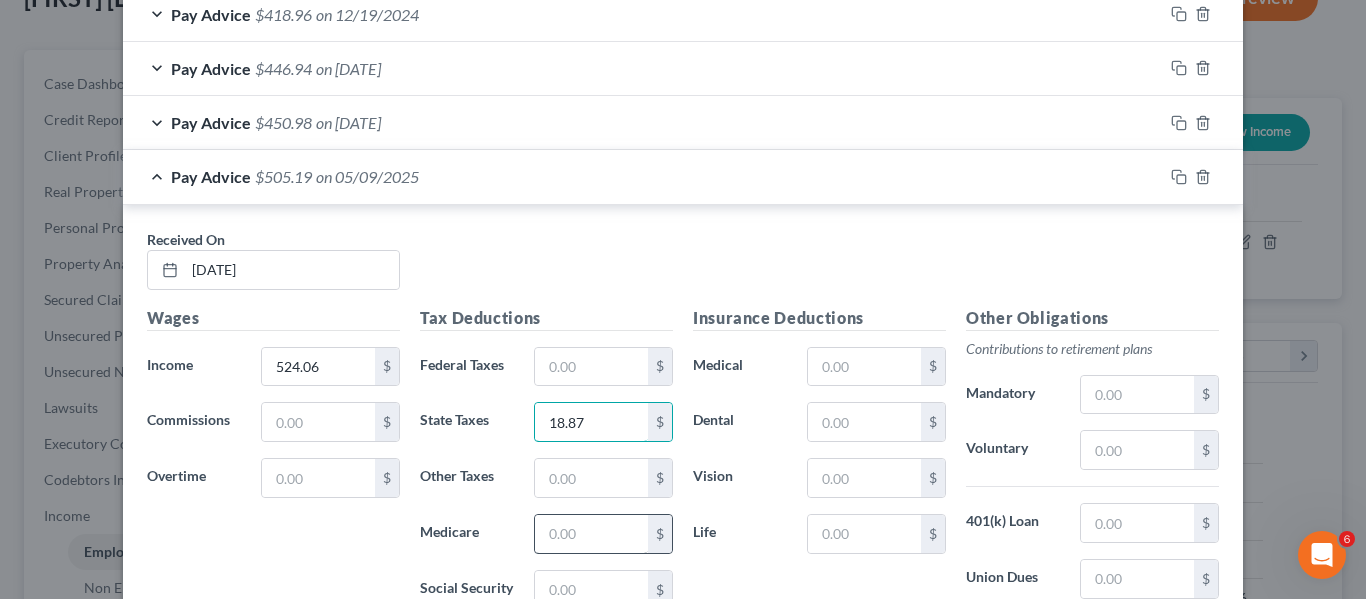 type on "18.87" 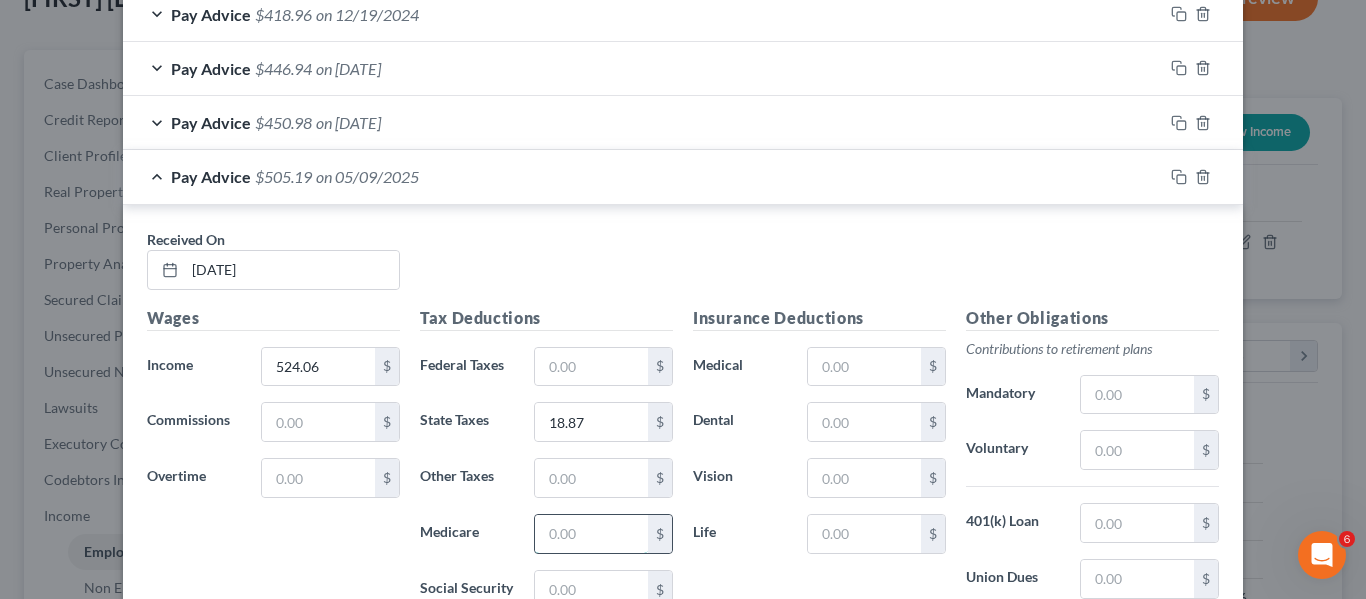 click at bounding box center [591, 534] 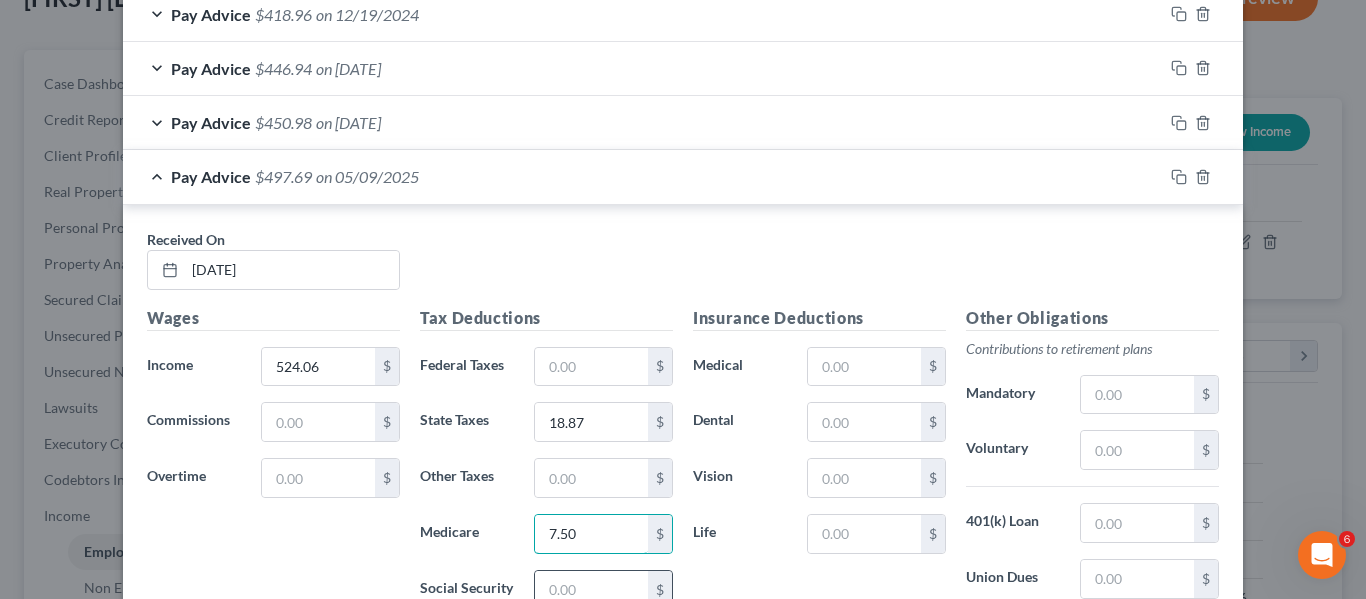 type on "7.50" 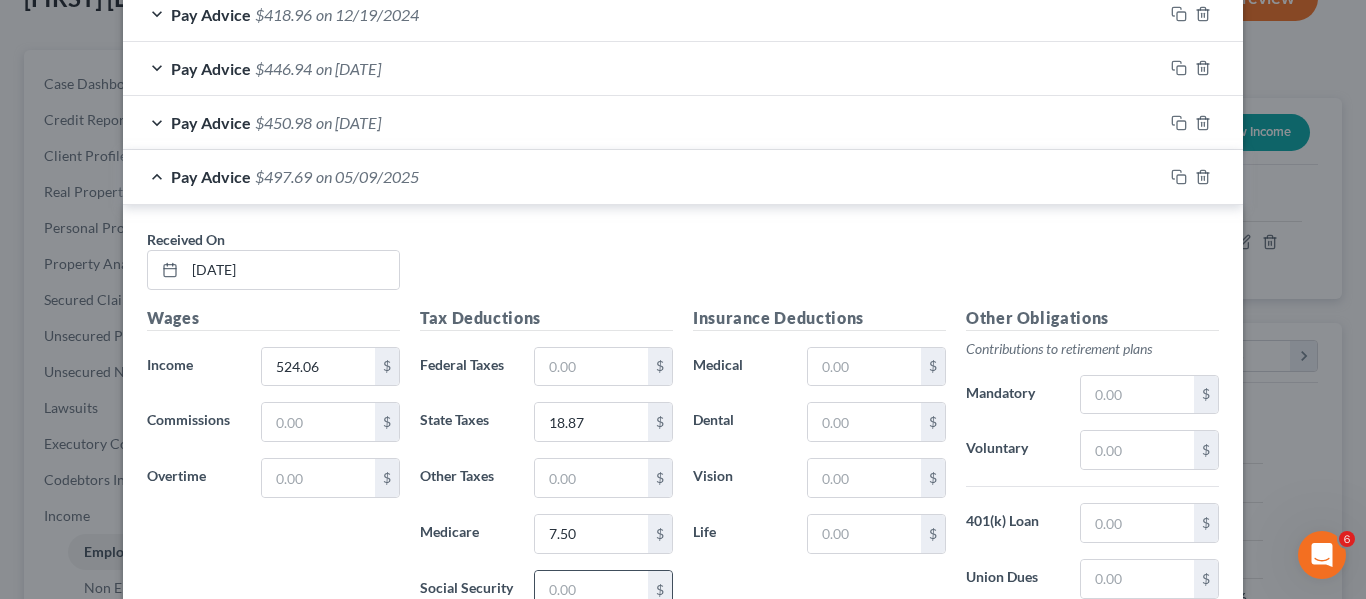 click at bounding box center [591, 590] 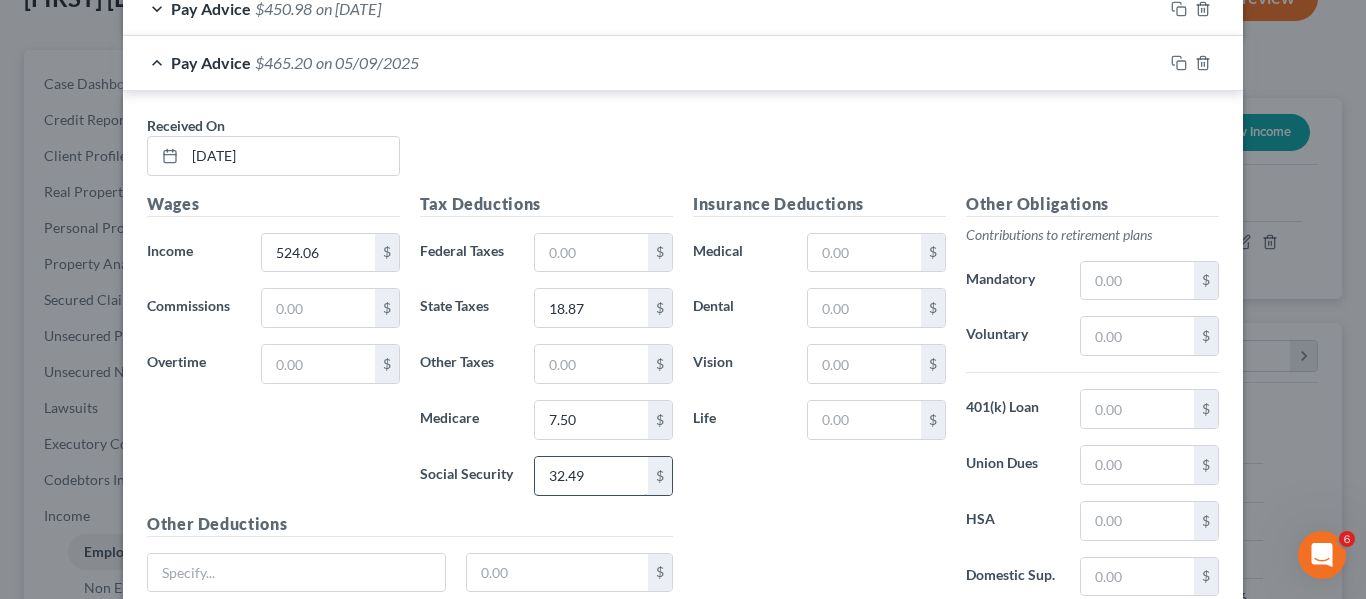 scroll, scrollTop: 1347, scrollLeft: 0, axis: vertical 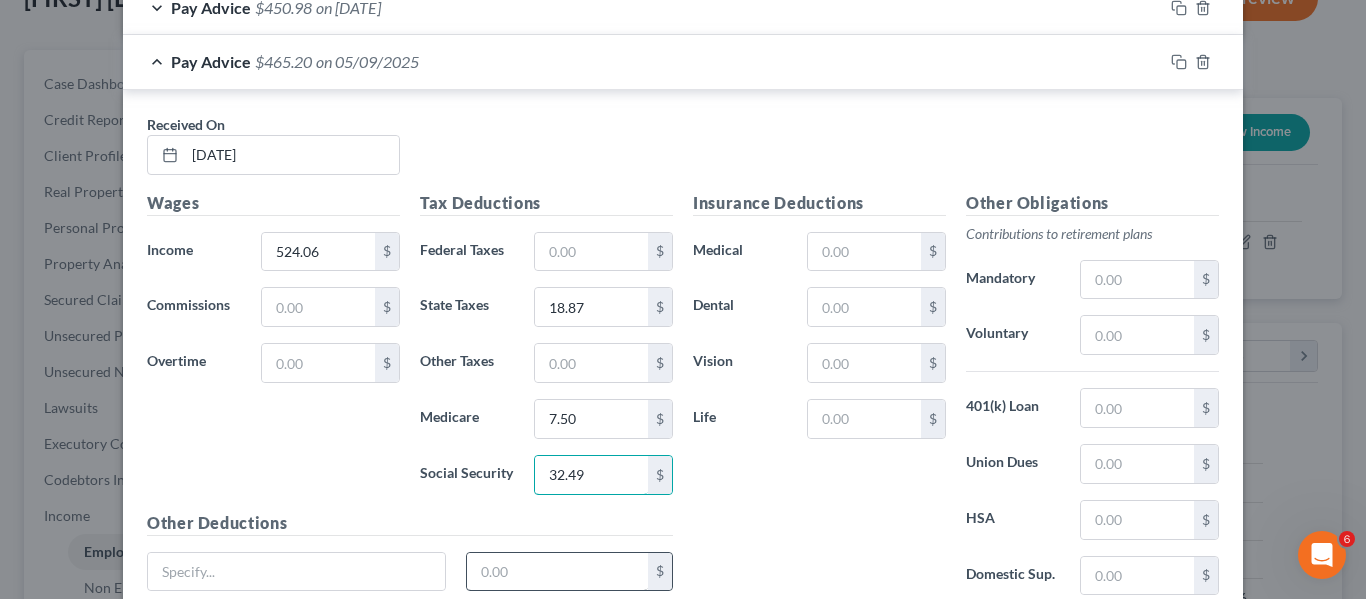 type on "32.49" 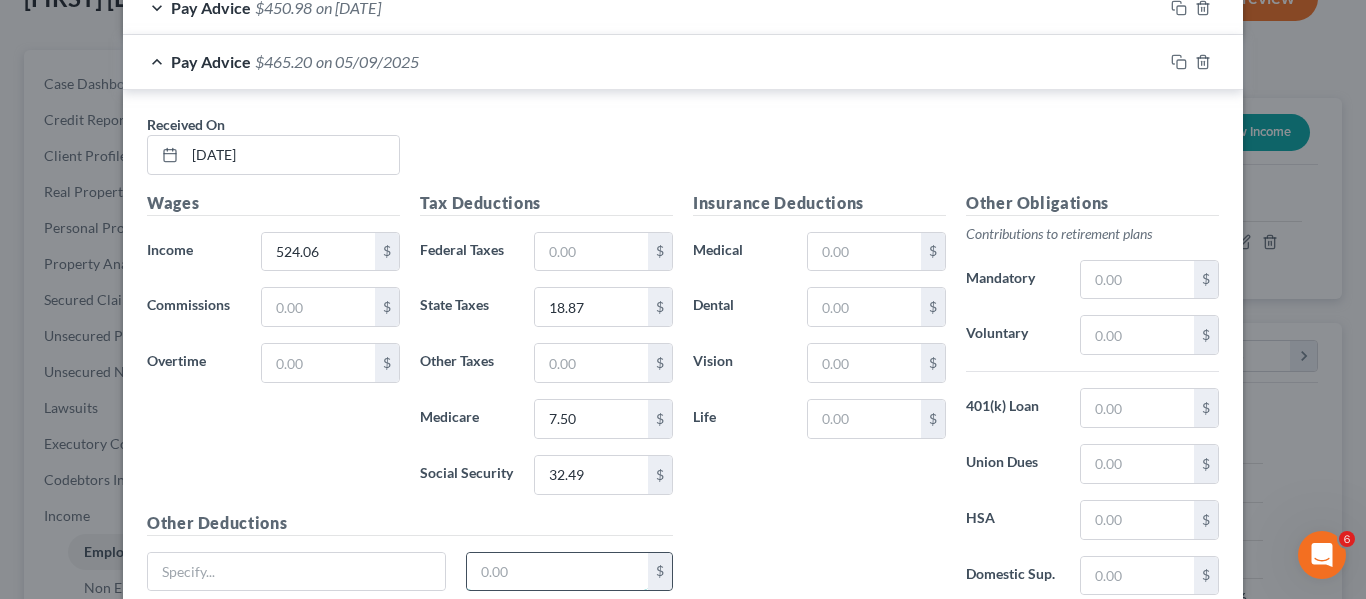 click at bounding box center (558, 572) 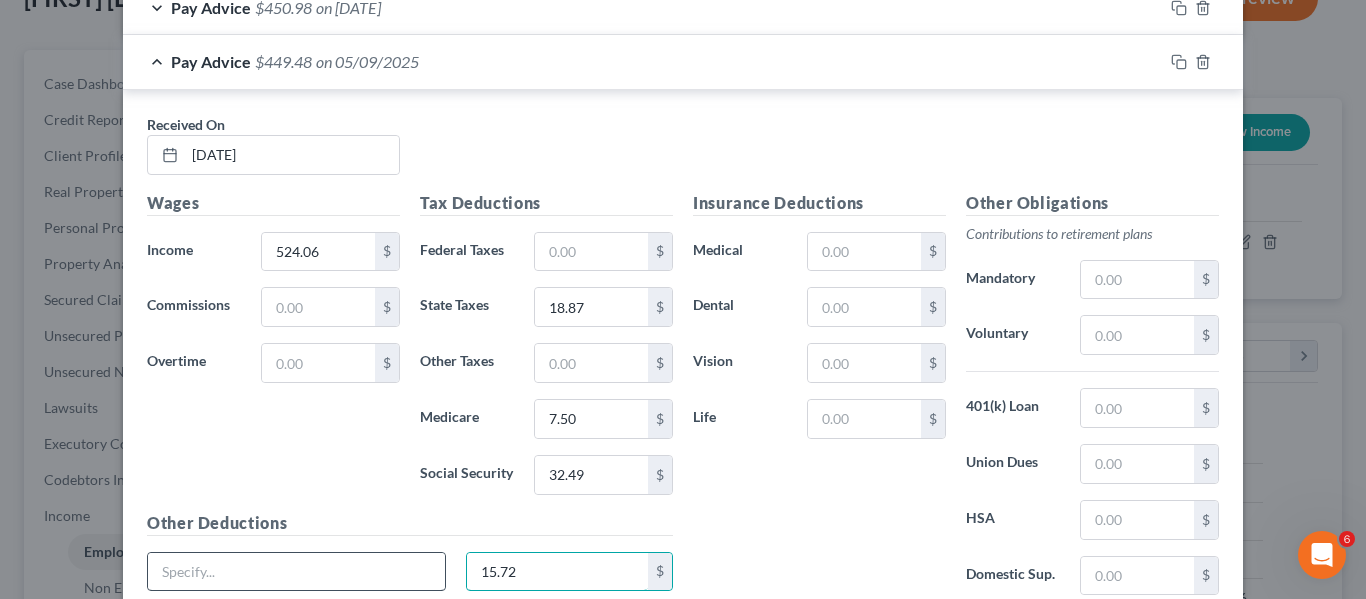 type on "15.72" 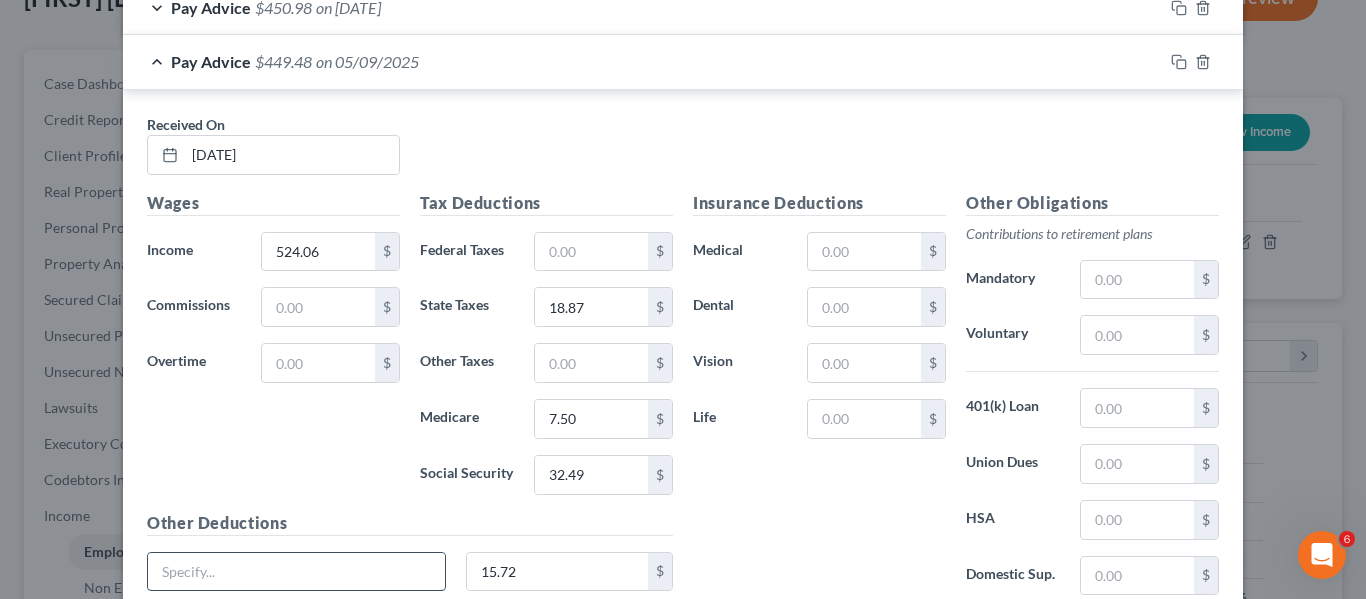click at bounding box center [296, 572] 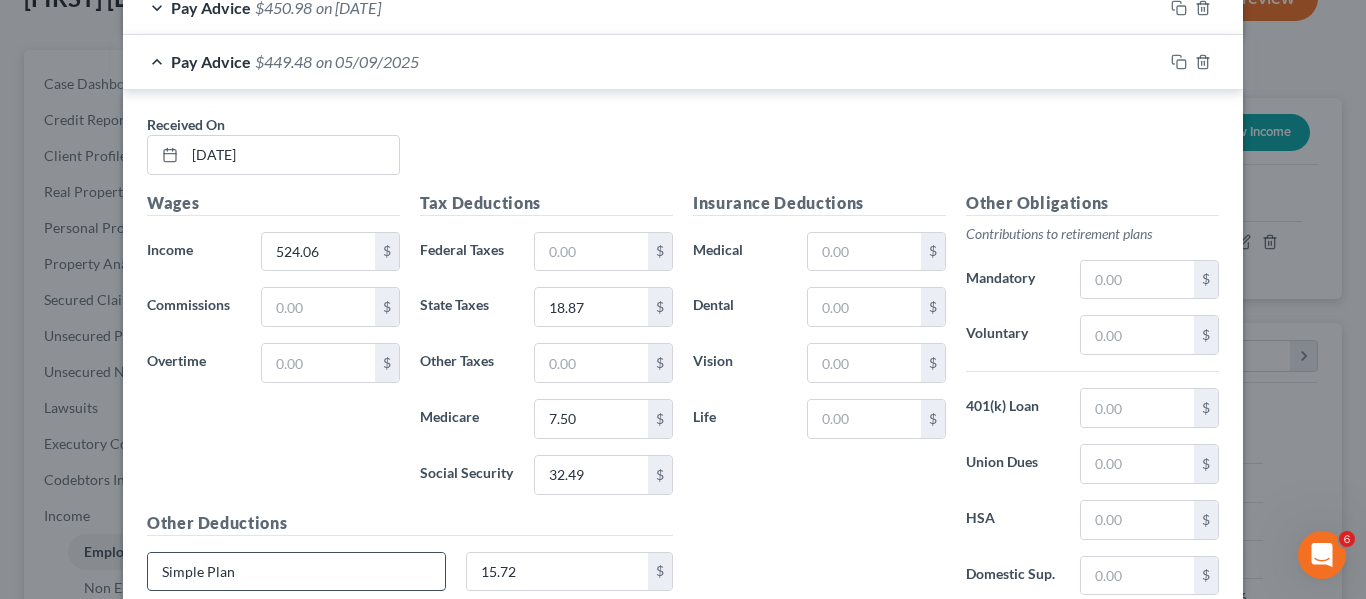 type on "Simple Plan" 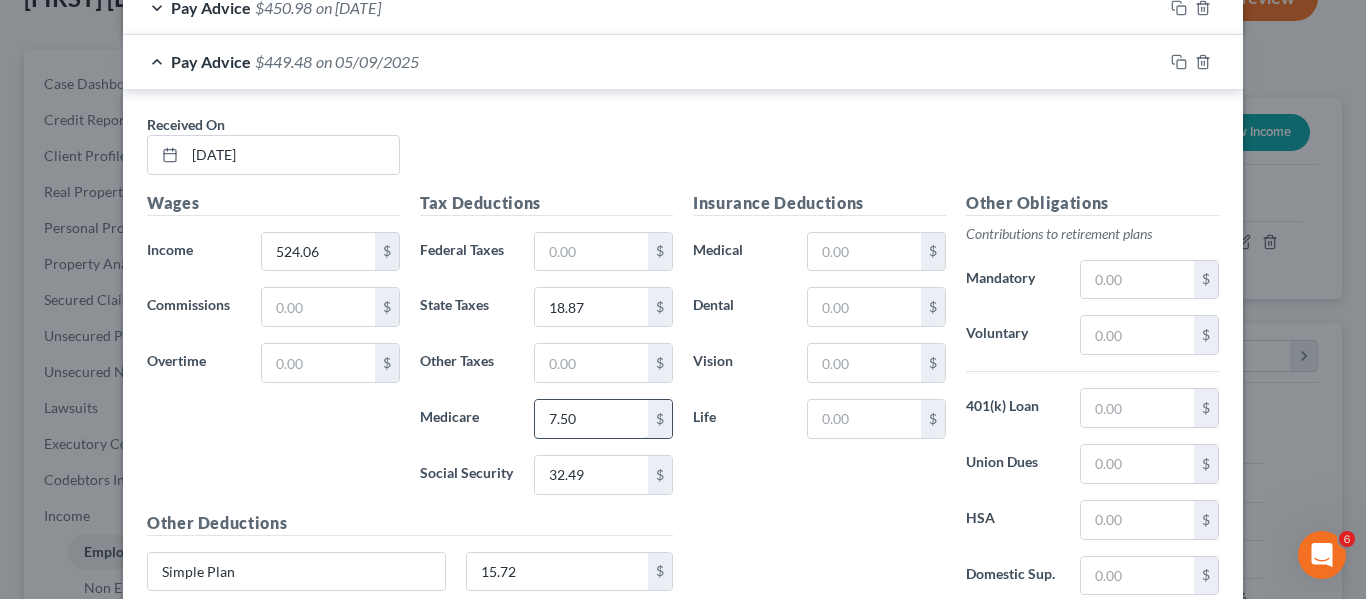 click on "7.50" at bounding box center (591, 419) 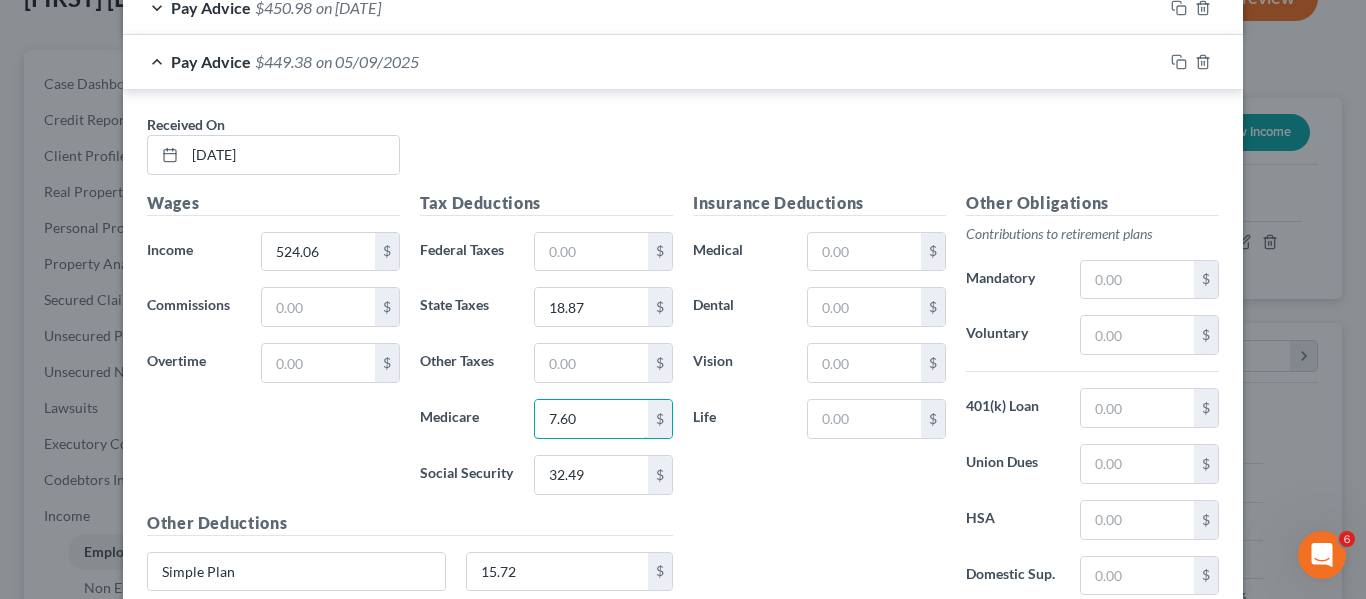type on "7.60" 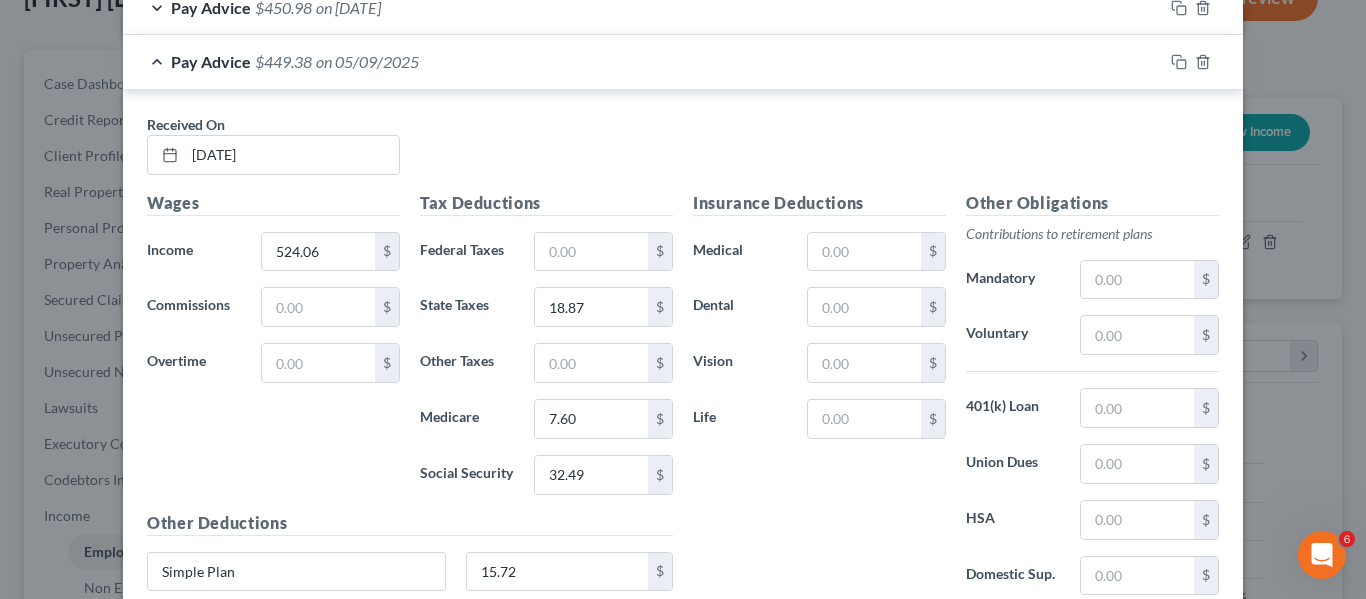 click on "Wages
Income
*
[AMOUNT] $ Commissions $ Overtime $" at bounding box center (273, 351) 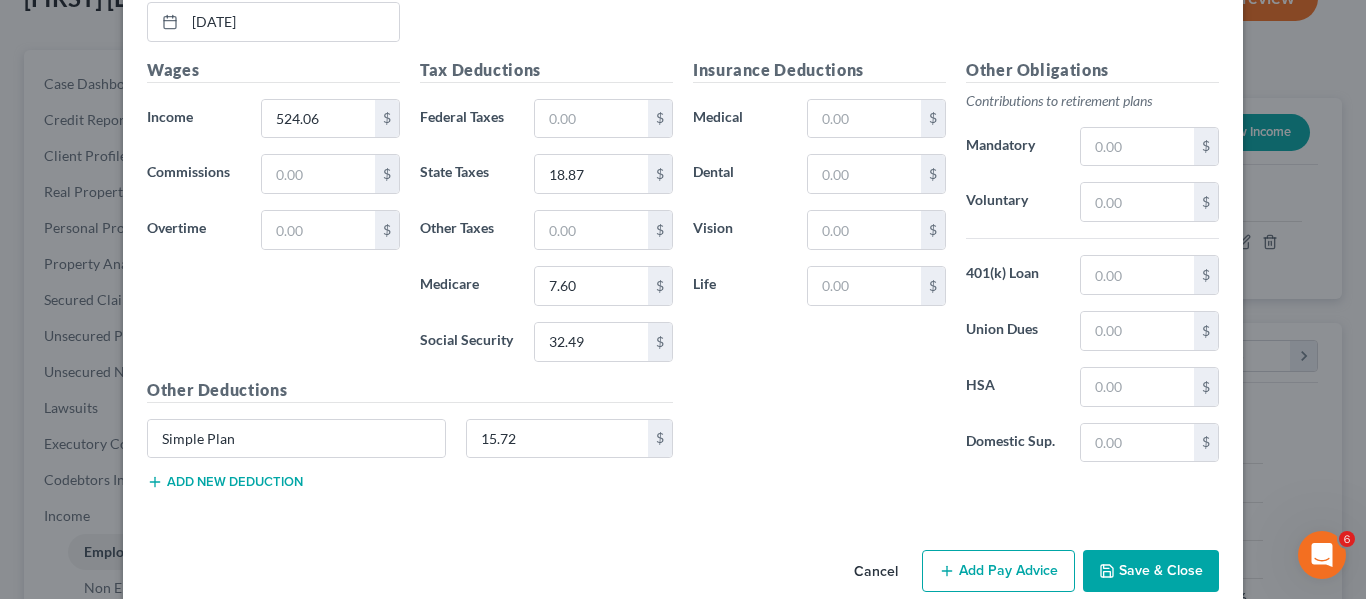 scroll, scrollTop: 1513, scrollLeft: 0, axis: vertical 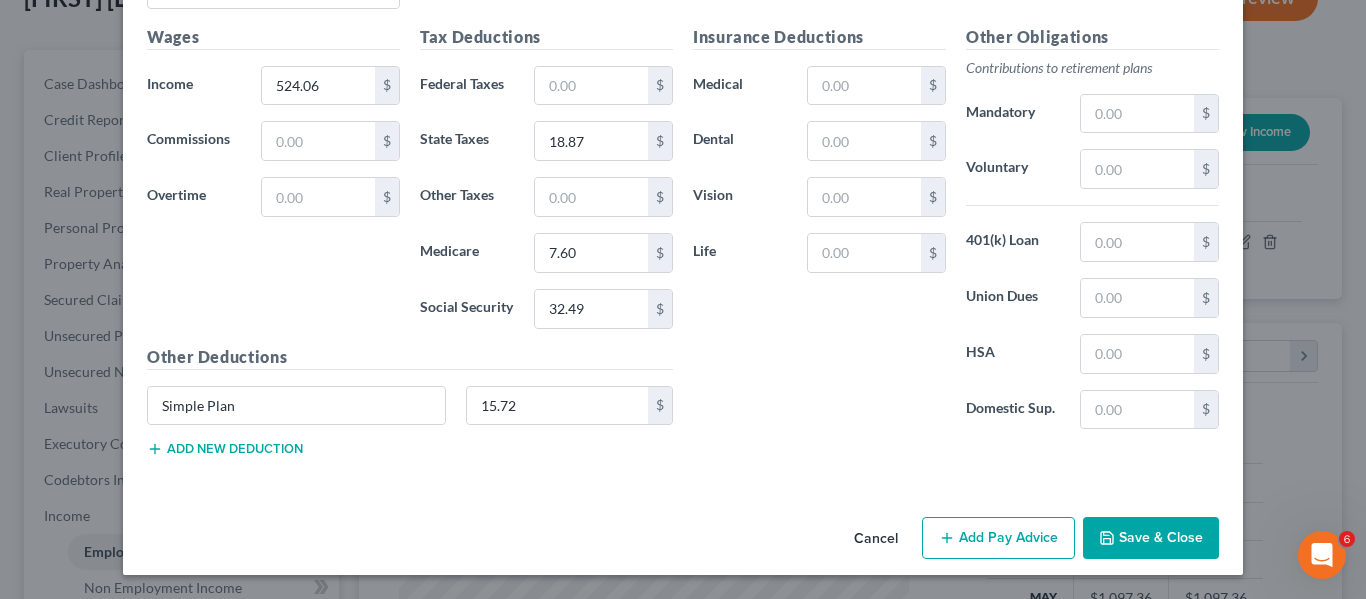 click on "Add Pay Advice" at bounding box center [998, 538] 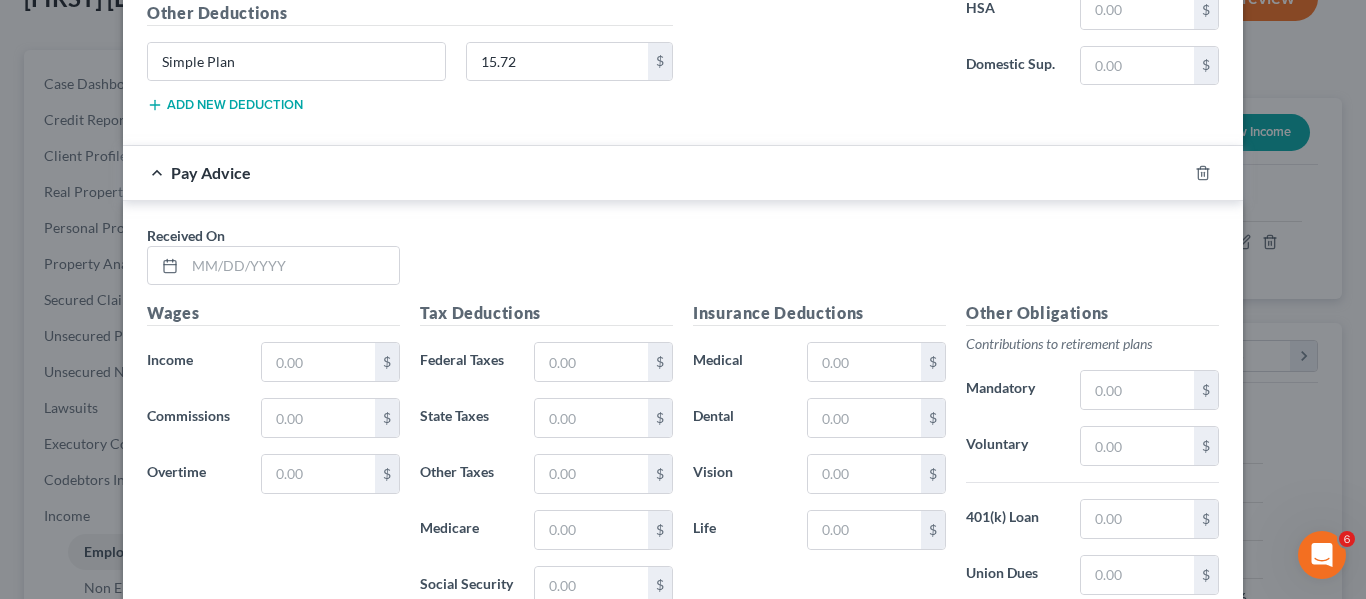 scroll, scrollTop: 1858, scrollLeft: 0, axis: vertical 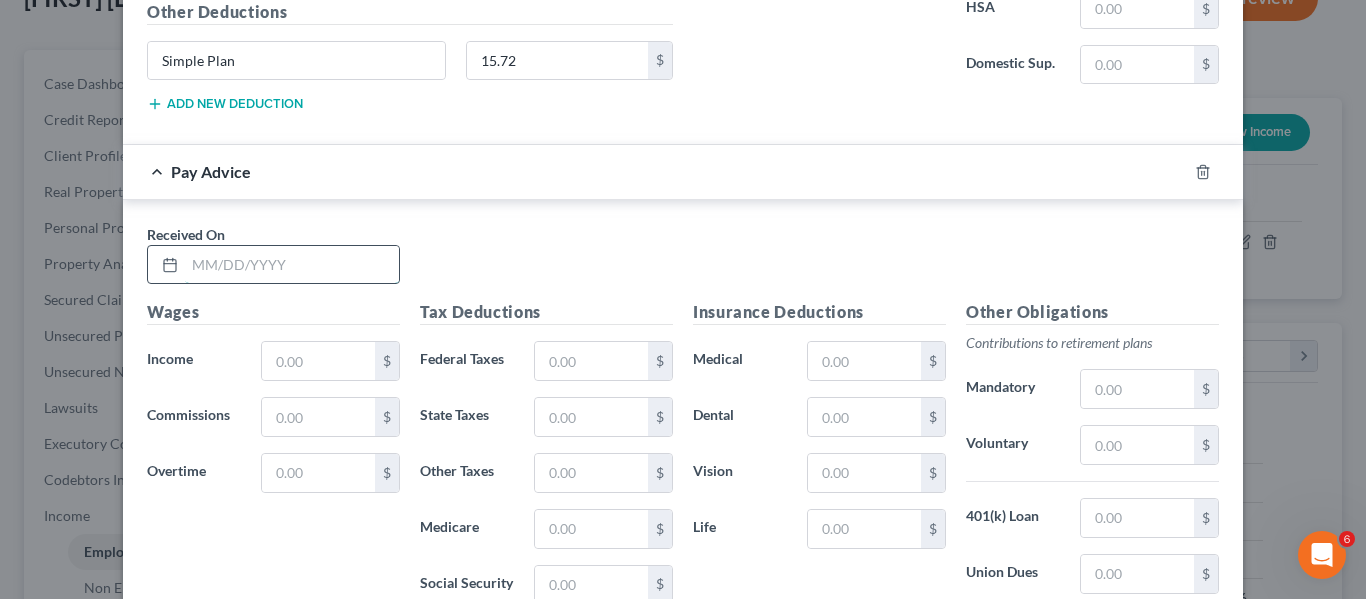 click at bounding box center (292, 265) 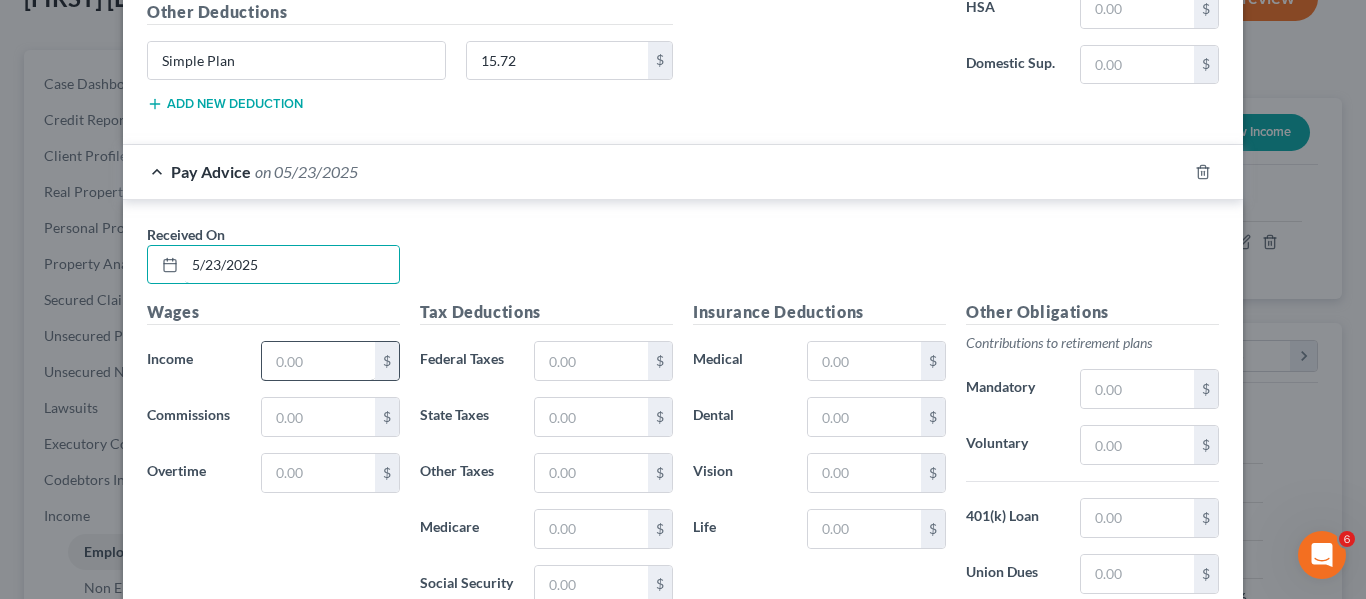 type on "5/23/2025" 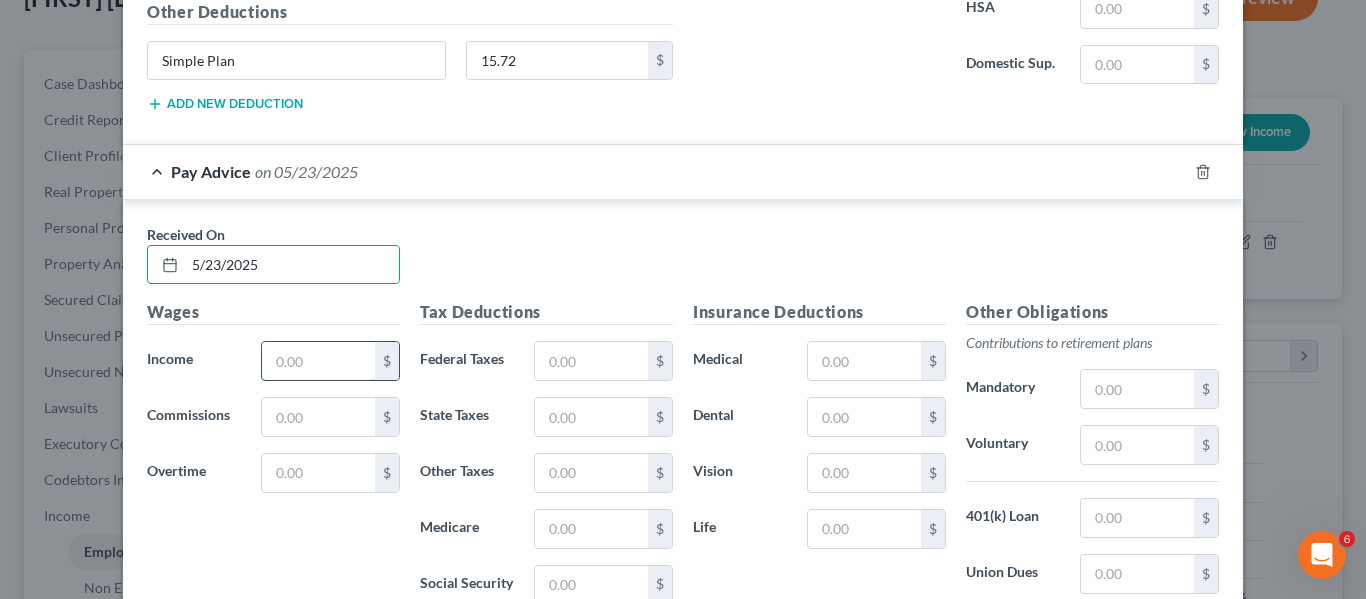 click at bounding box center [318, 361] 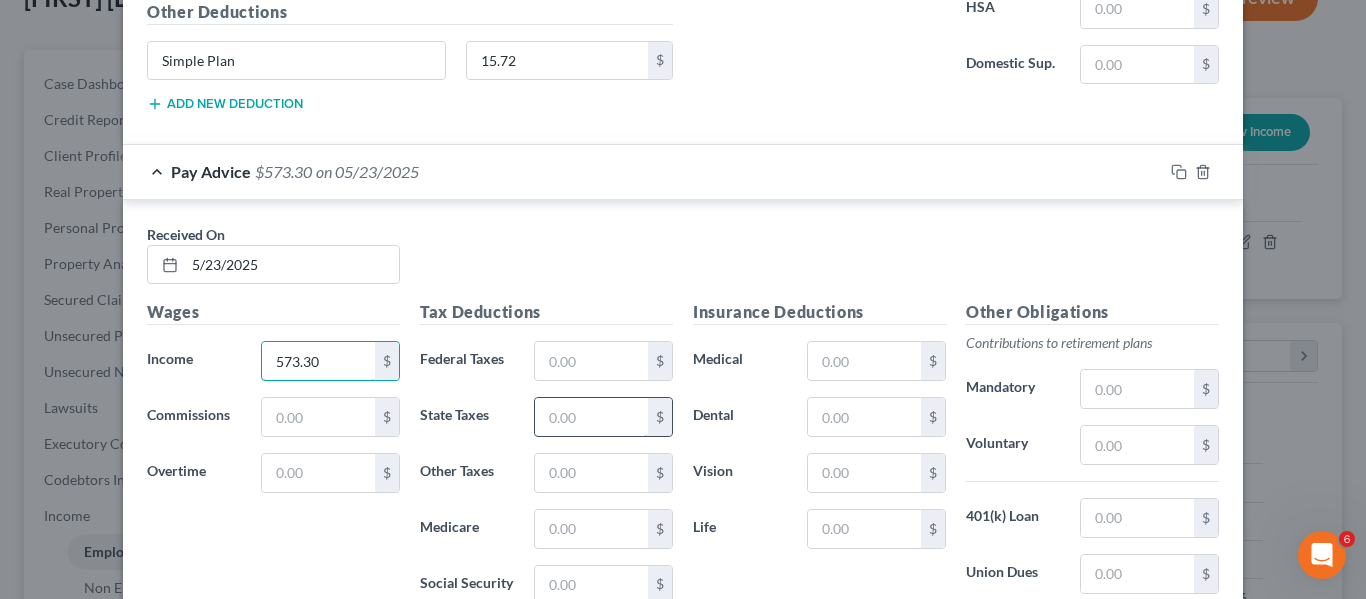type on "573.30" 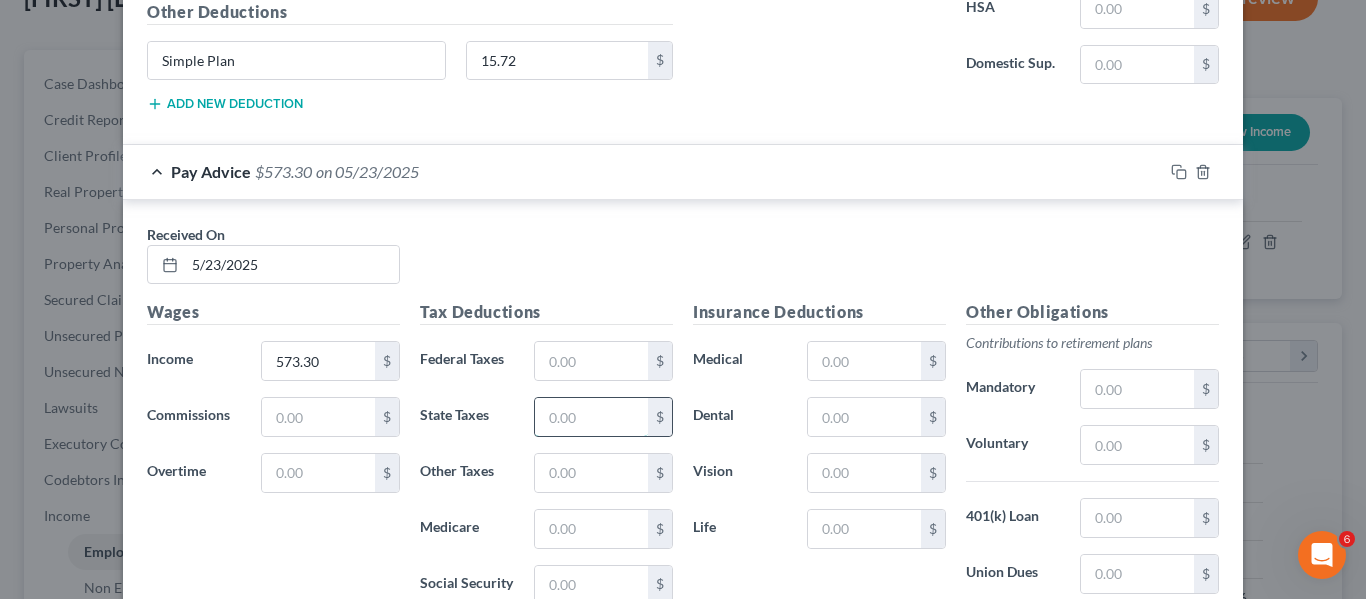 click at bounding box center (591, 417) 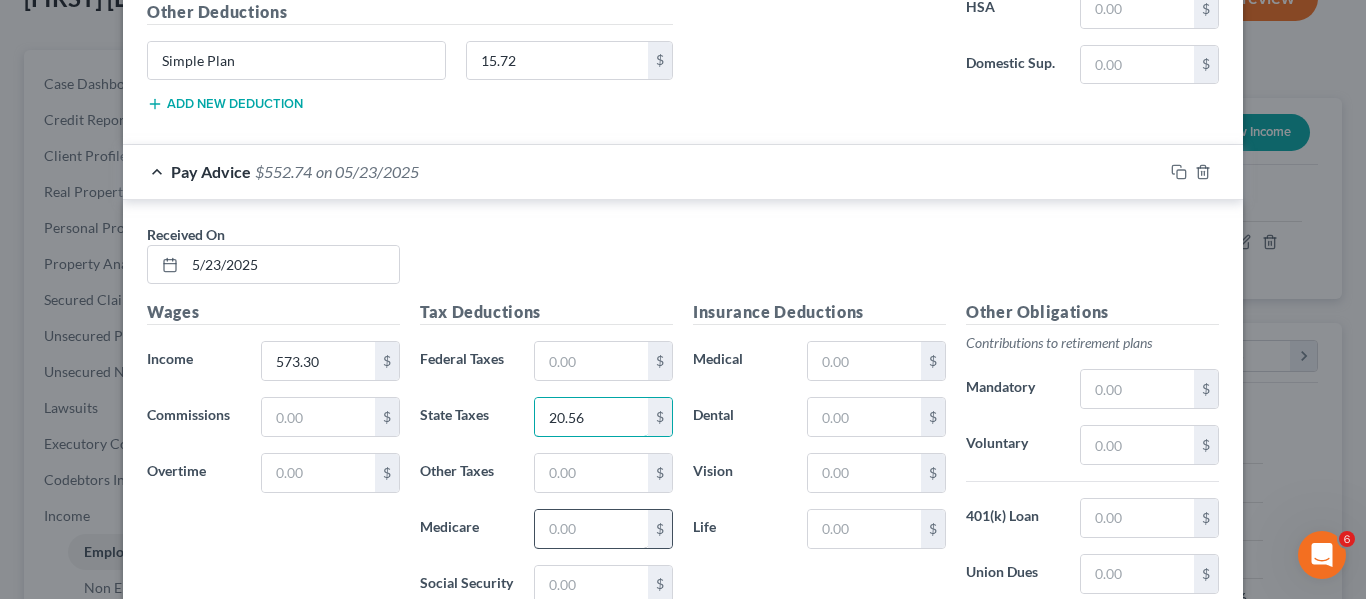 type on "20.56" 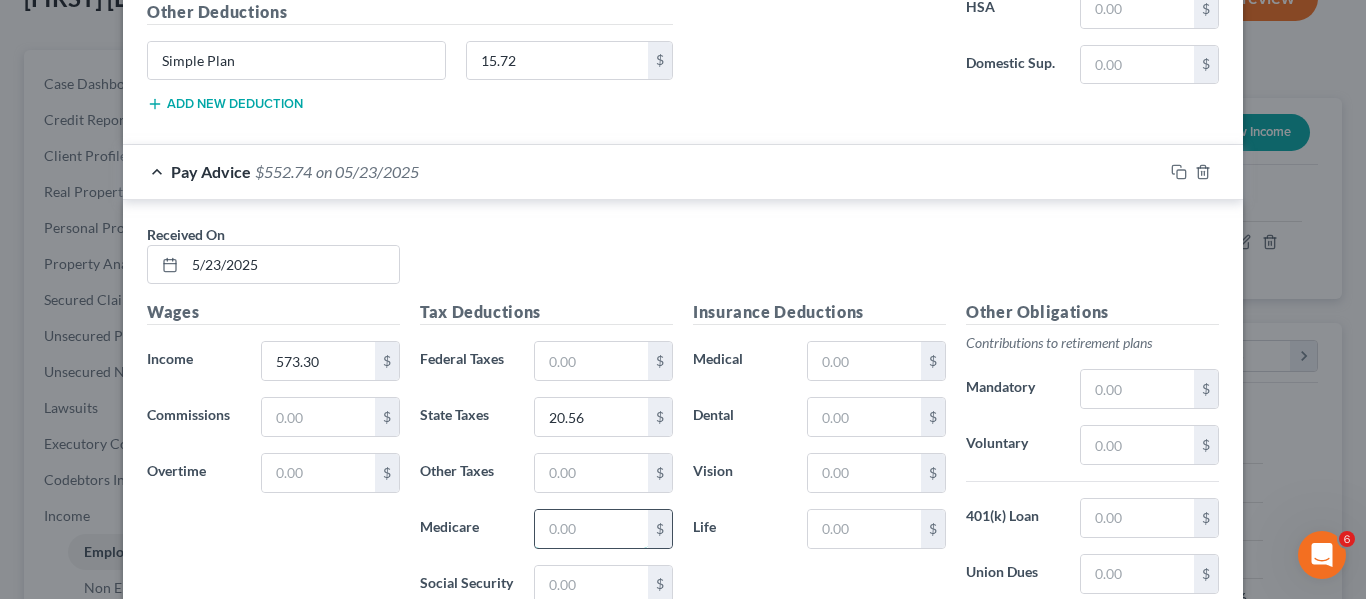 click at bounding box center (591, 529) 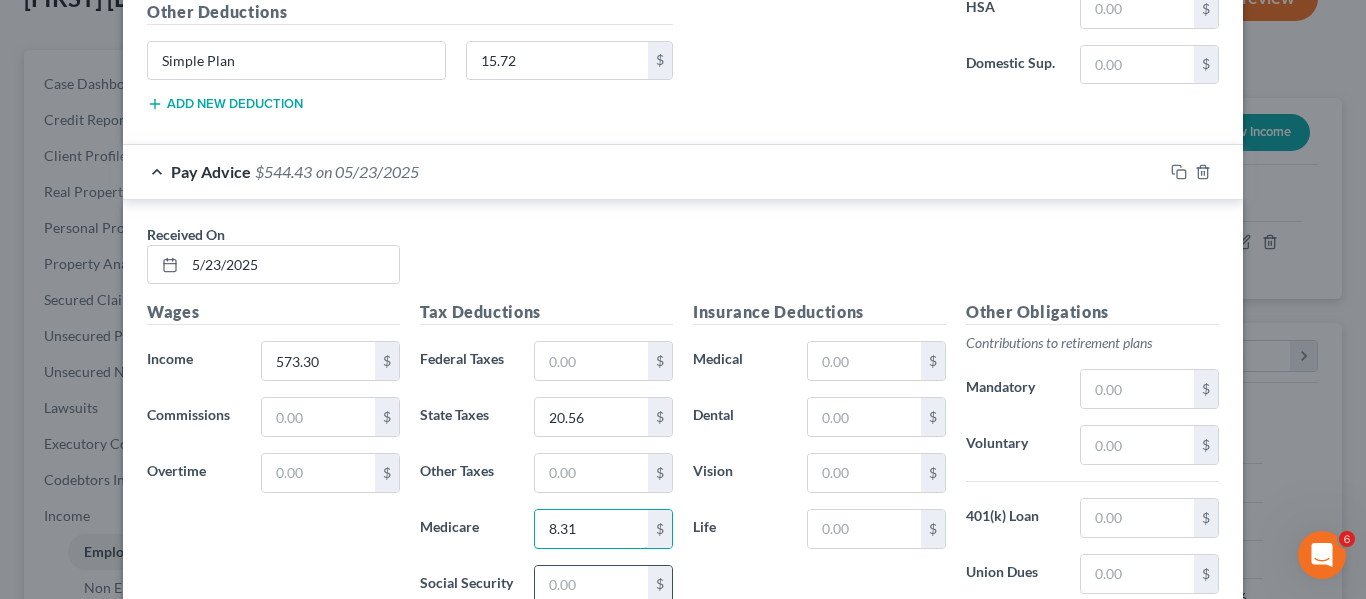 type on "8.31" 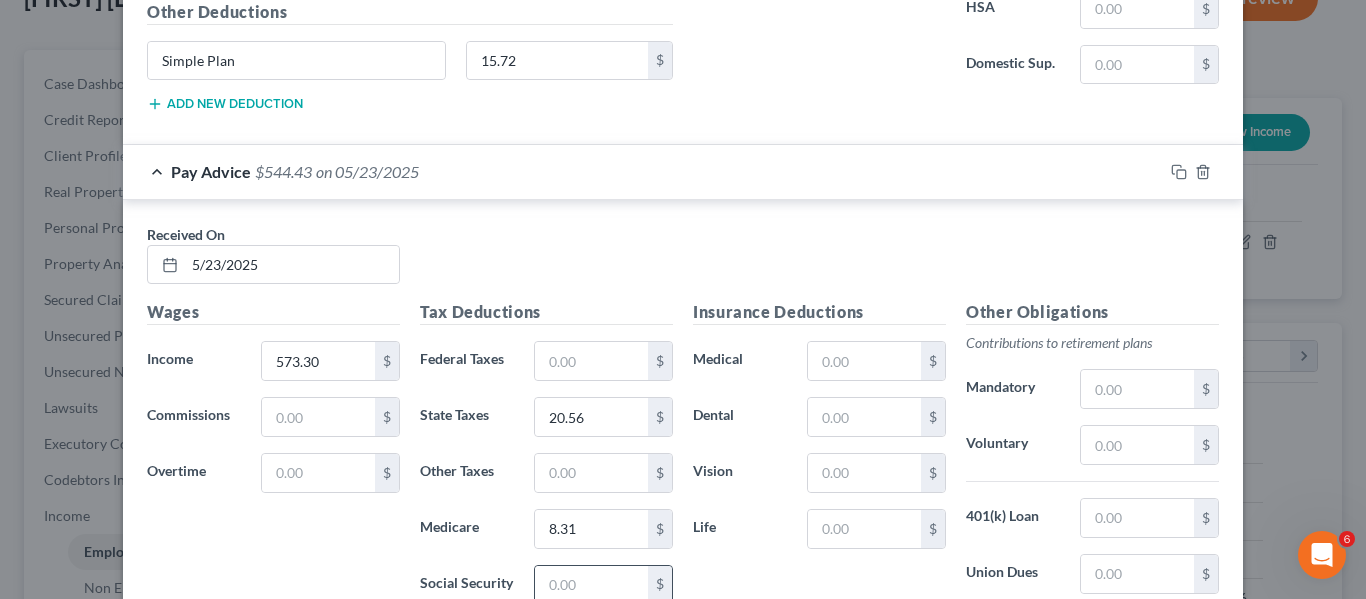 click at bounding box center (591, 585) 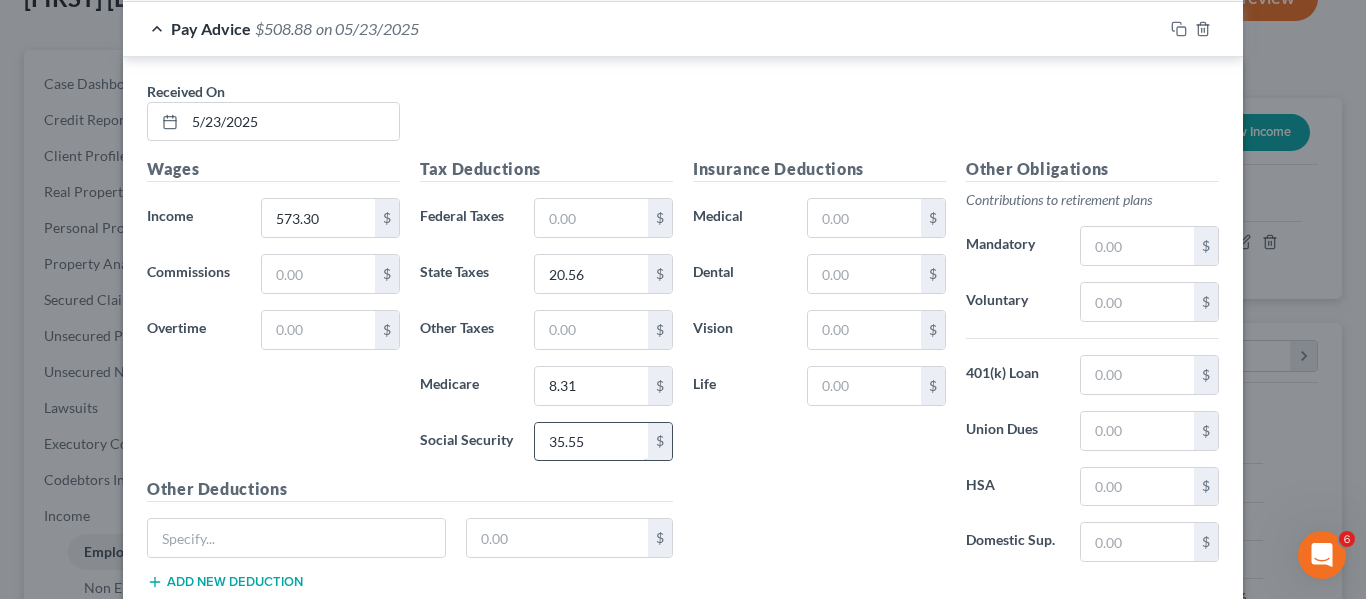 scroll, scrollTop: 2004, scrollLeft: 0, axis: vertical 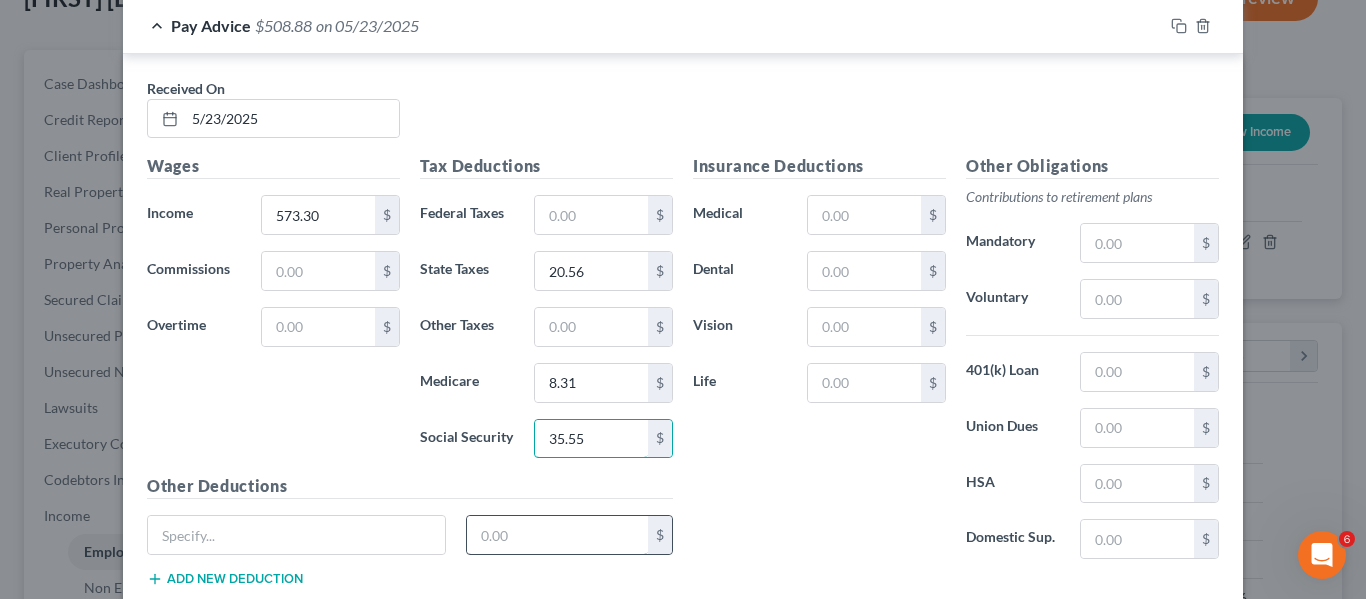 type on "35.55" 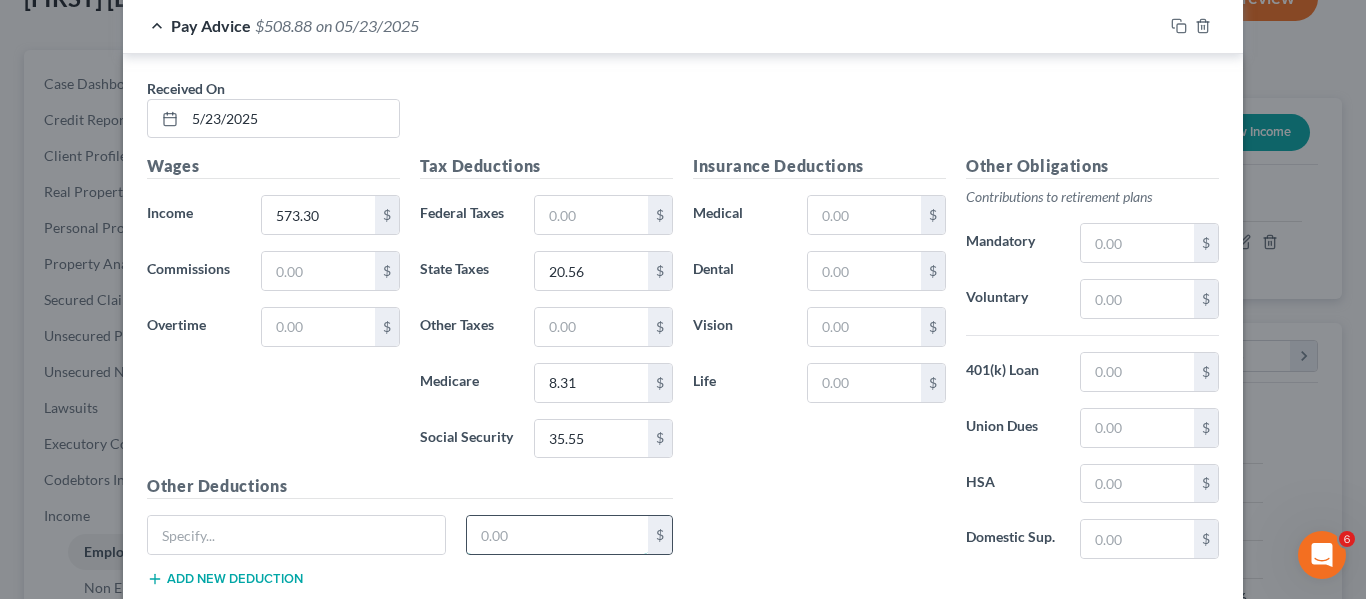 click at bounding box center [558, 535] 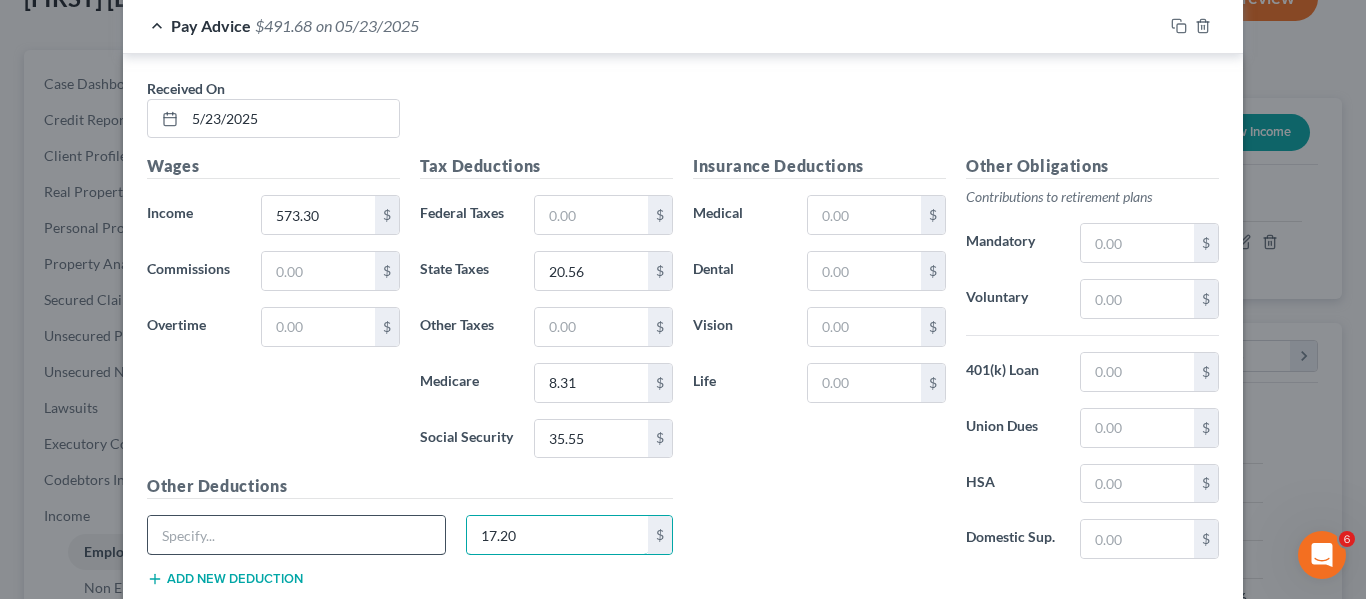 click at bounding box center (296, 535) 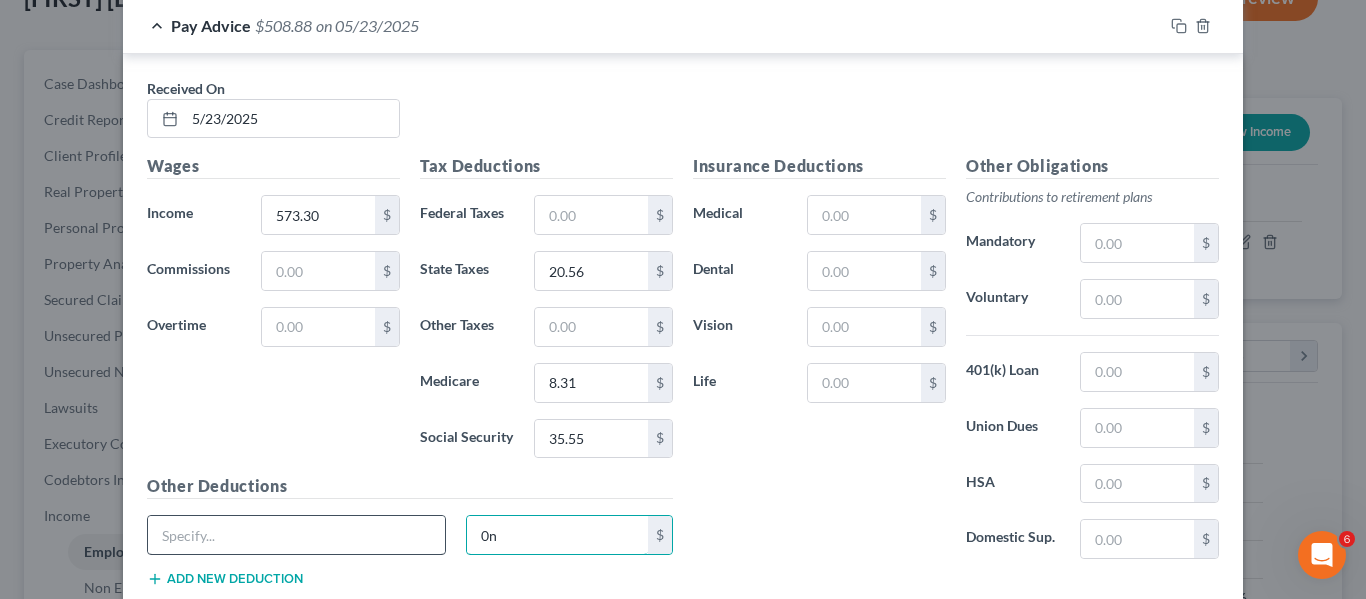 type on "0" 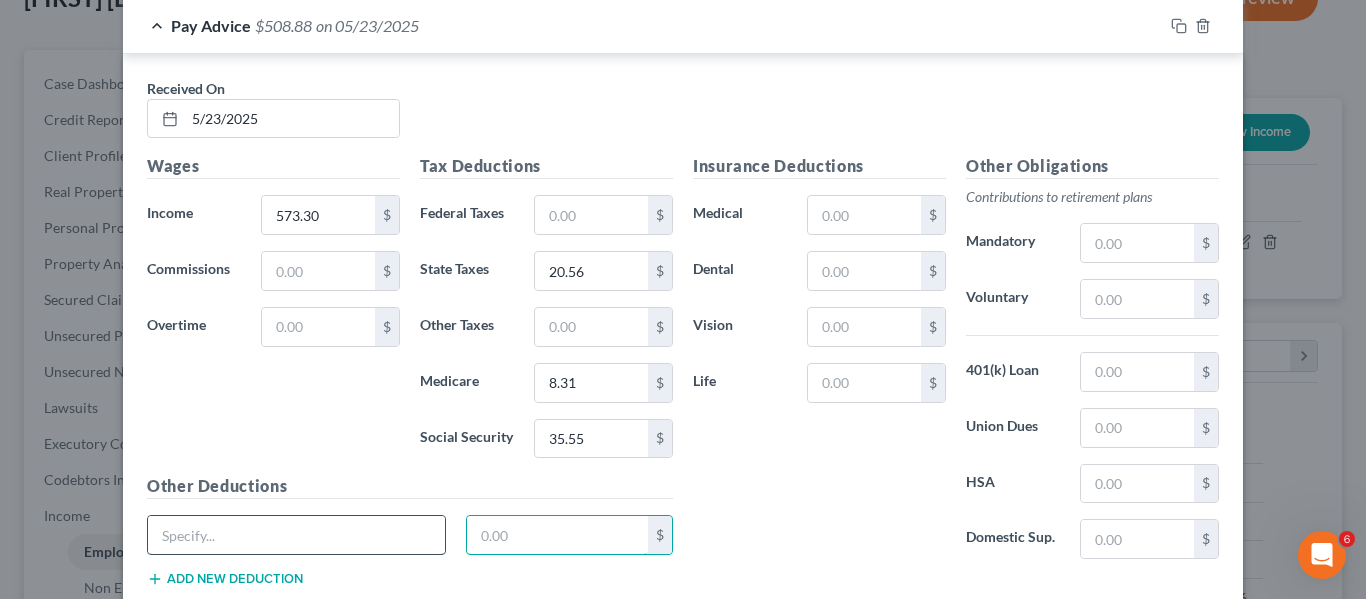type 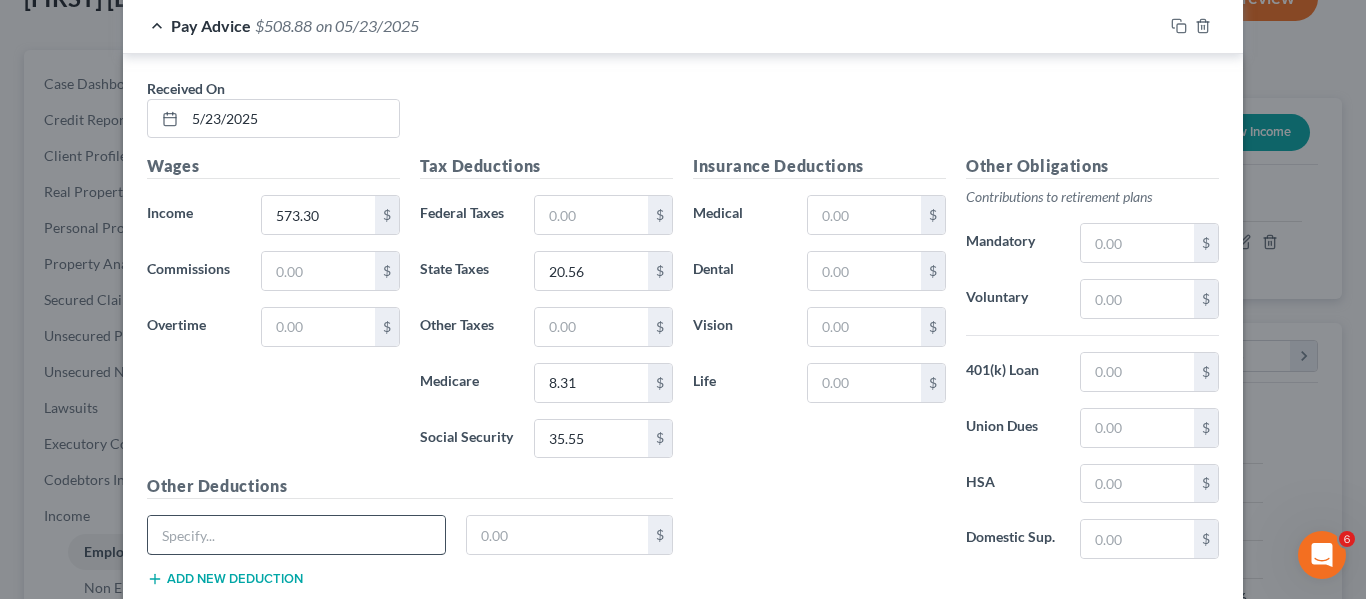 type 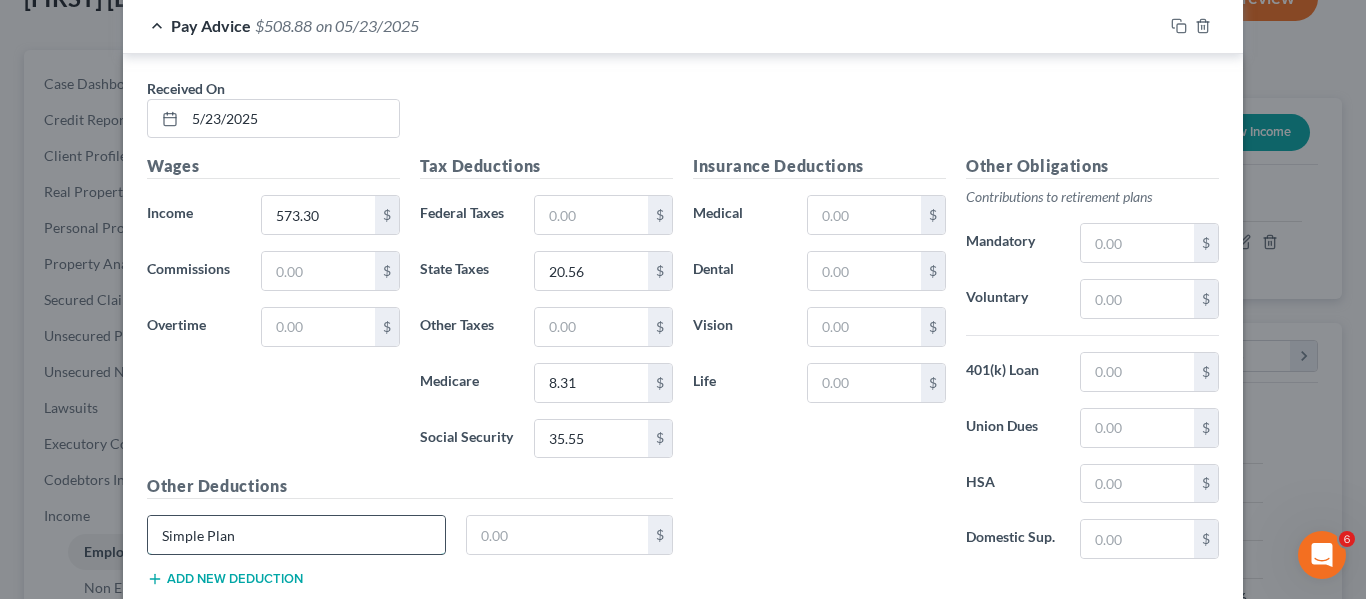 type on "Simple Plan" 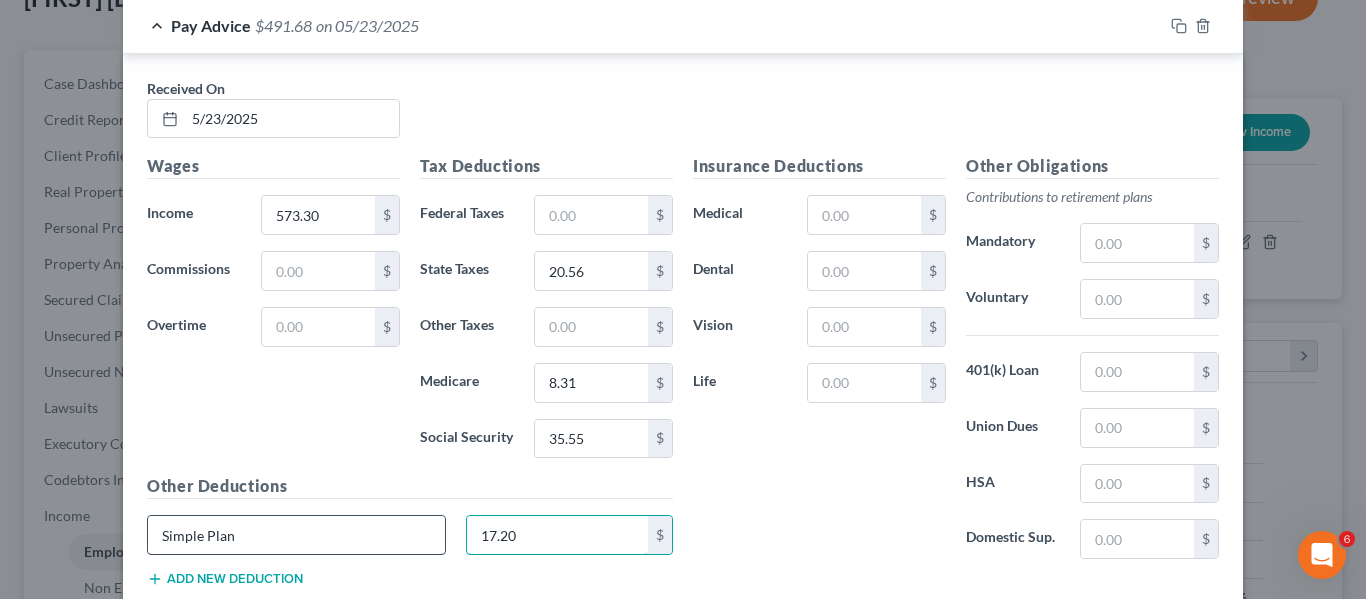 type on "17.20" 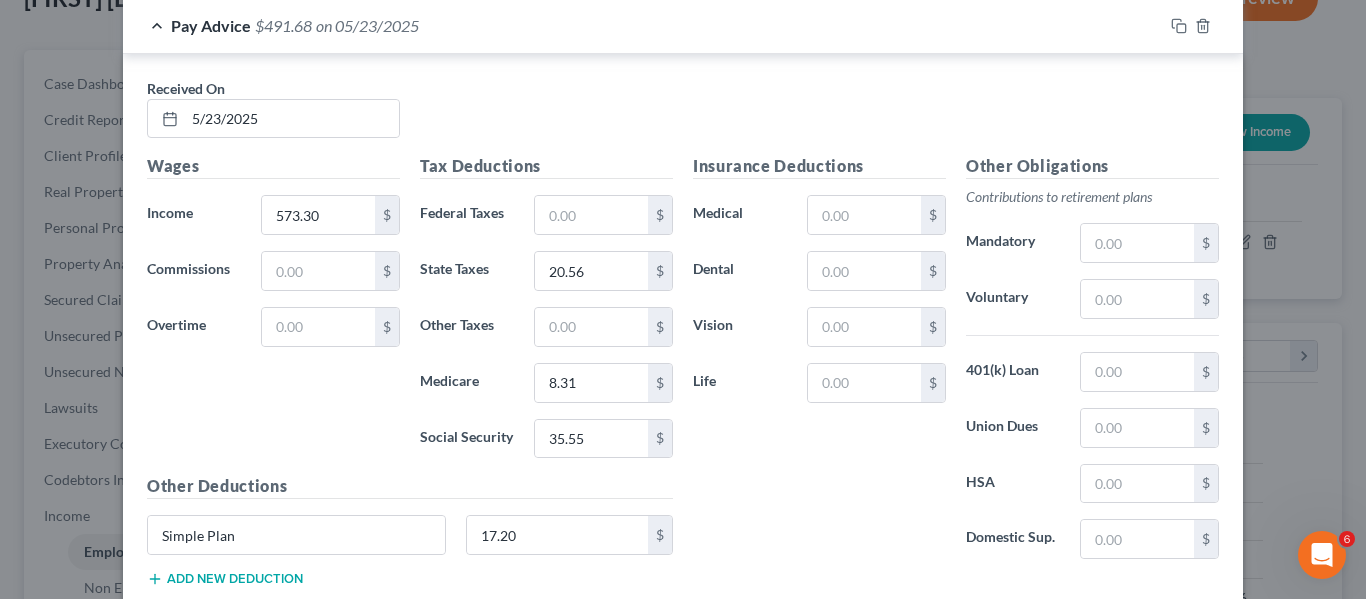 scroll, scrollTop: 2134, scrollLeft: 0, axis: vertical 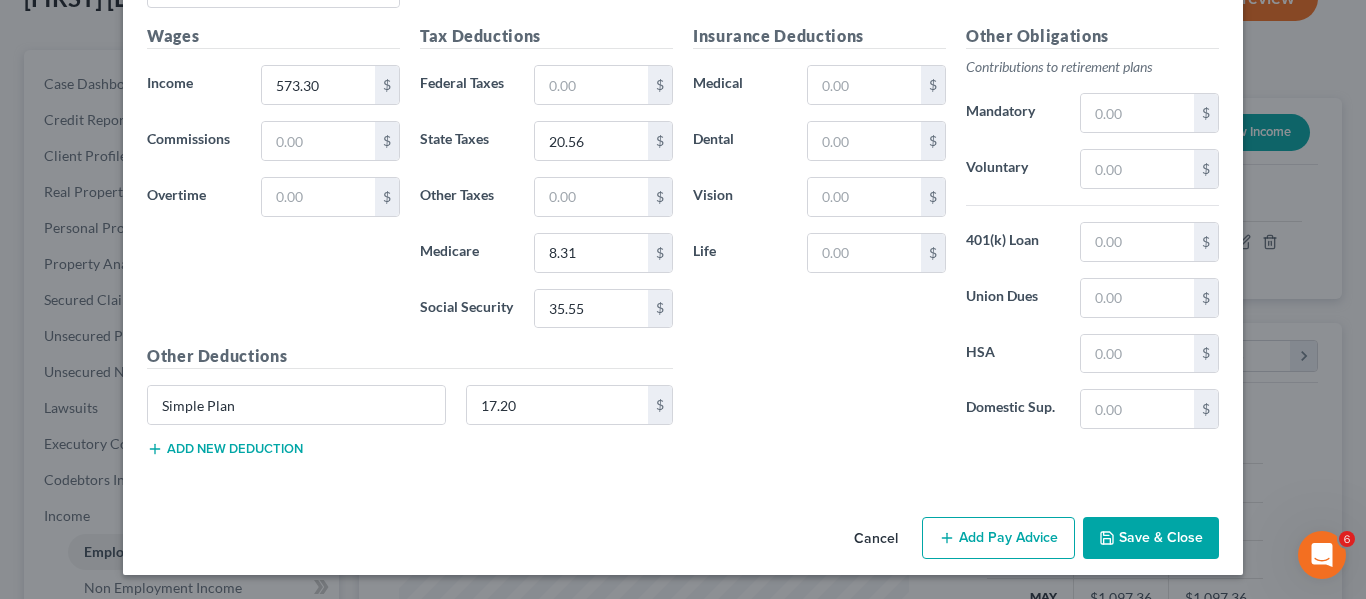 click on "Cancel Add Pay Advice Save & Close" at bounding box center (683, 542) 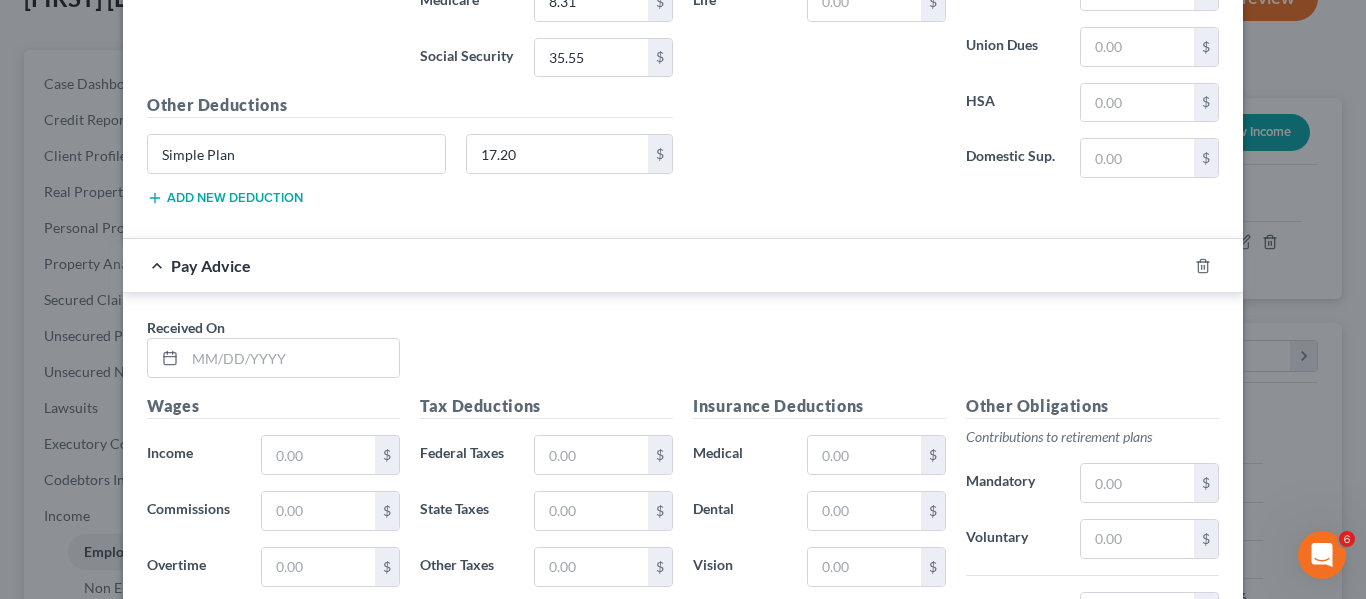 scroll, scrollTop: 2388, scrollLeft: 0, axis: vertical 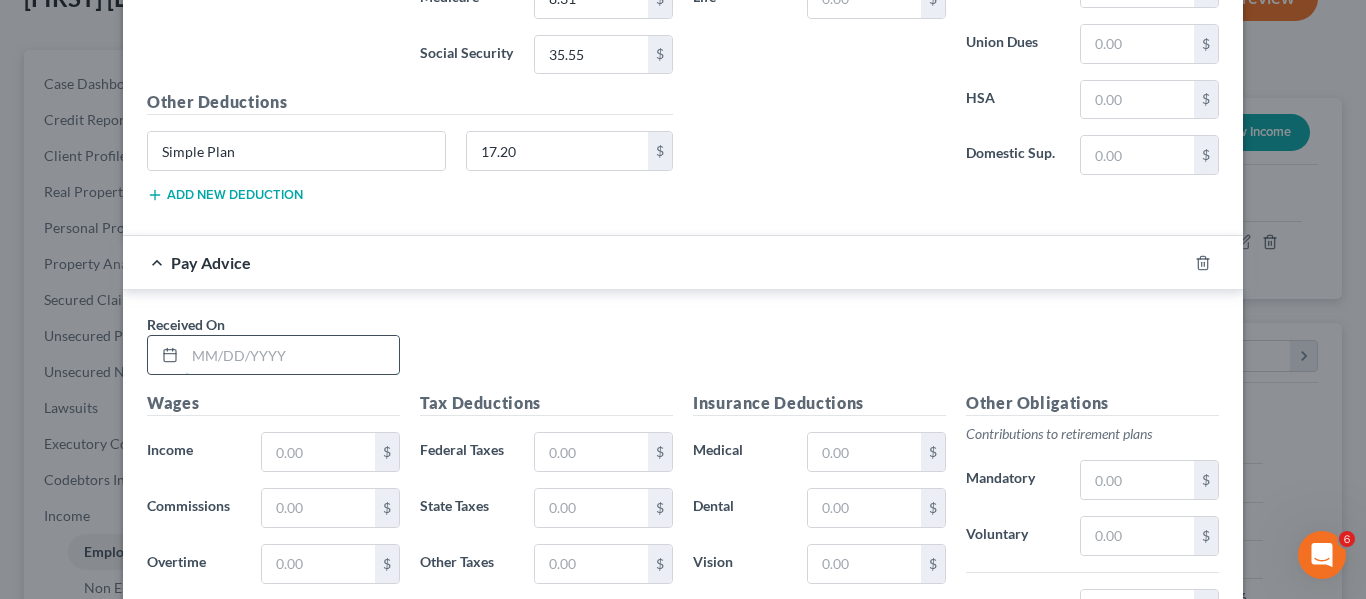click at bounding box center (292, 355) 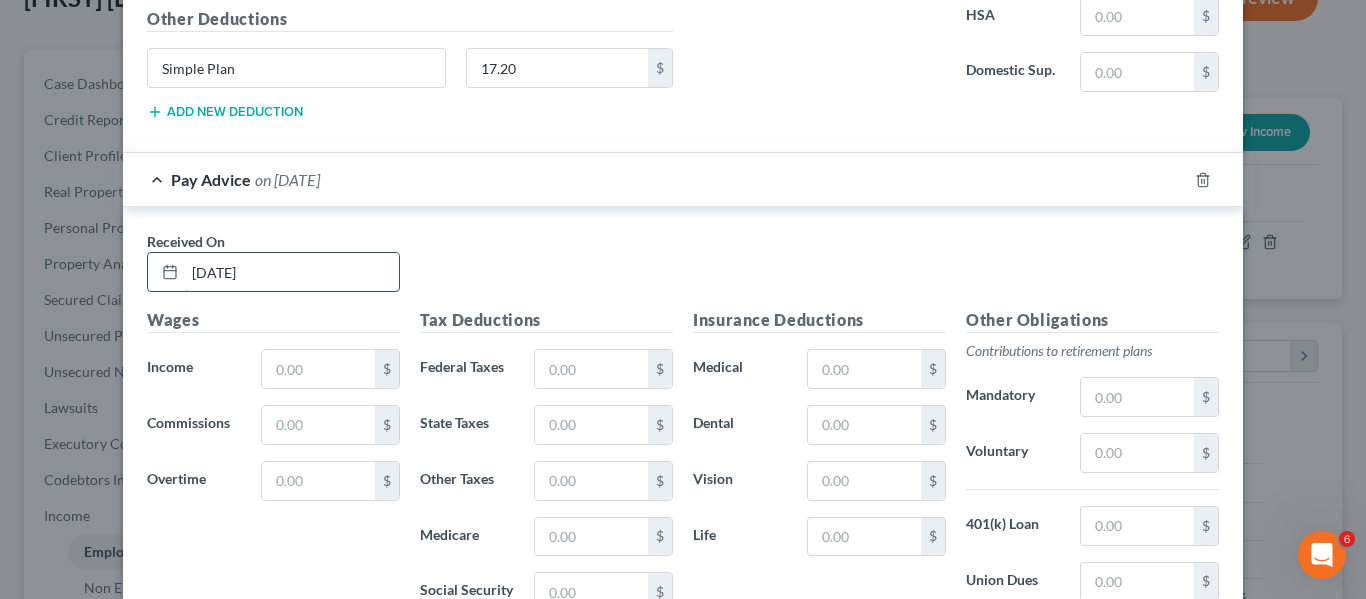 scroll, scrollTop: 2473, scrollLeft: 0, axis: vertical 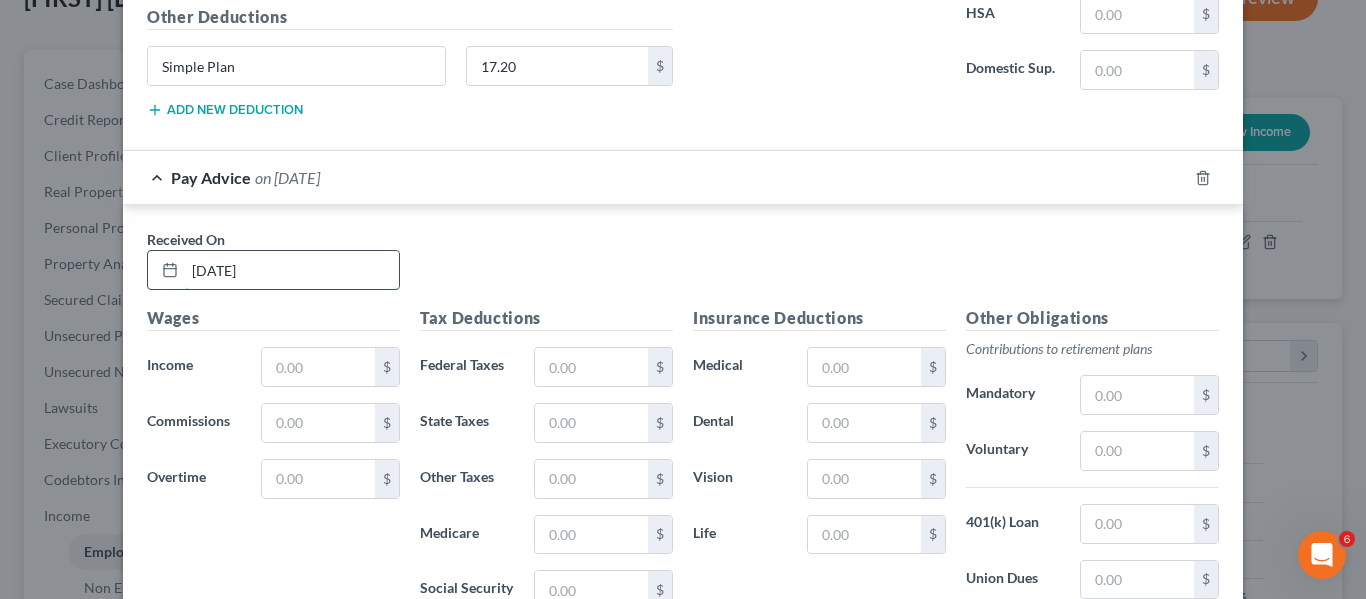 type on "[DATE]" 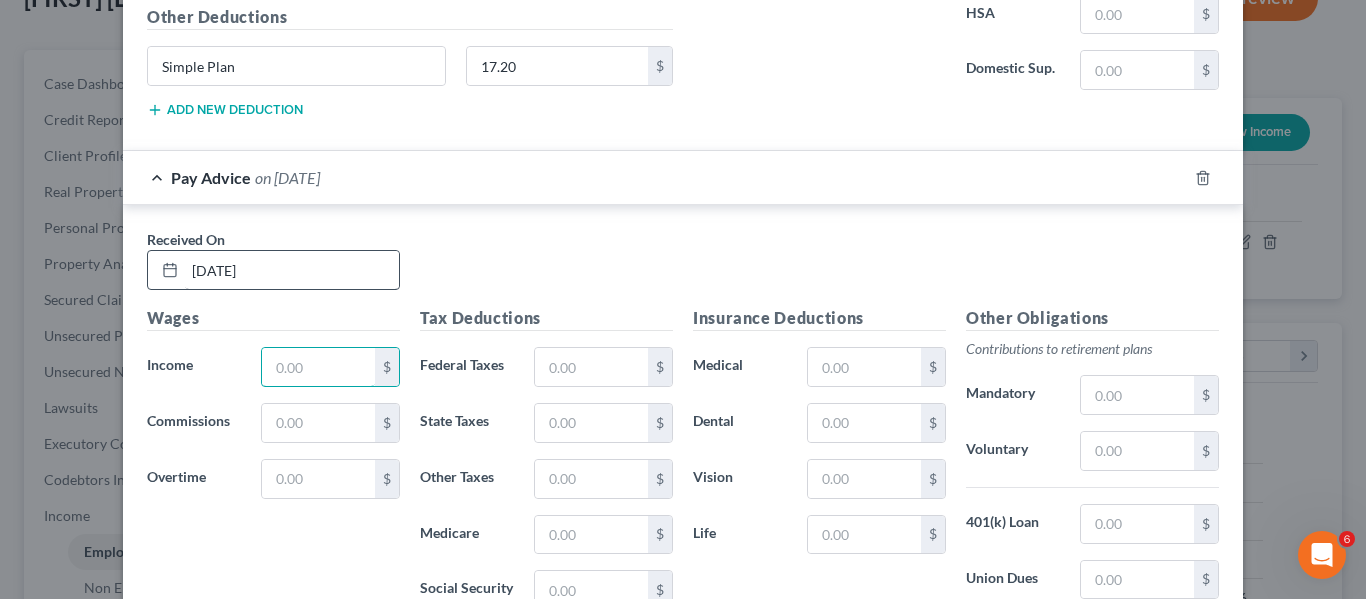 click at bounding box center [318, 367] 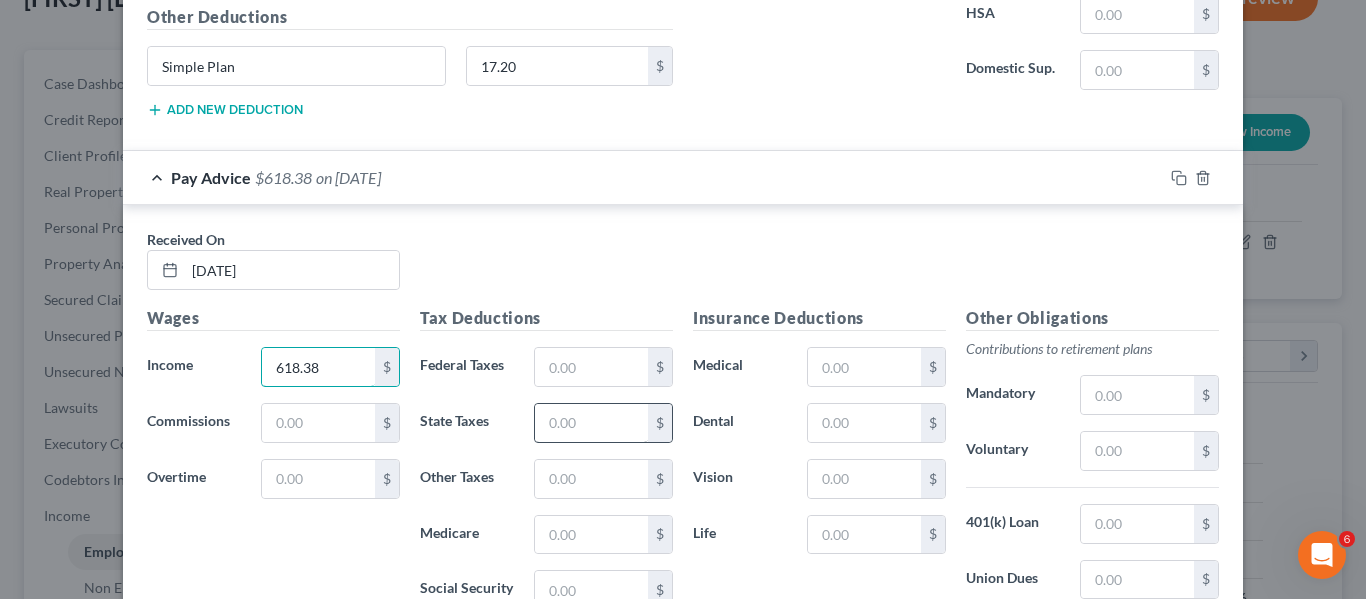 type on "618.38" 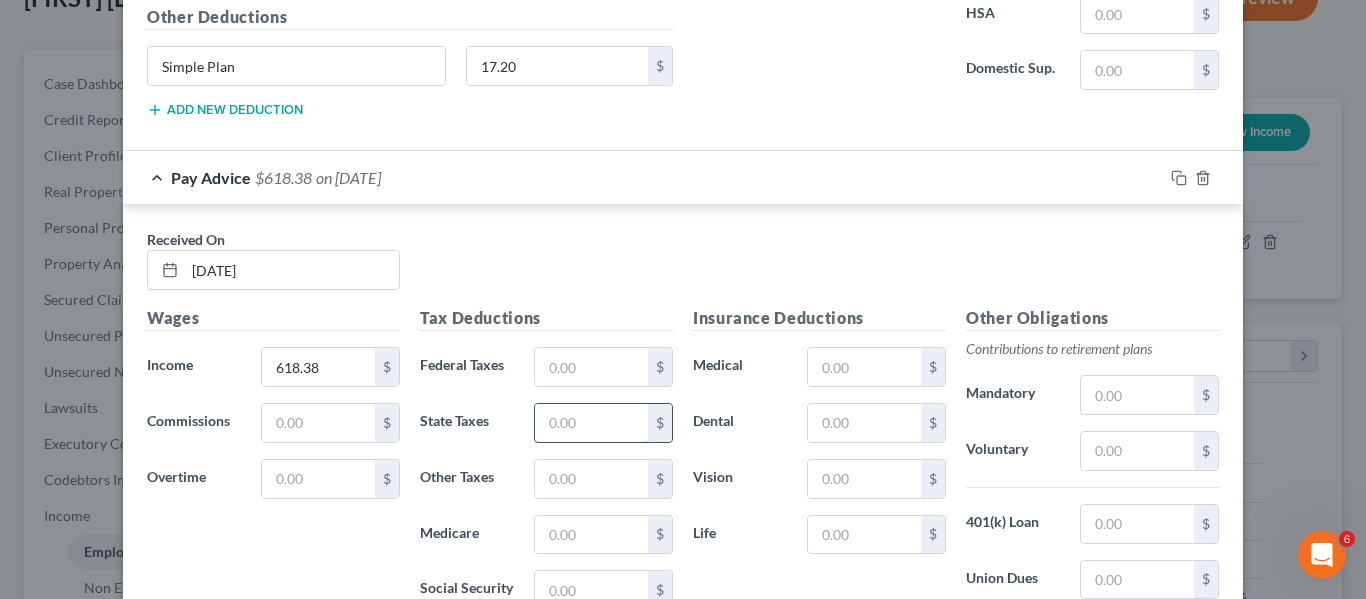 click at bounding box center (591, 423) 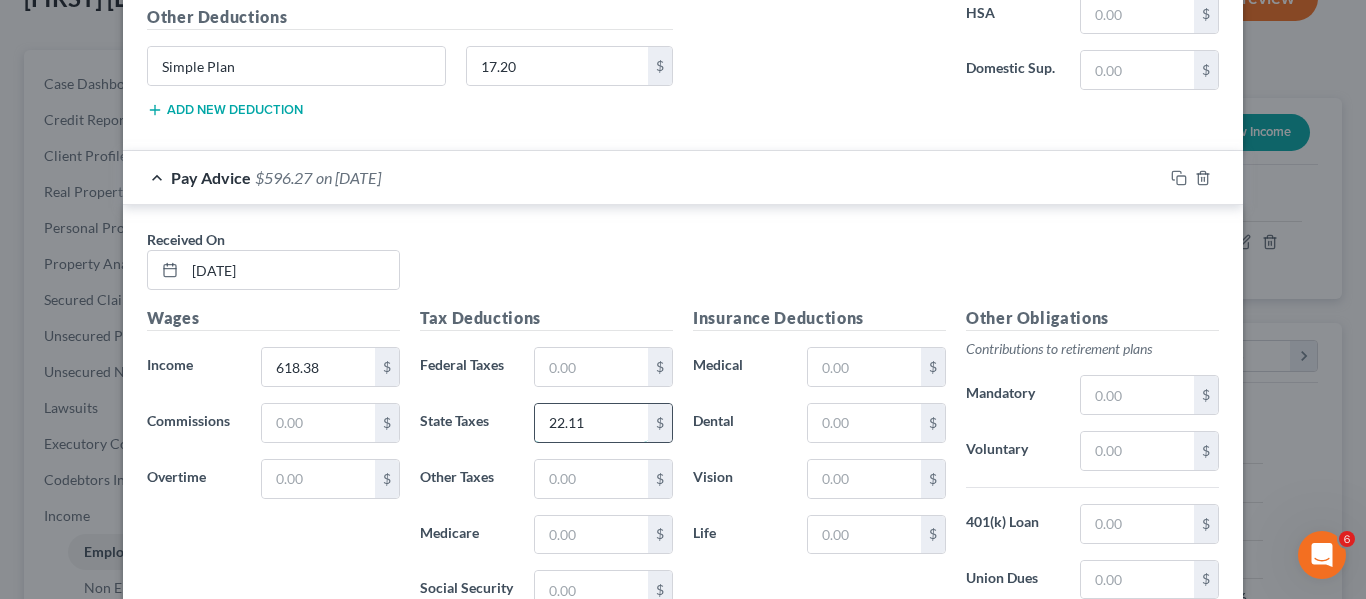 type on "22.11" 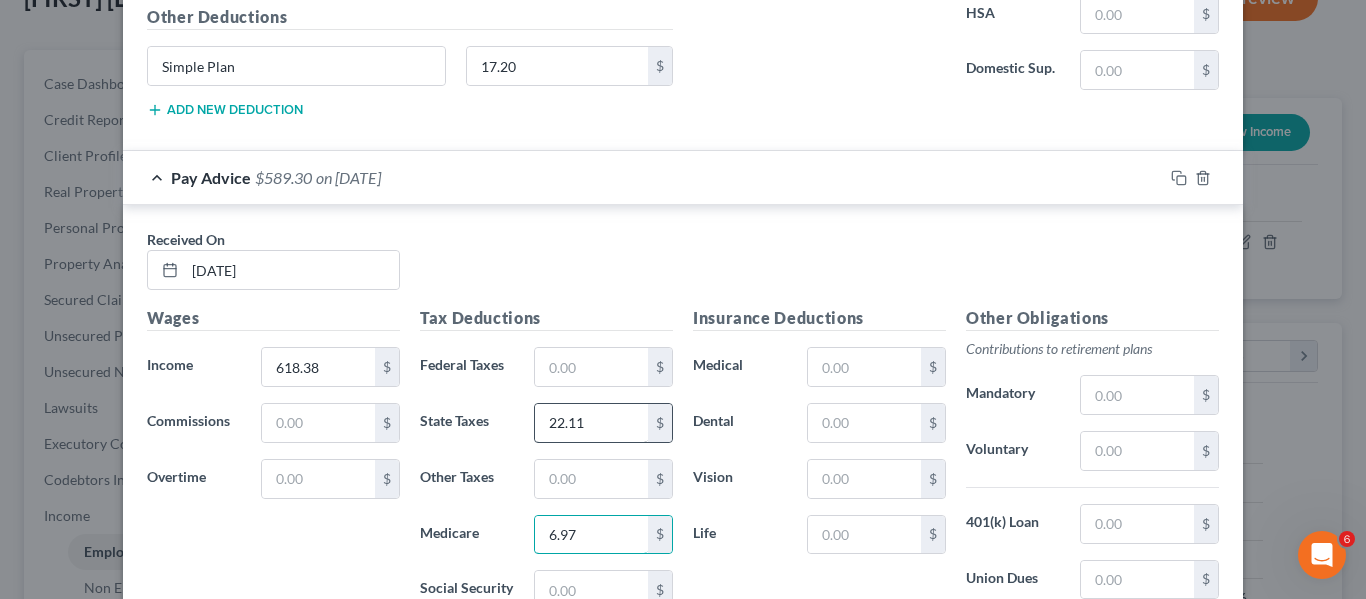 type on "6.97" 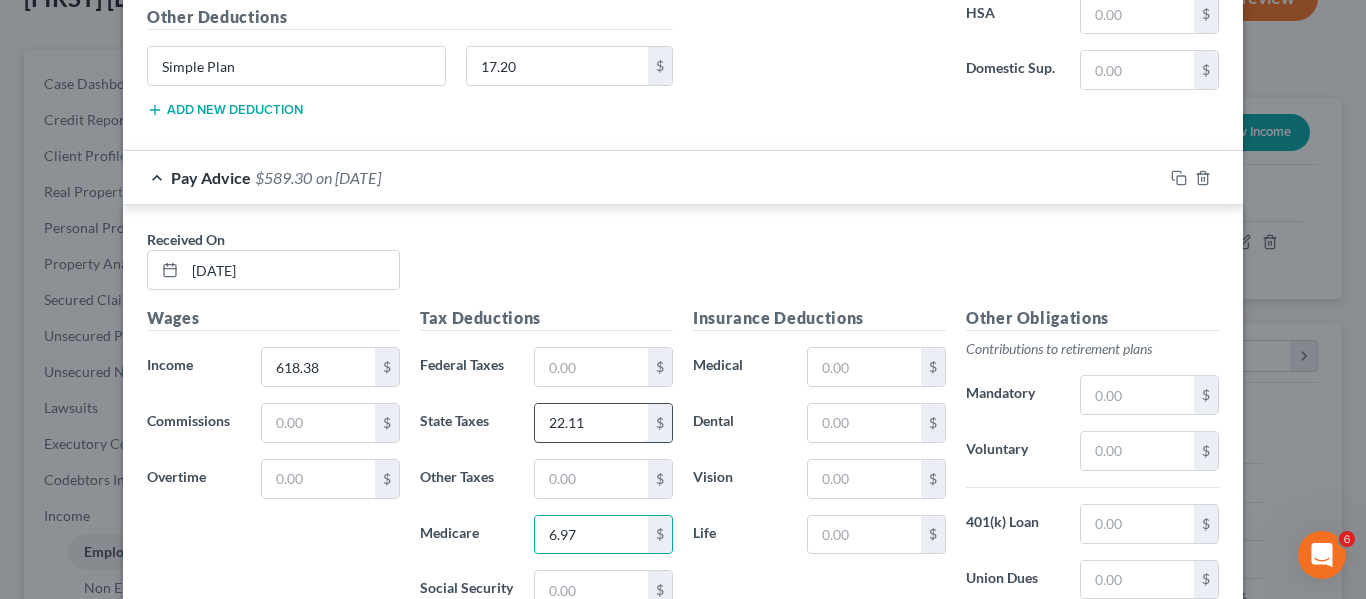 scroll, scrollTop: 2483, scrollLeft: 0, axis: vertical 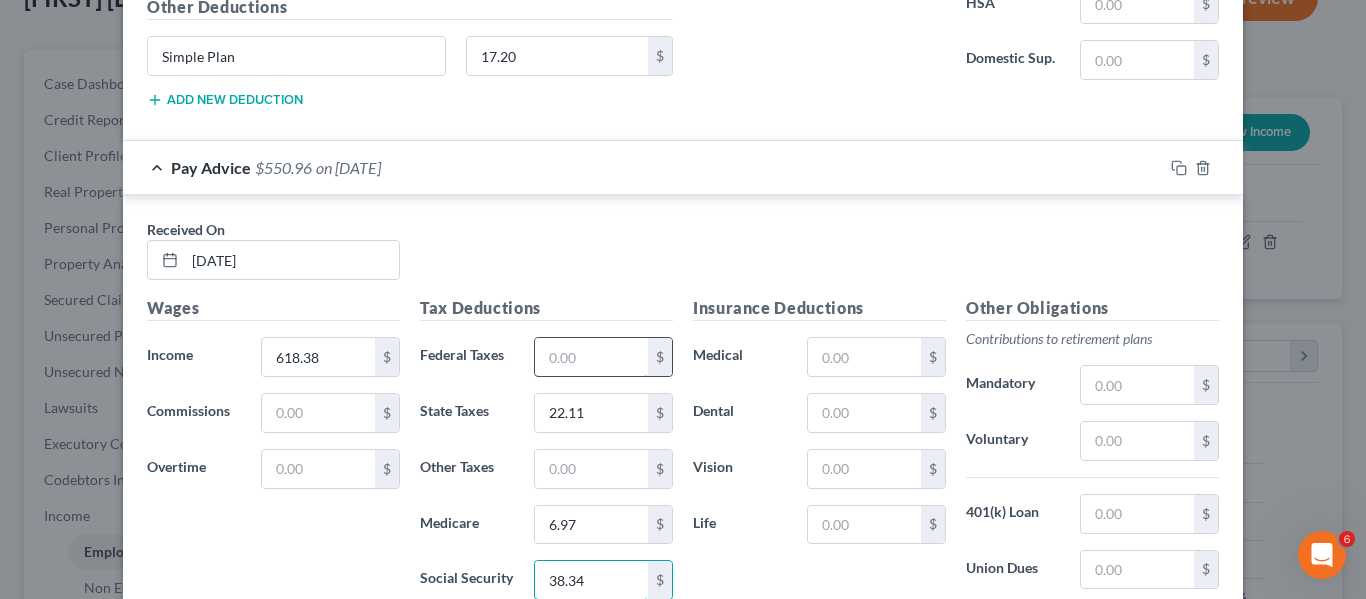 type on "38.34" 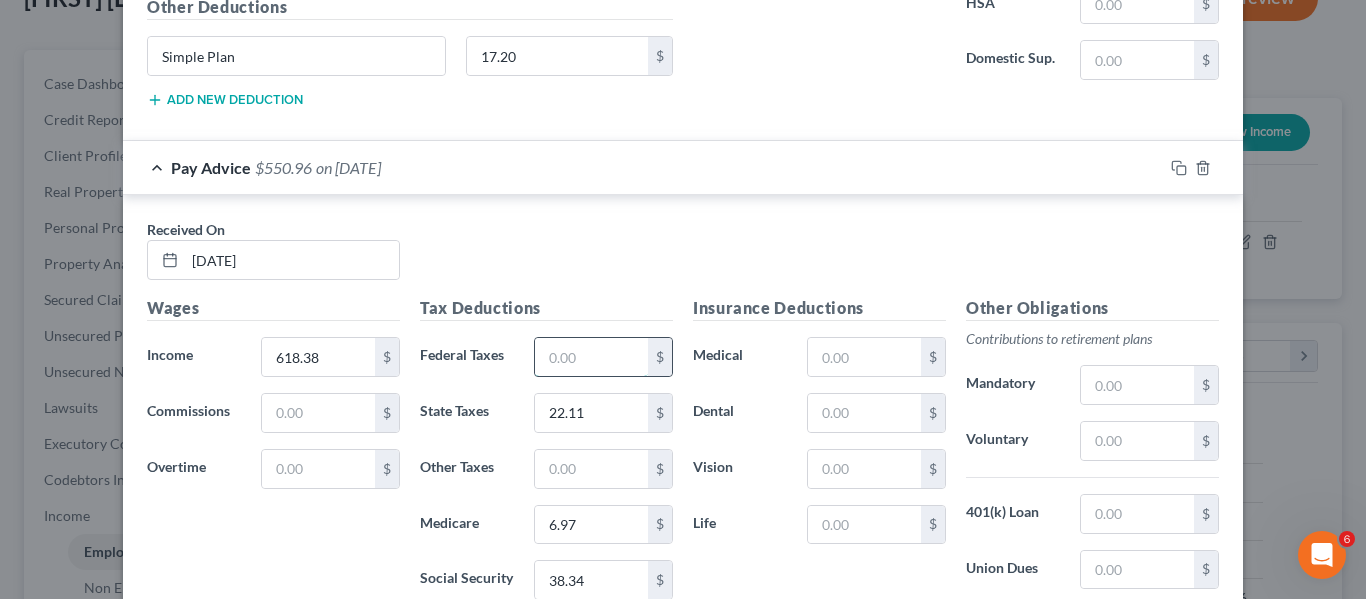 click at bounding box center [591, 357] 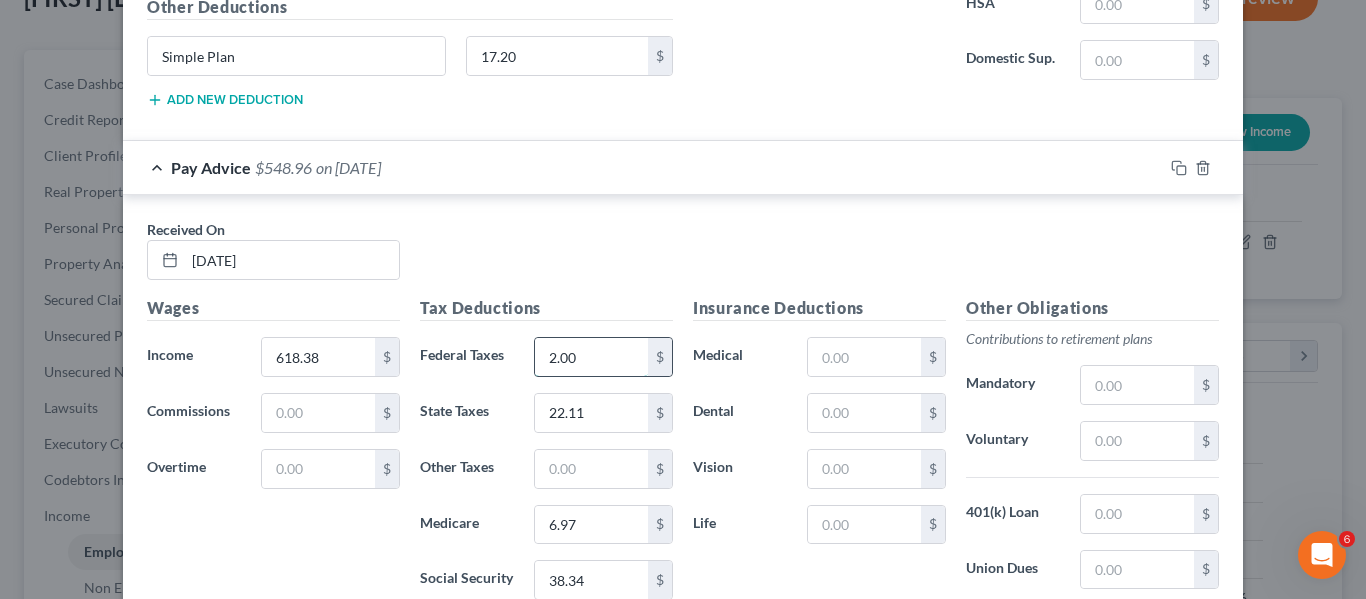 type on "2.00" 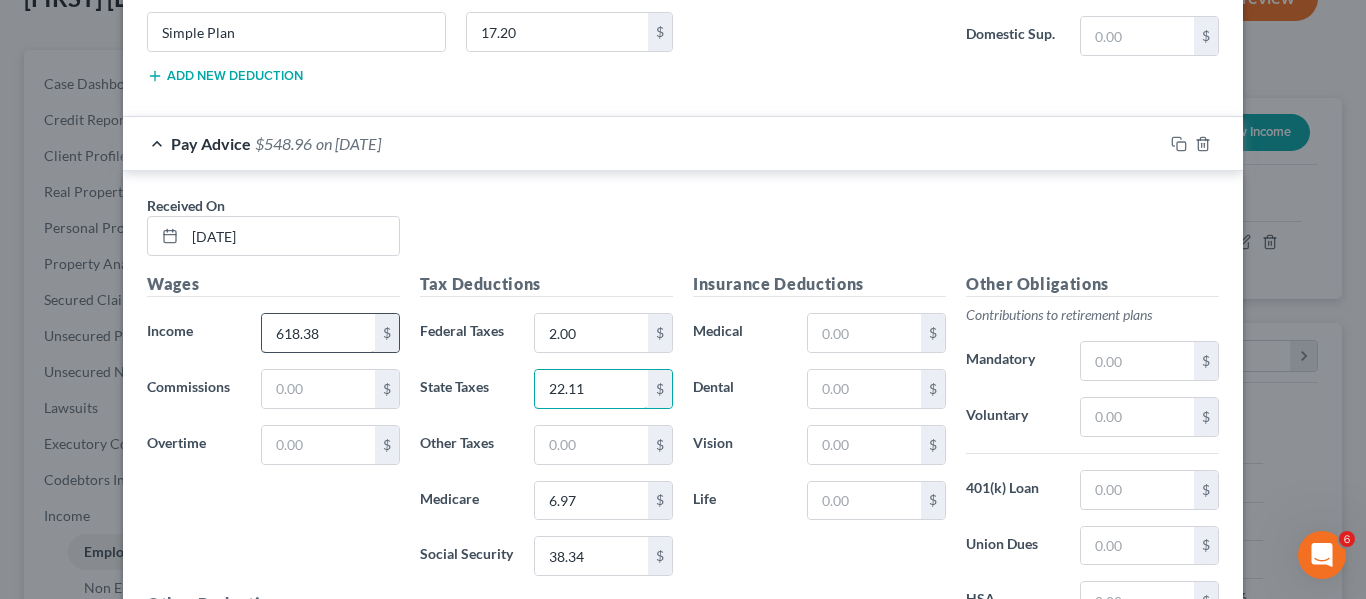 scroll, scrollTop: 2600, scrollLeft: 0, axis: vertical 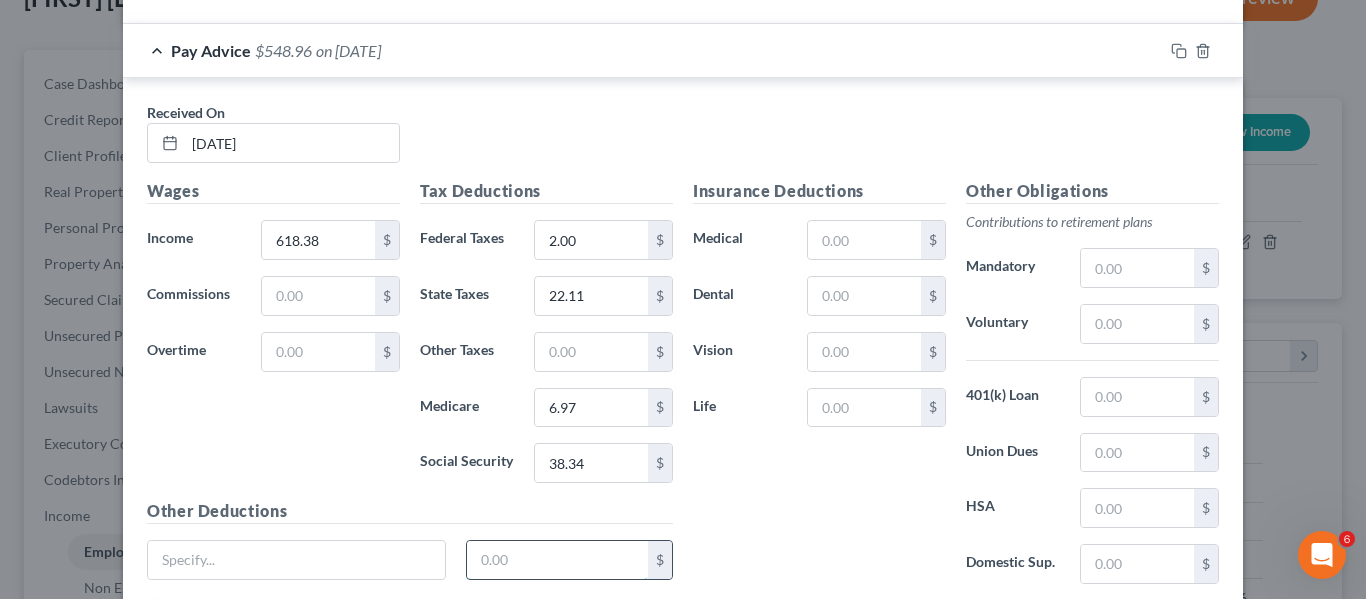 click at bounding box center [558, 560] 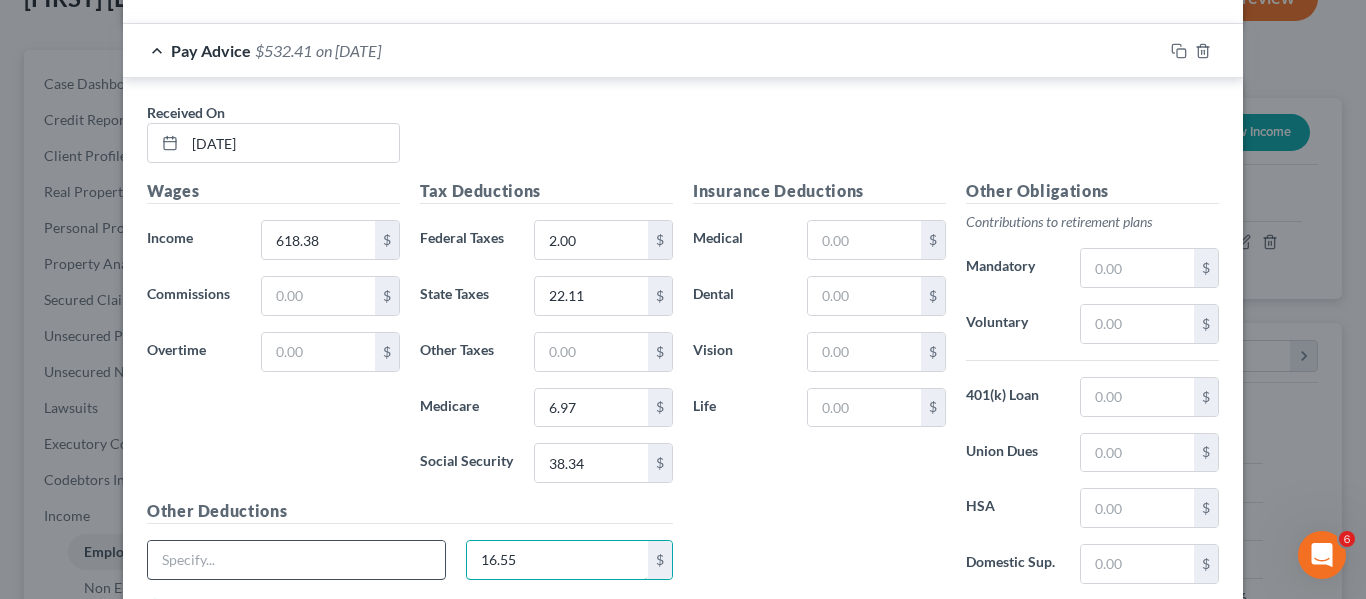 type on "16.55" 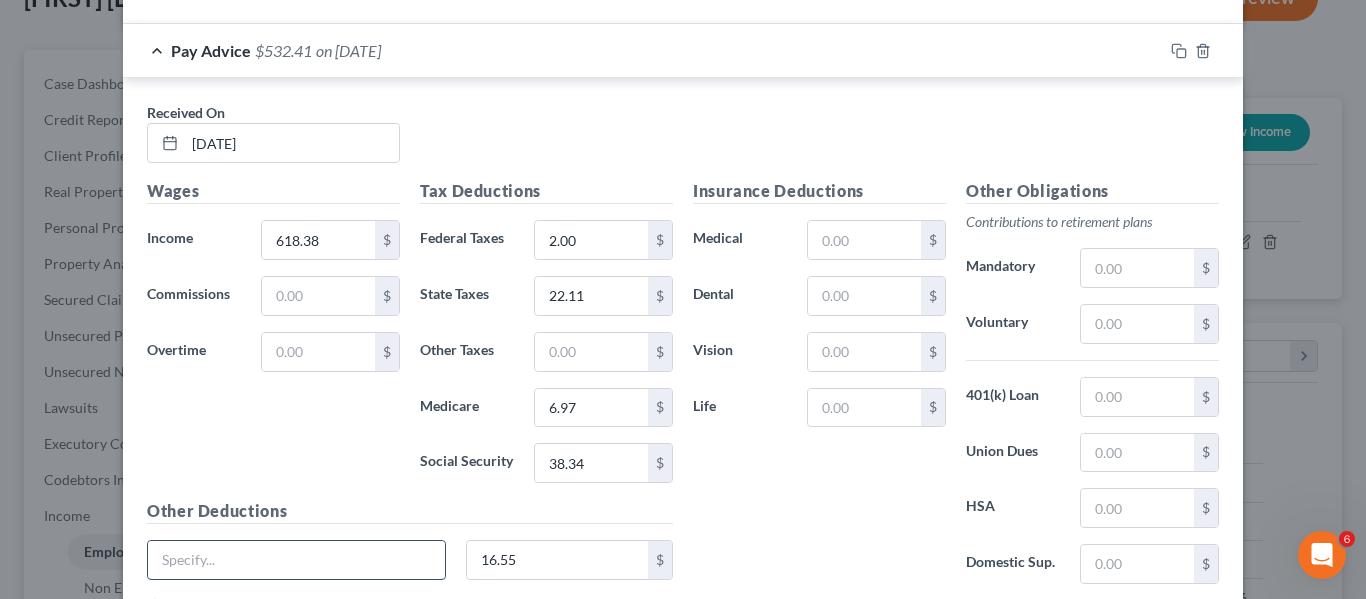 click at bounding box center (296, 560) 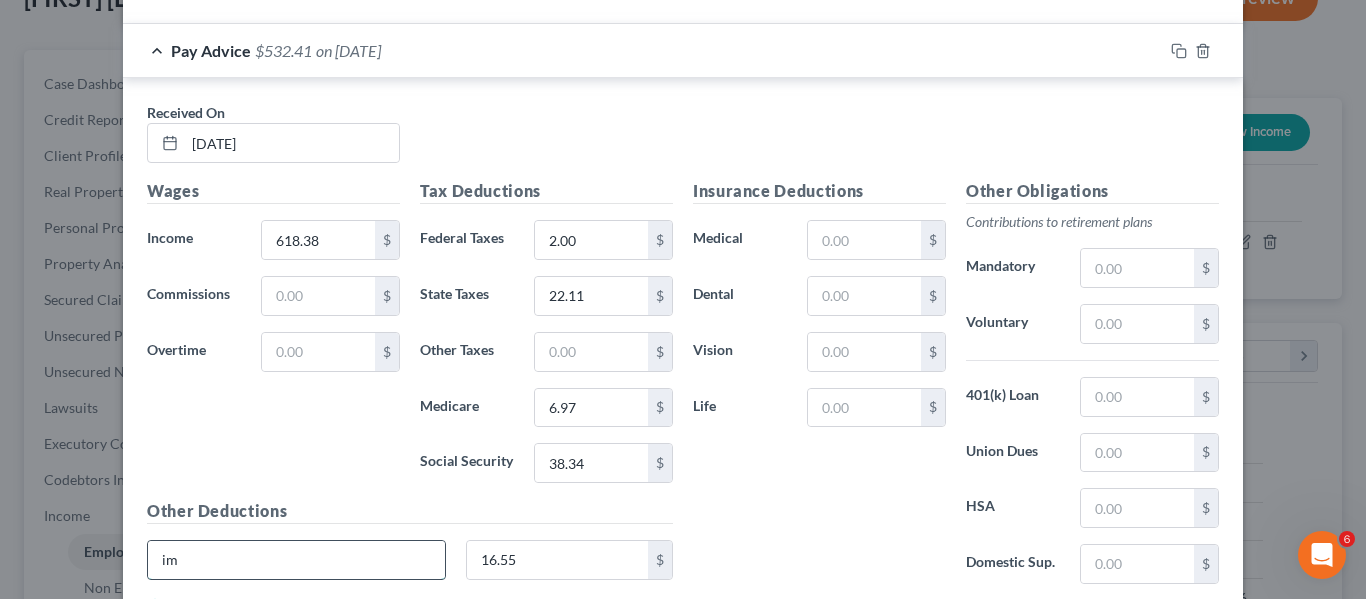 type on "i" 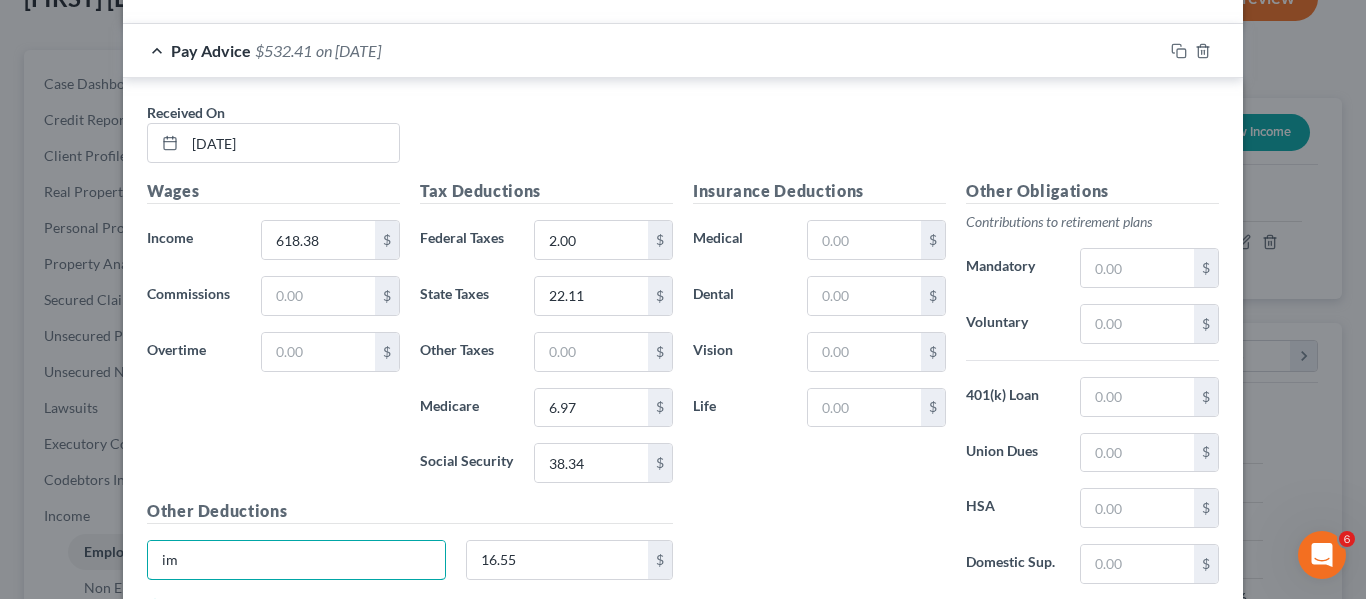 type on "i" 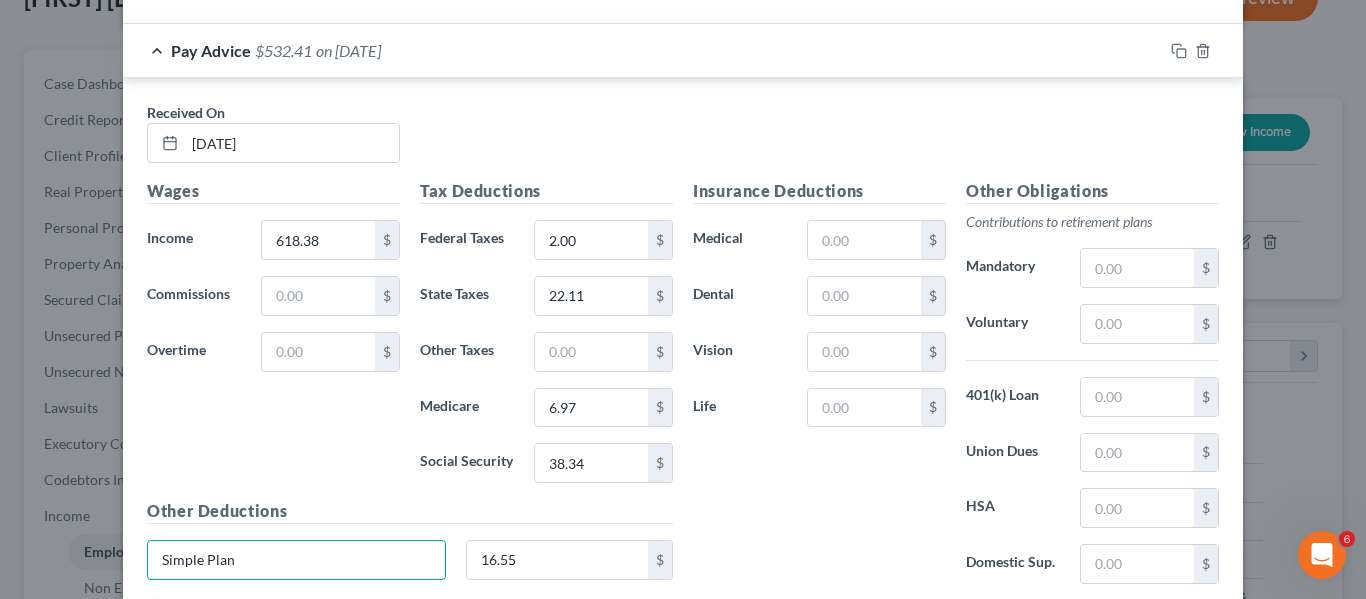 type on "Simple Plan" 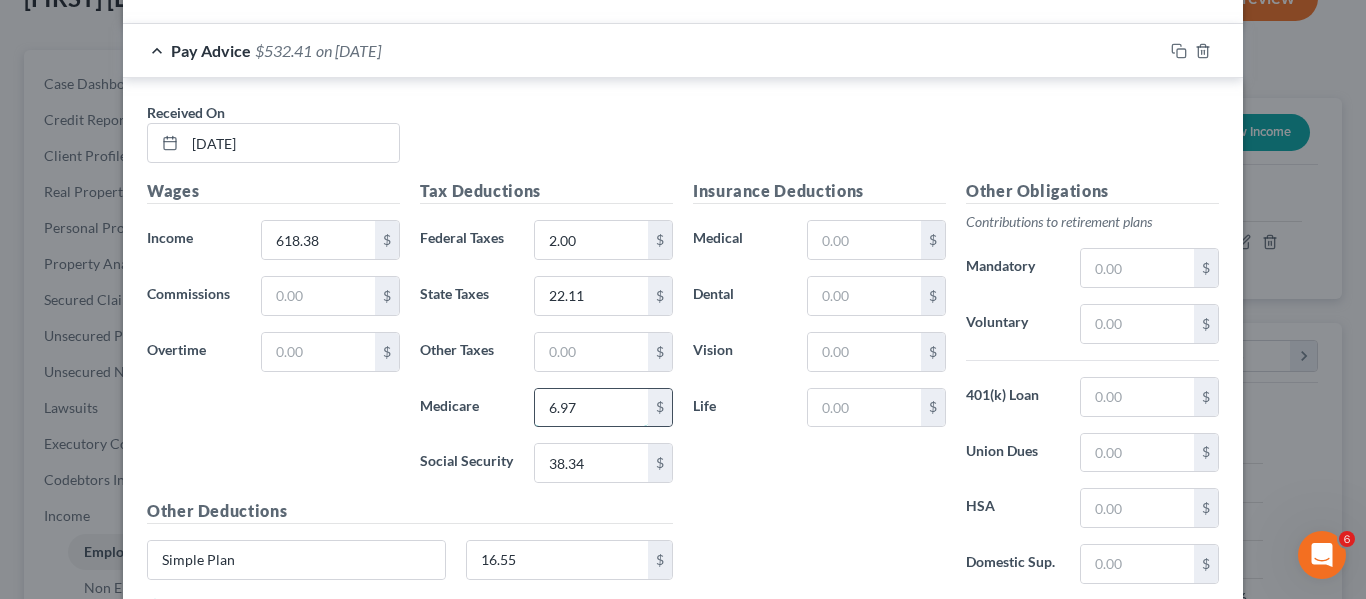 click on "6.97" at bounding box center (591, 408) 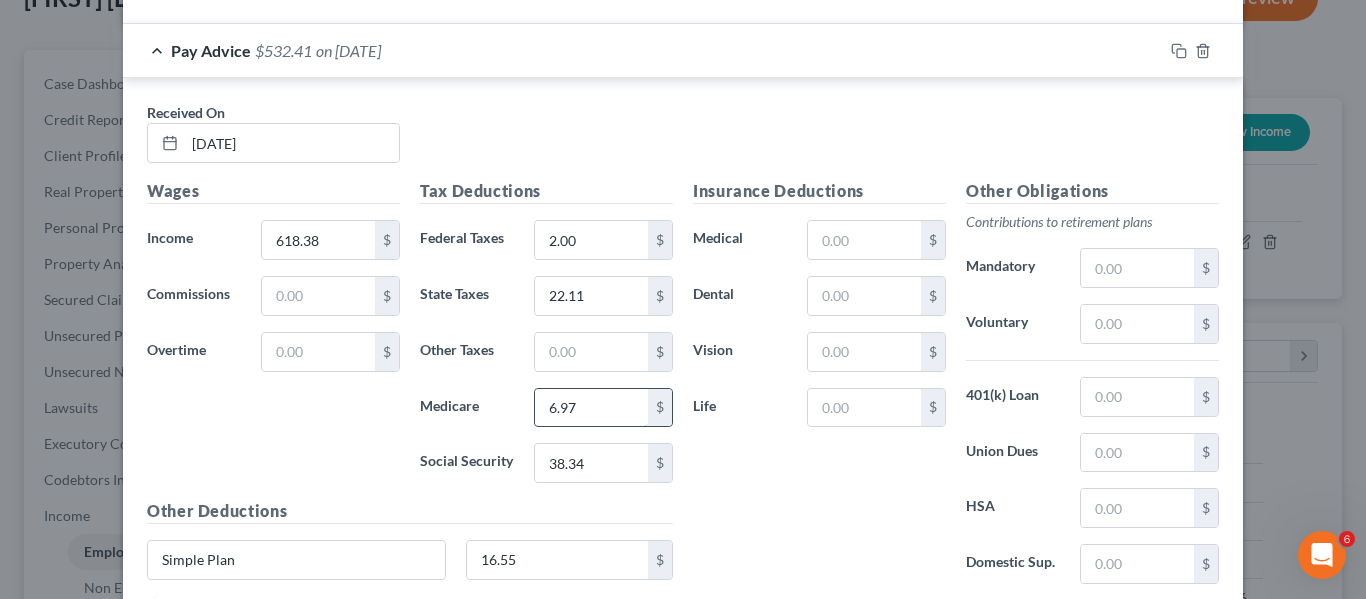 click on "6.97" at bounding box center (591, 408) 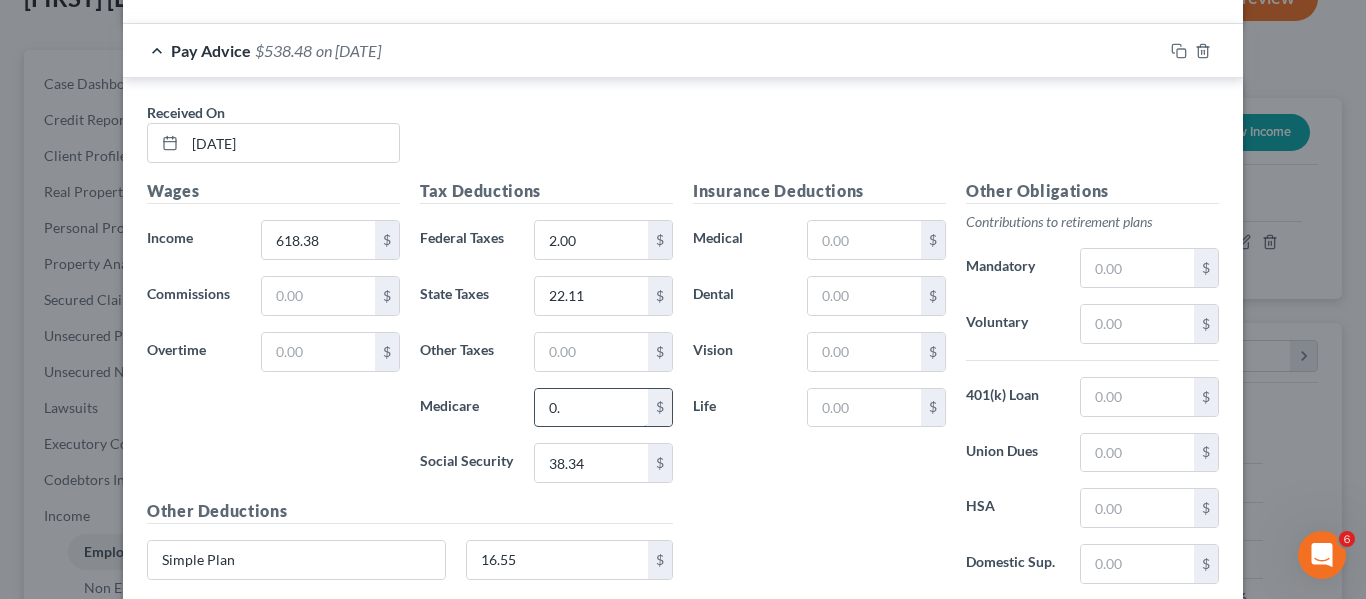 type on "0" 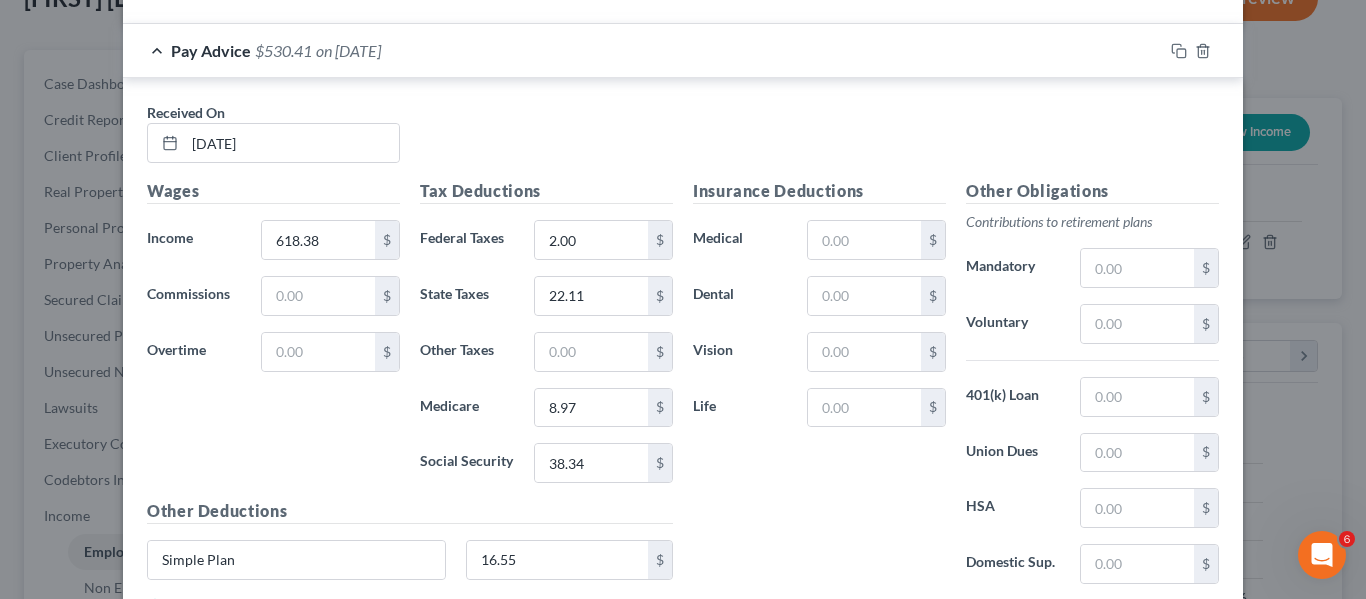 click on "Medicare" at bounding box center (467, 408) 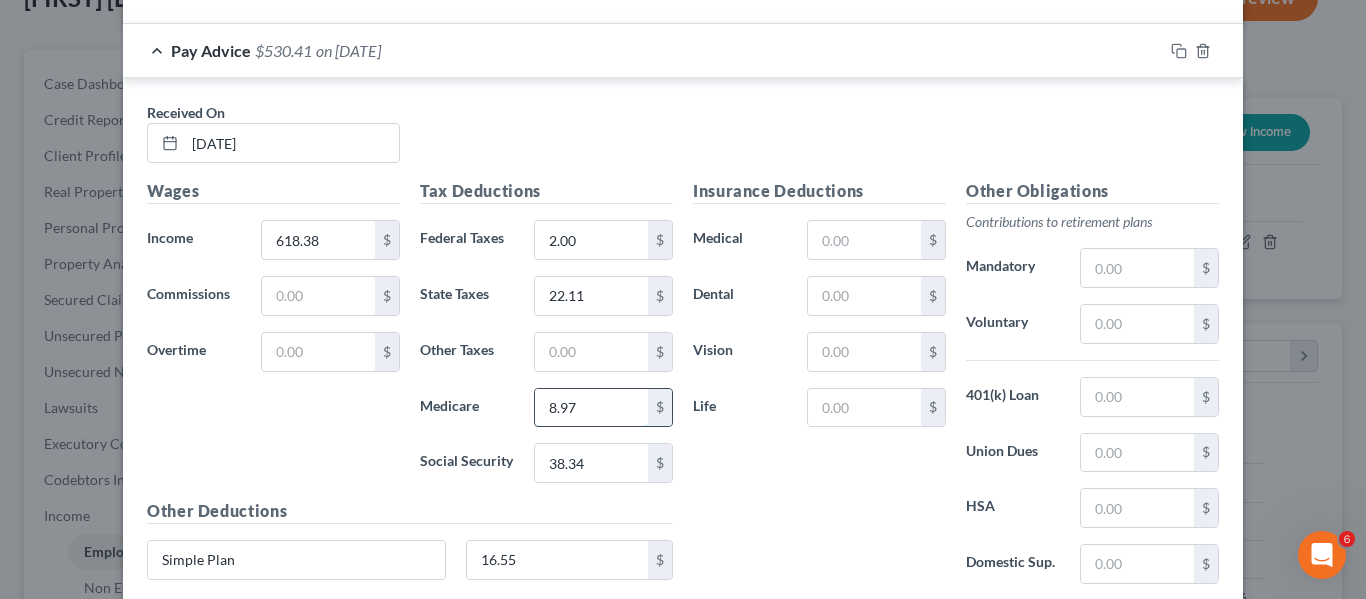 click on "8.97" at bounding box center [591, 408] 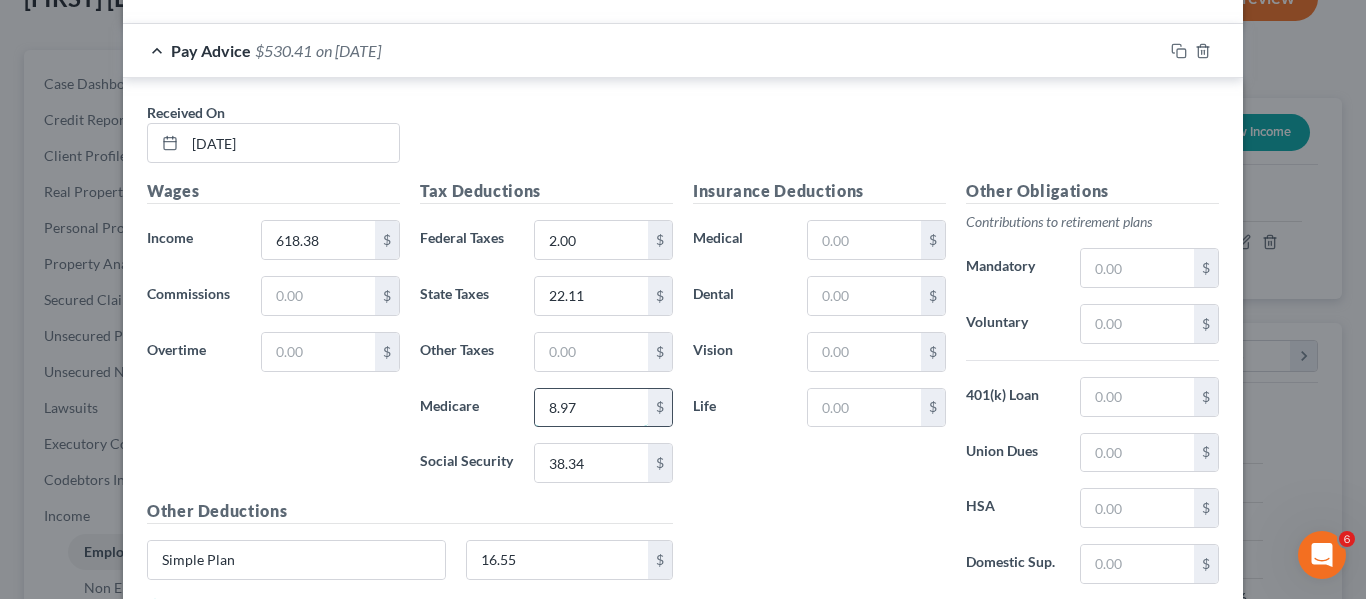 click on "8.97" at bounding box center [591, 408] 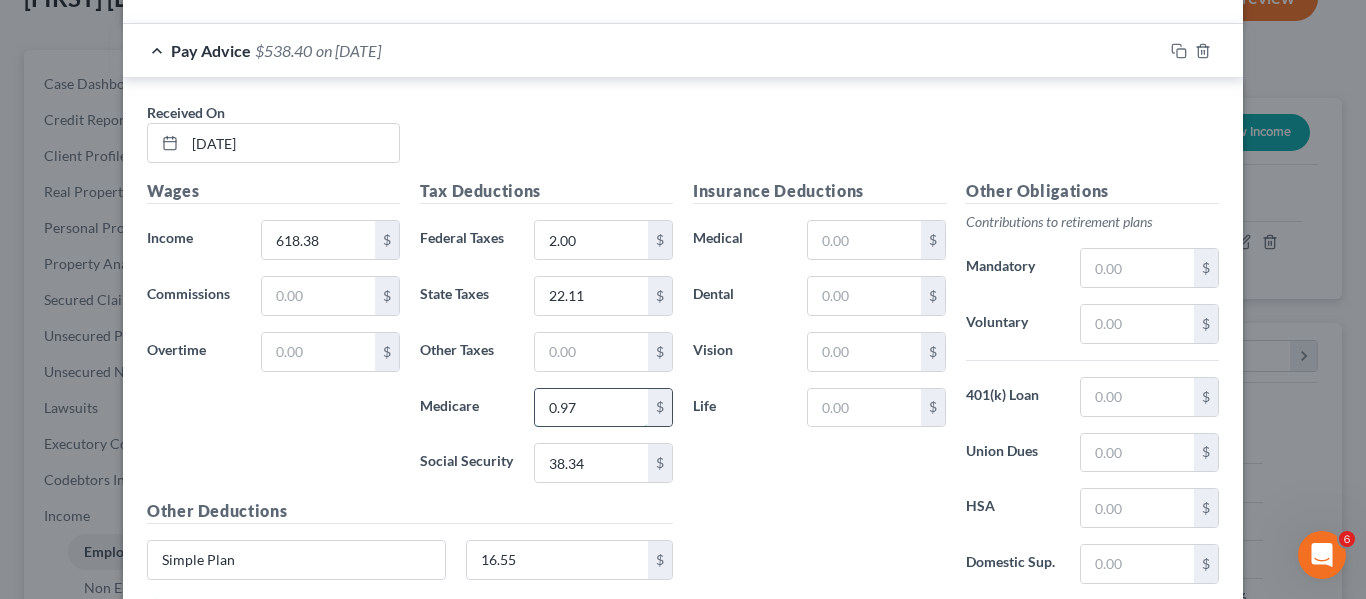 click on "0.97" at bounding box center [591, 408] 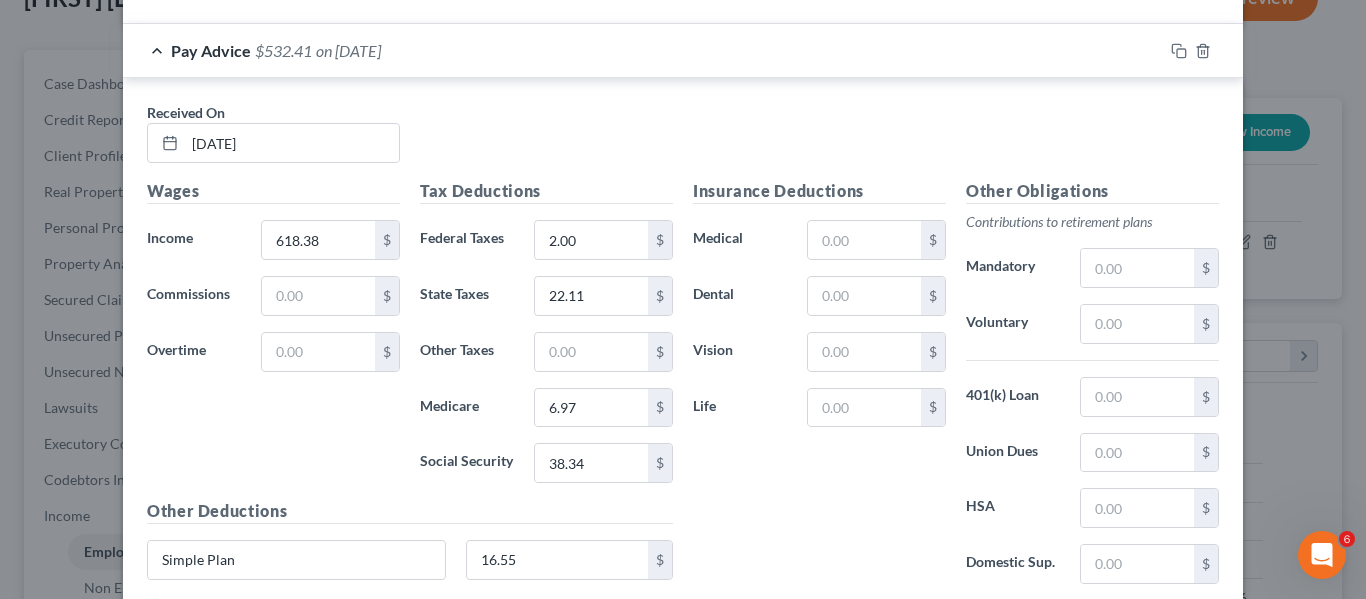 click on "Wages
Income
*
618.38 $ Commissions $ Overtime $" at bounding box center (273, 339) 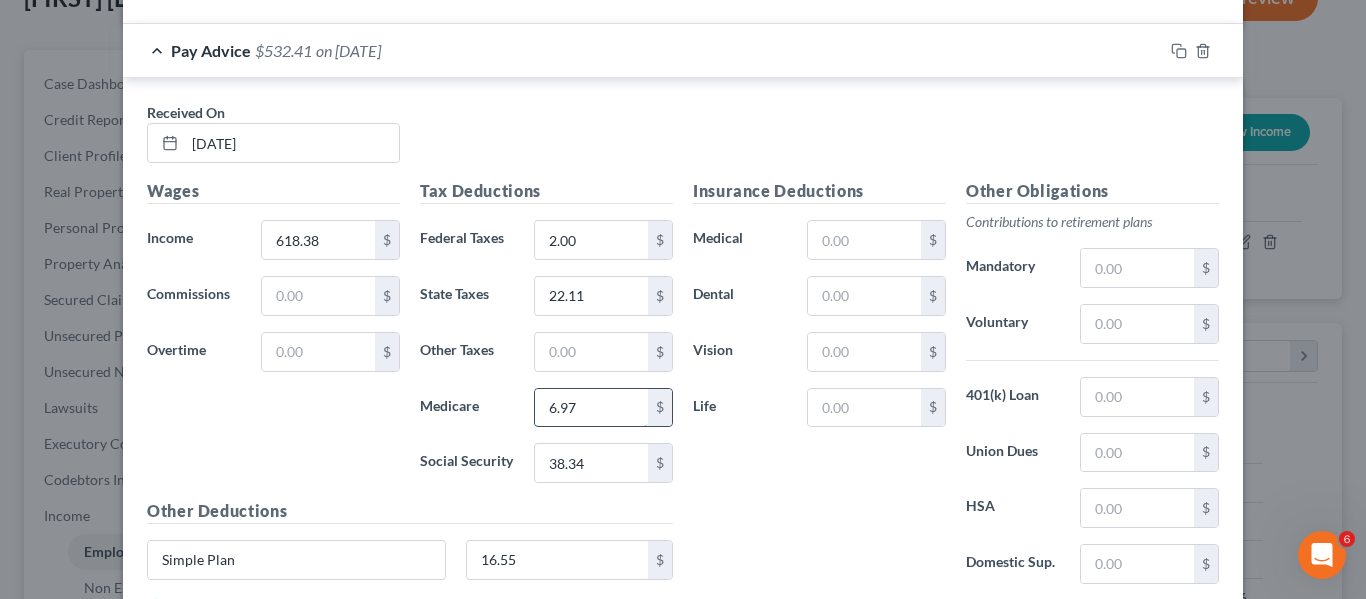 click on "6.97" at bounding box center (591, 408) 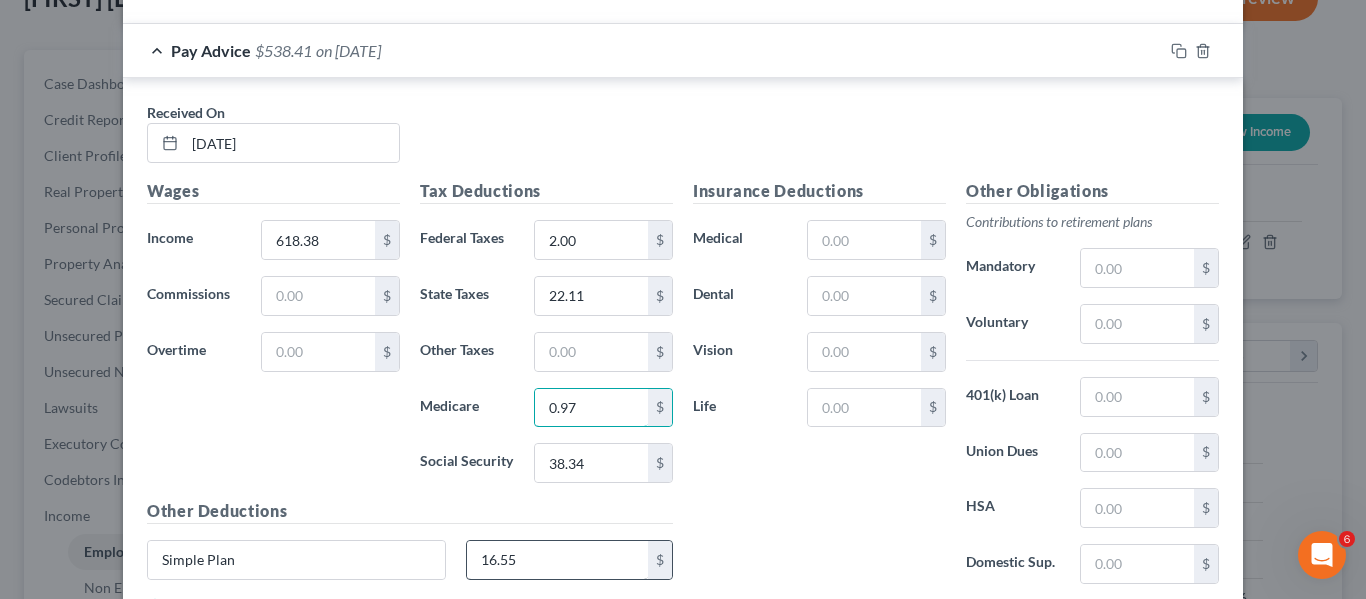 type on "0.97" 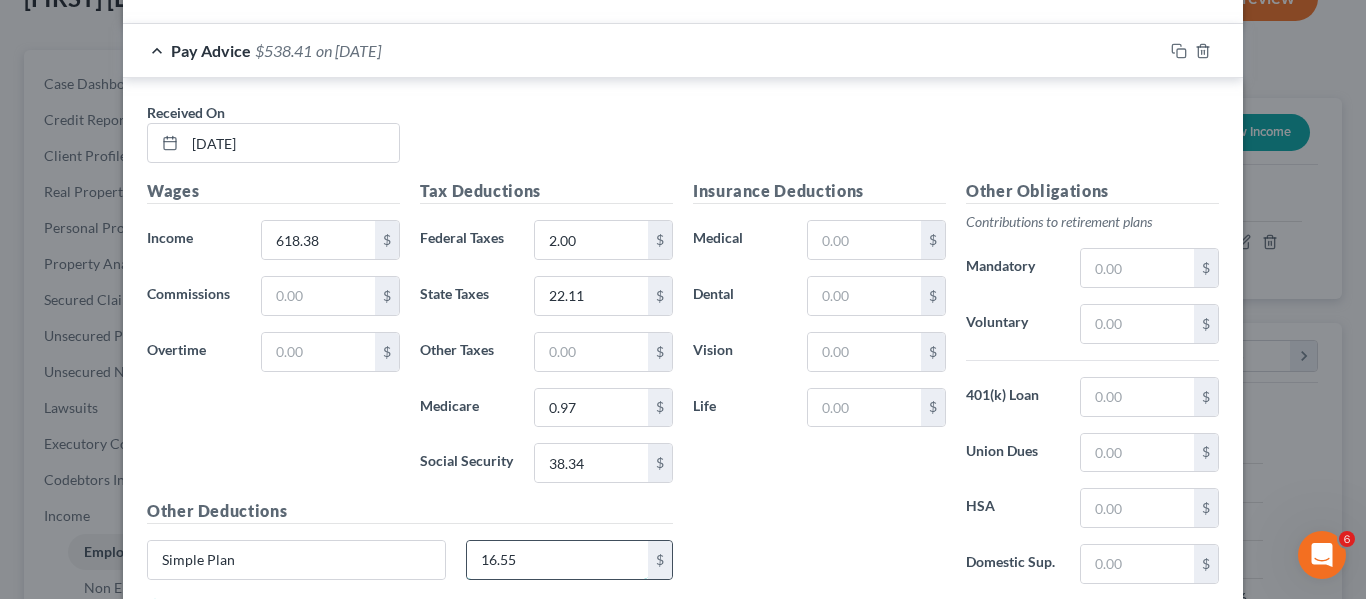 click on "16.55" at bounding box center (558, 560) 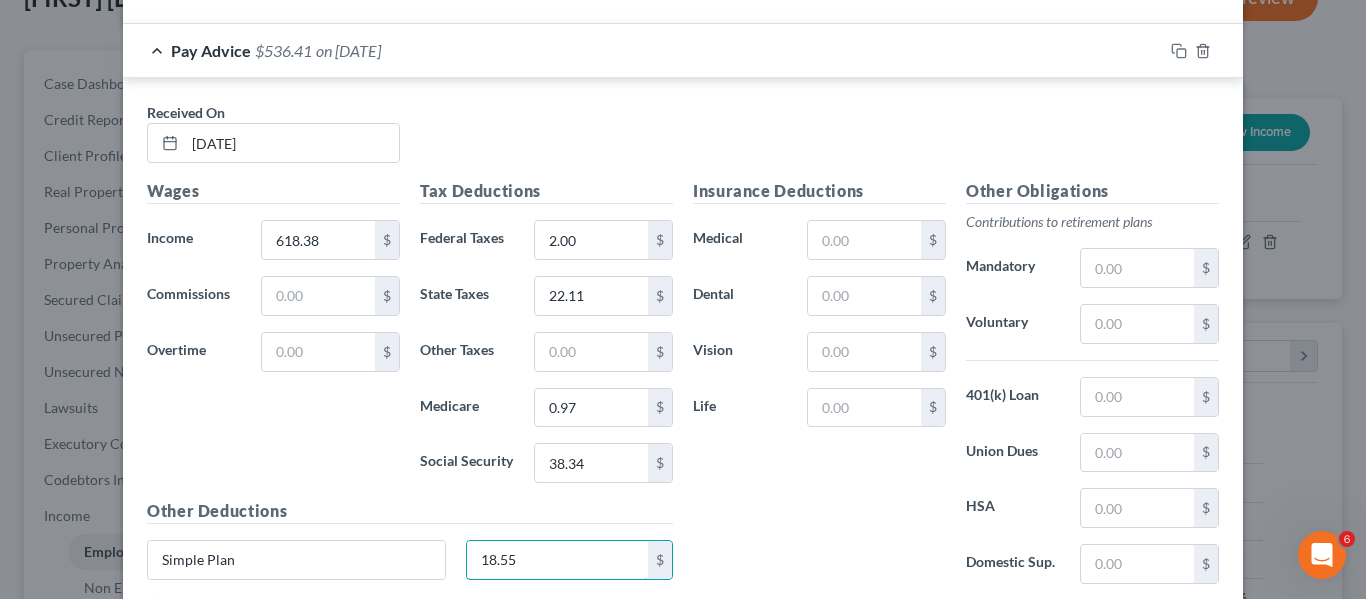 type on "18.55" 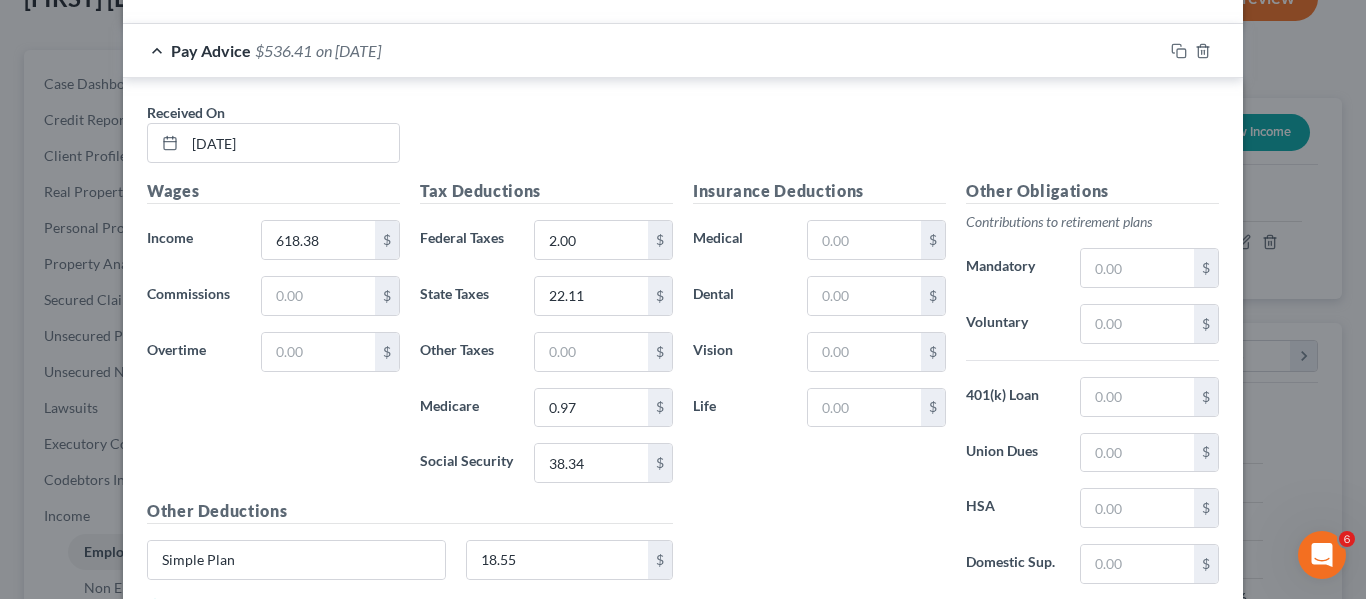 click on "Other Deductions" at bounding box center (410, 511) 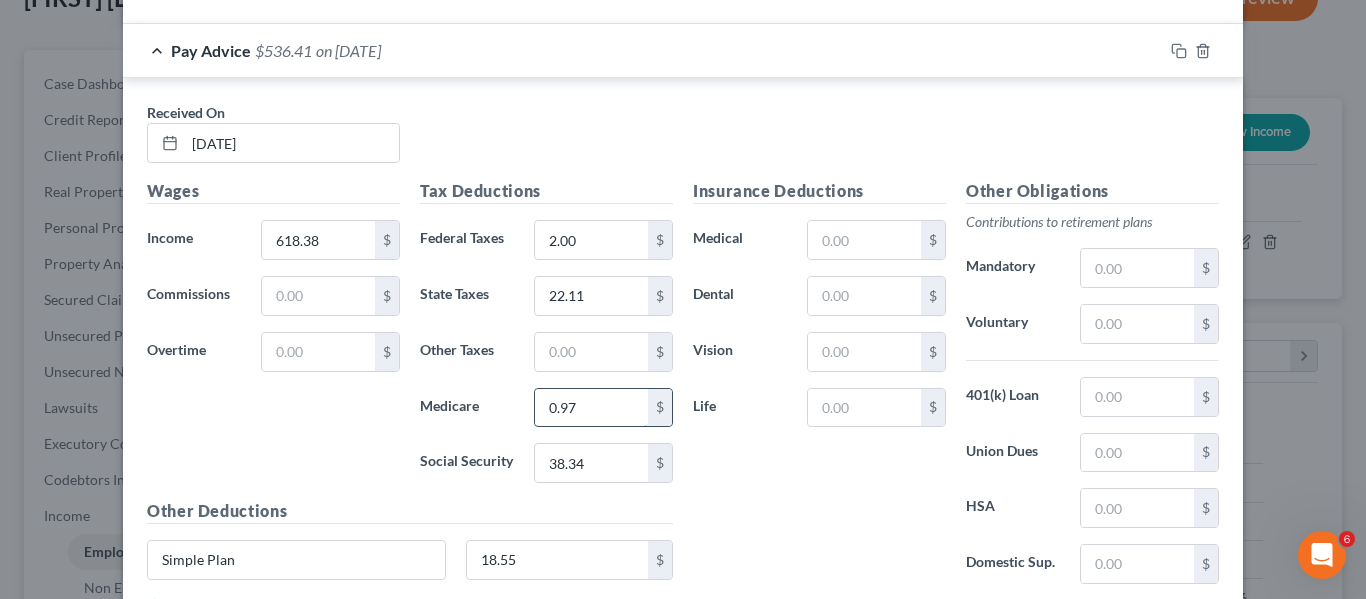 click on "0.97" at bounding box center (591, 408) 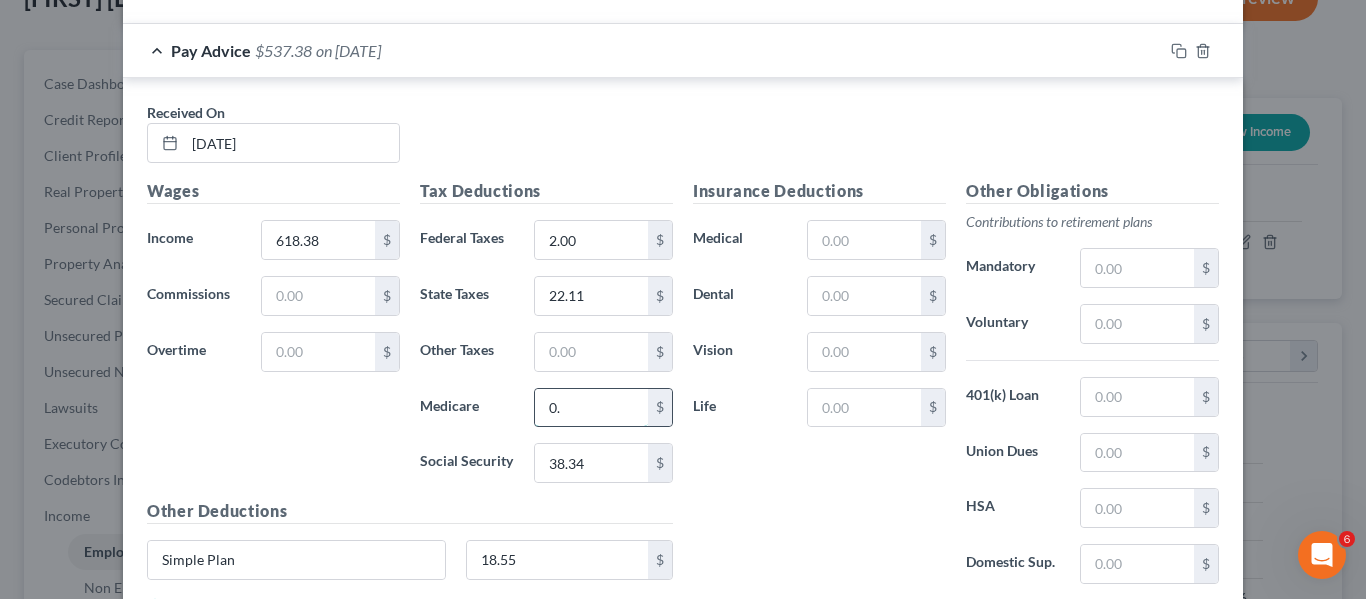 type on "0" 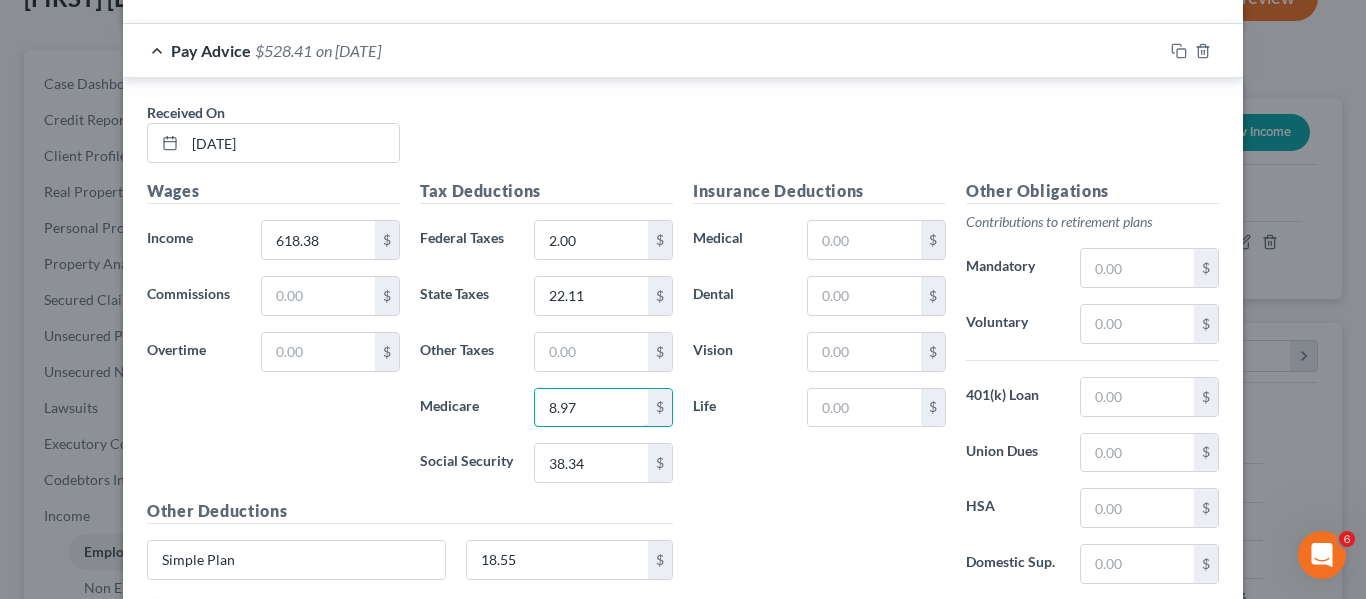type on "8.97" 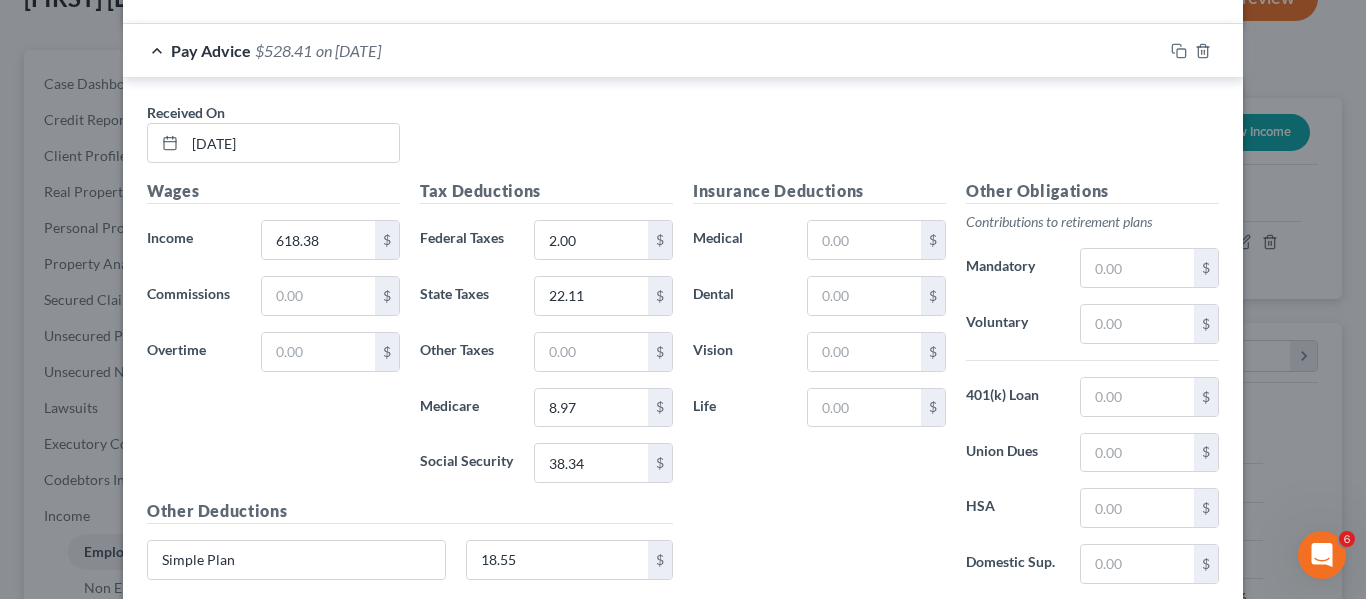 click on "Tax Deductions Federal Taxes 2.00 $ State Taxes 22.11 $ Other Taxes $ Medicare 8.97 $ Social Security 38.34 $" at bounding box center (546, 339) 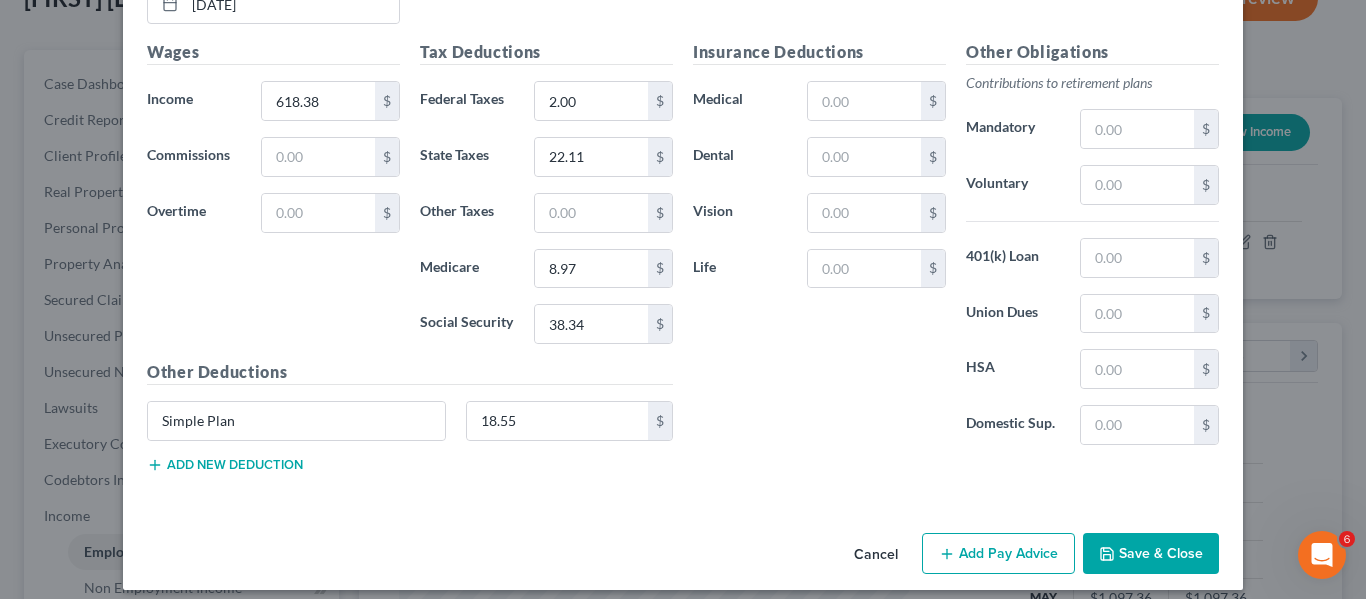 scroll, scrollTop: 2754, scrollLeft: 0, axis: vertical 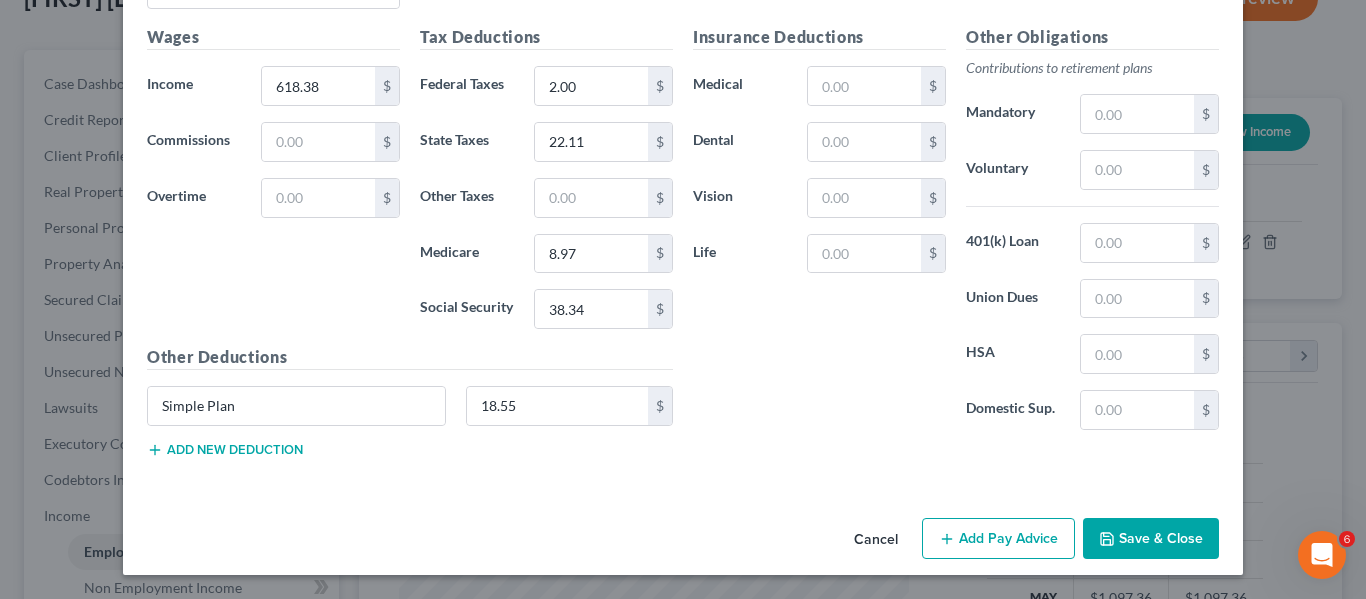 click on "Add Pay Advice" at bounding box center [998, 539] 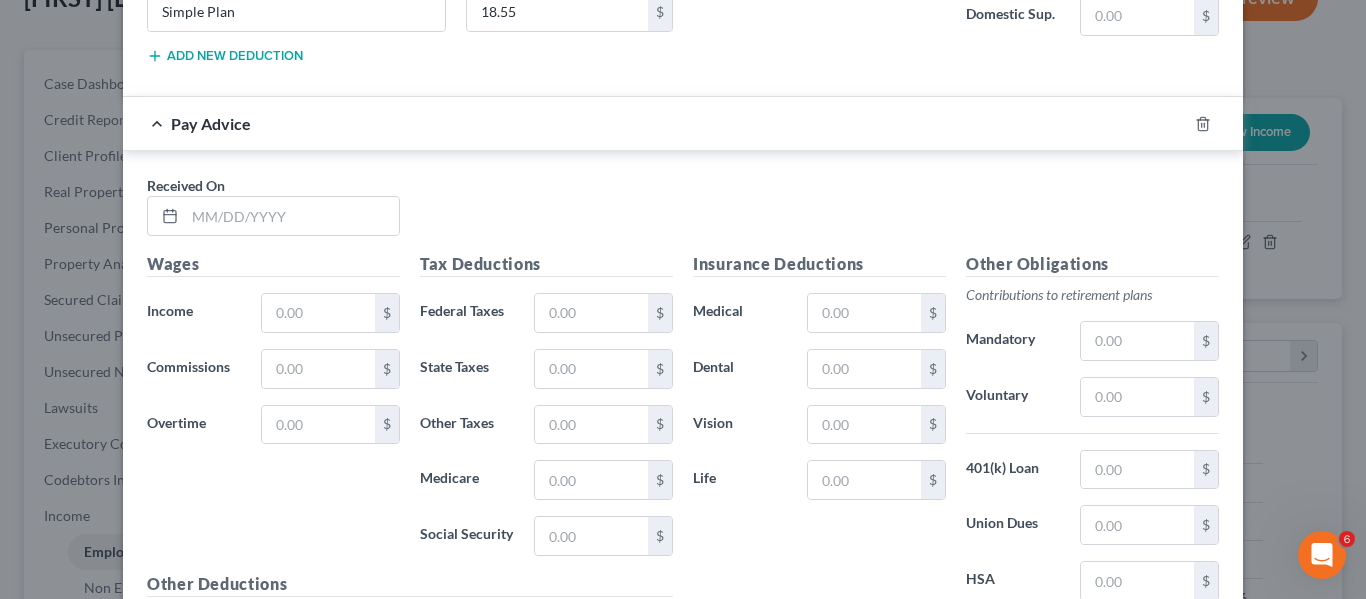 scroll, scrollTop: 3150, scrollLeft: 0, axis: vertical 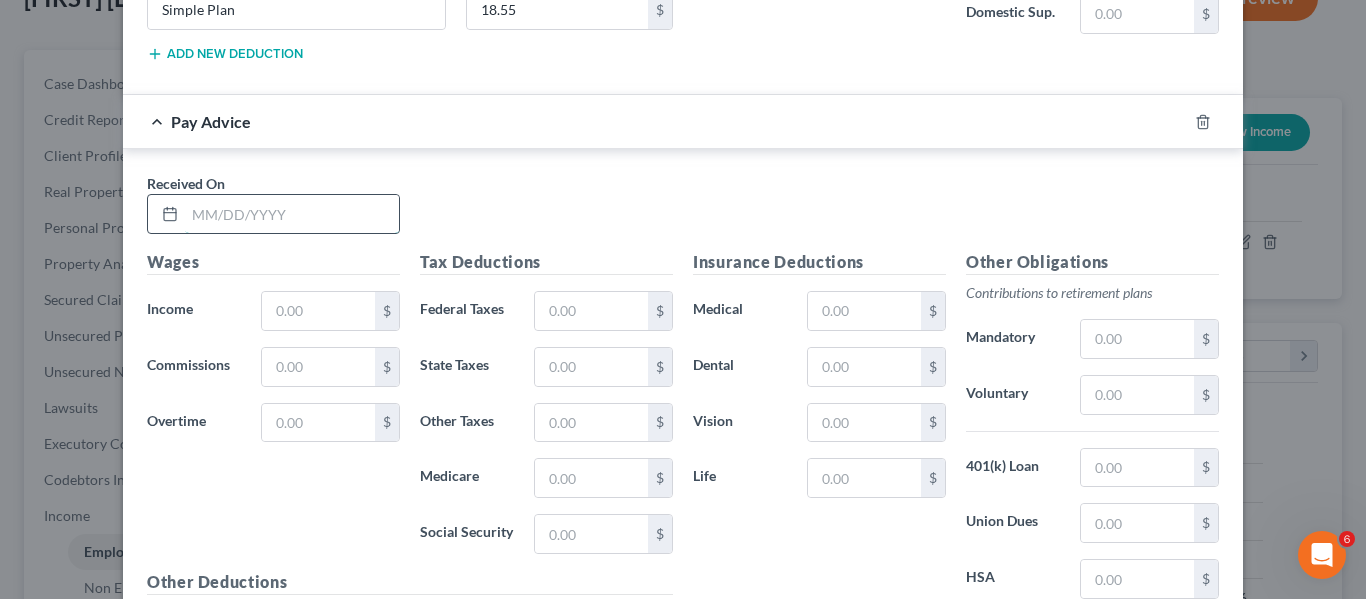 click at bounding box center [292, 214] 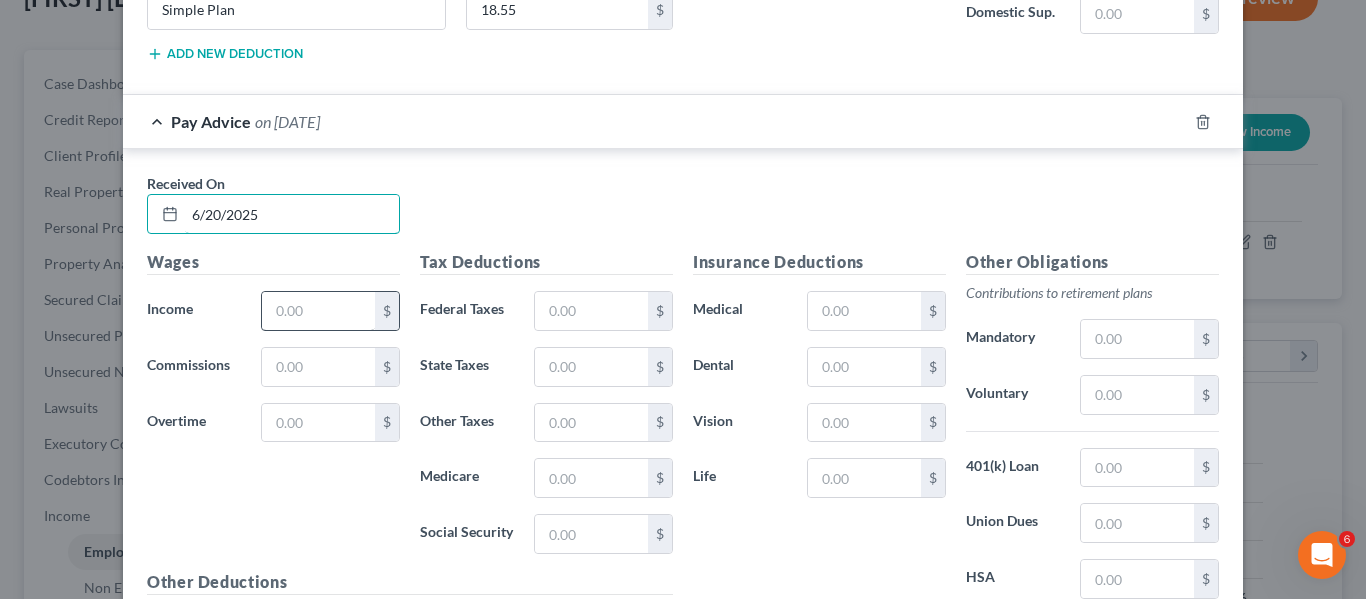 type on "6/20/2025" 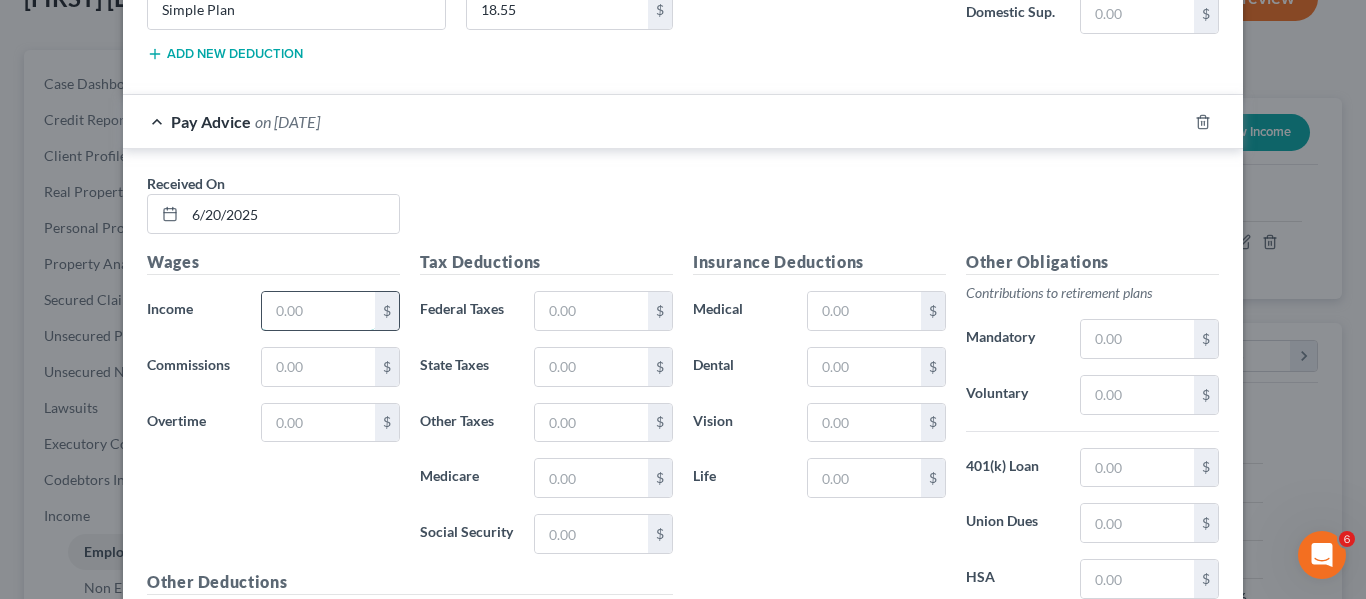 click at bounding box center (318, 311) 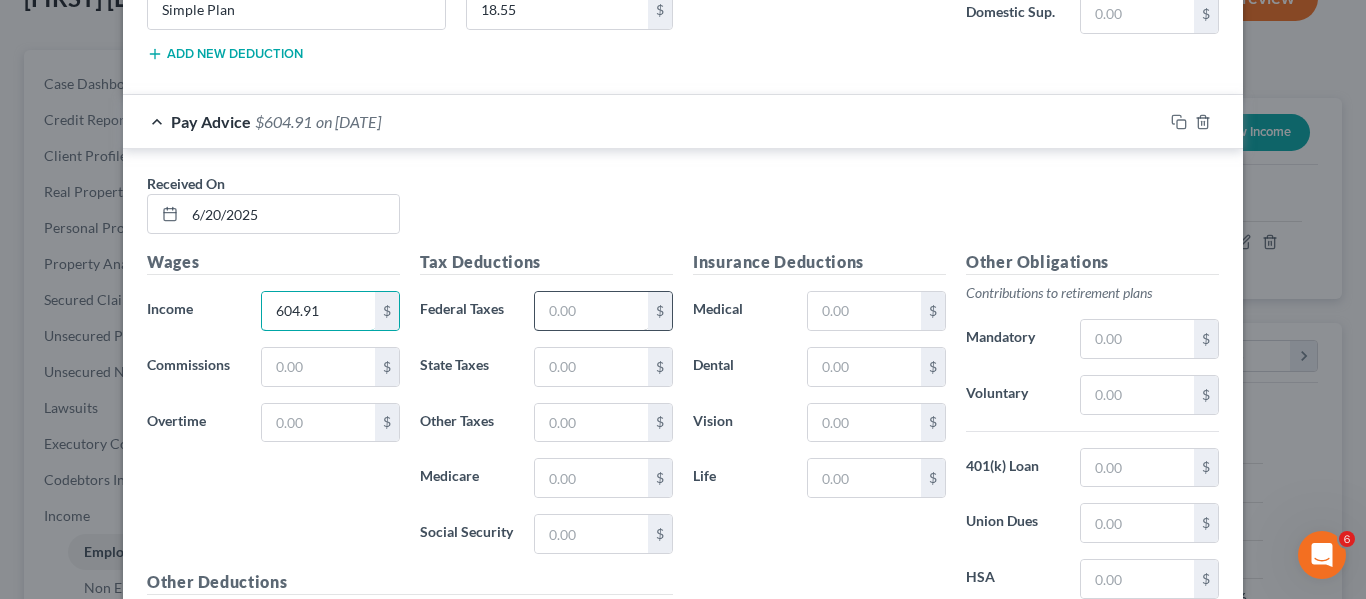 type on "604.91" 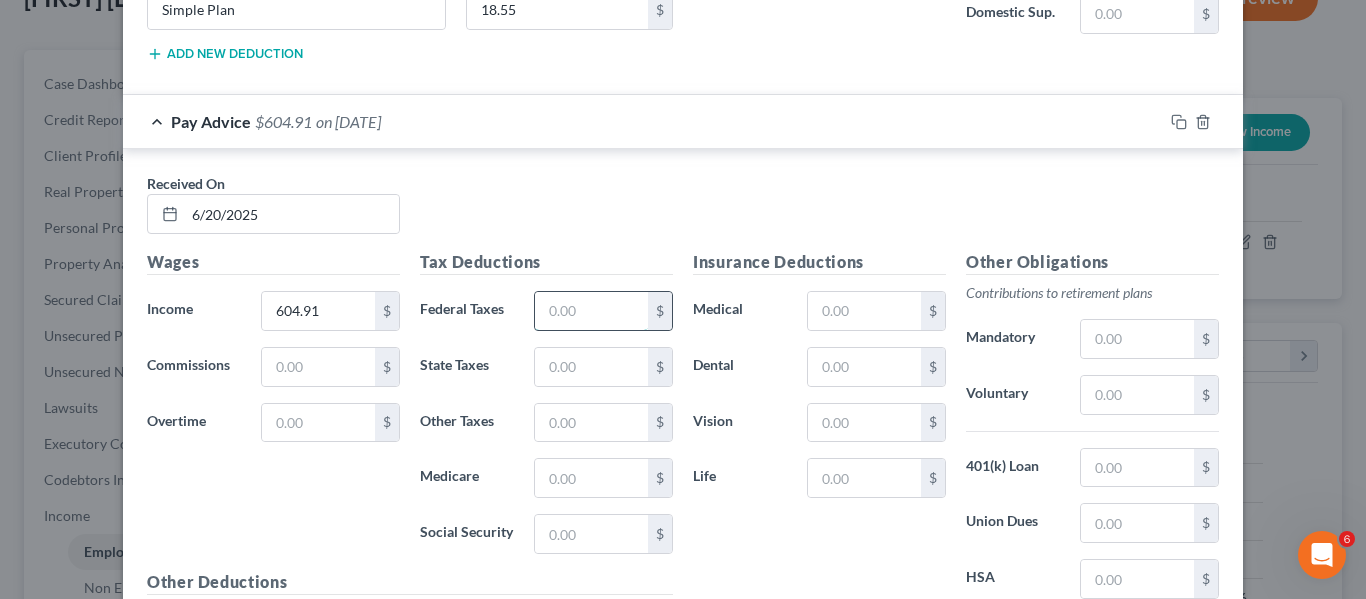 click at bounding box center (591, 311) 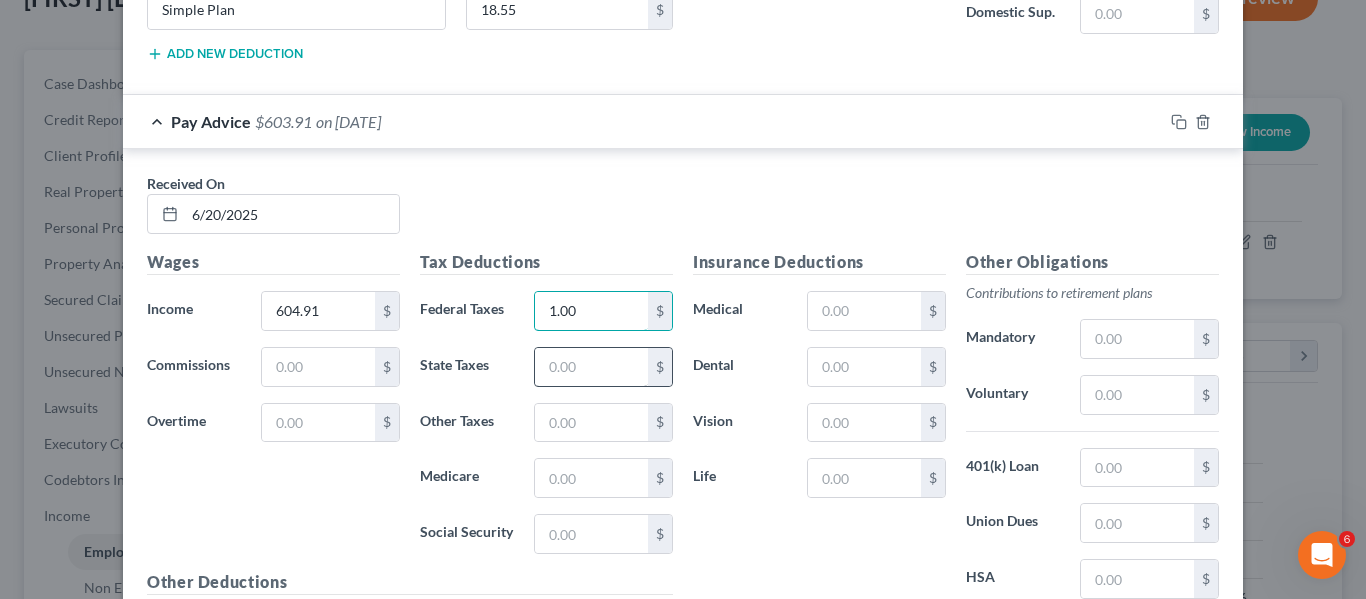 type on "1.00" 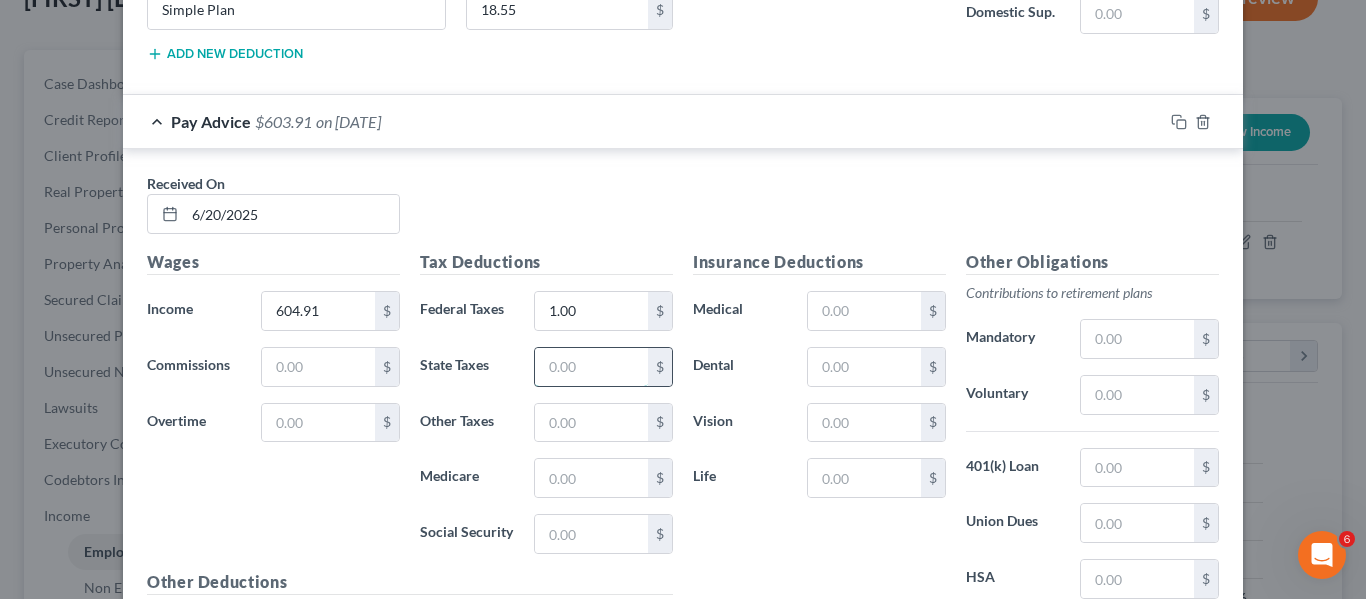 click at bounding box center (591, 367) 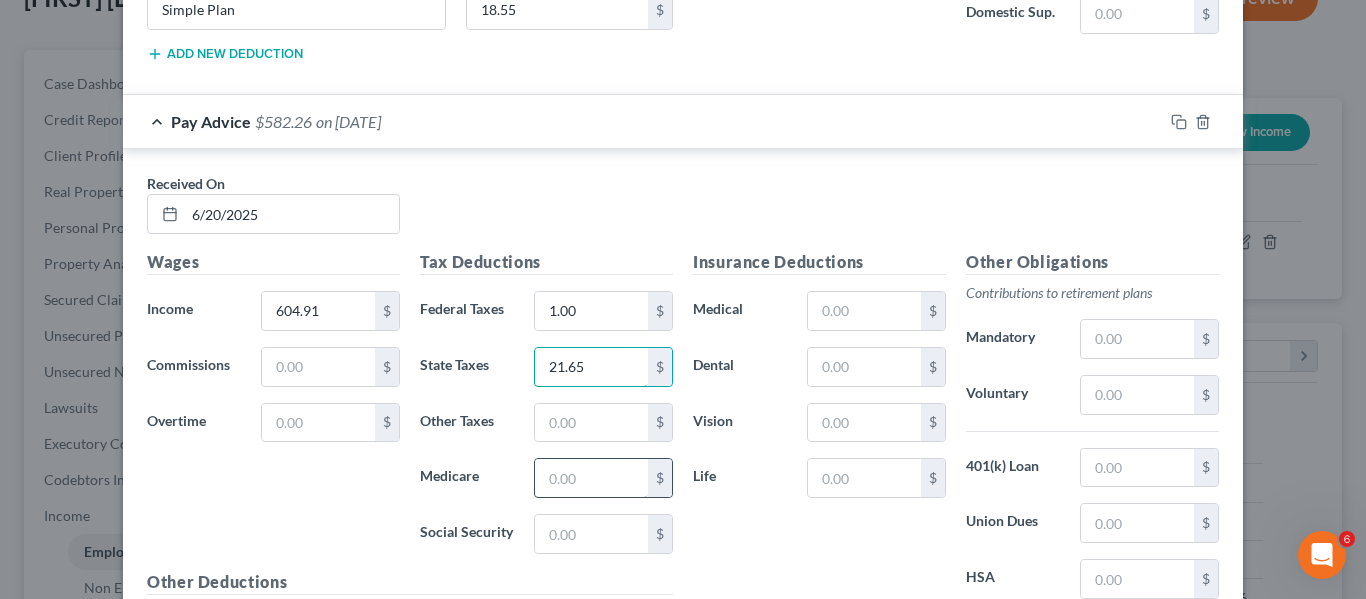 type on "21.65" 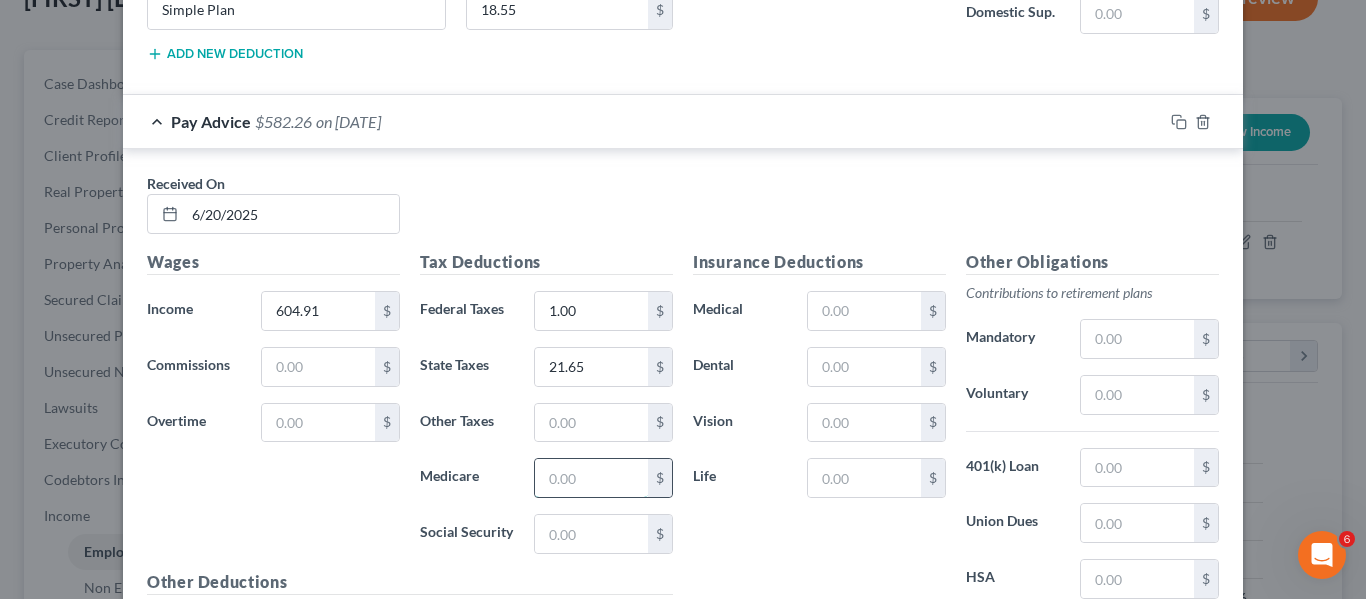 click at bounding box center (591, 478) 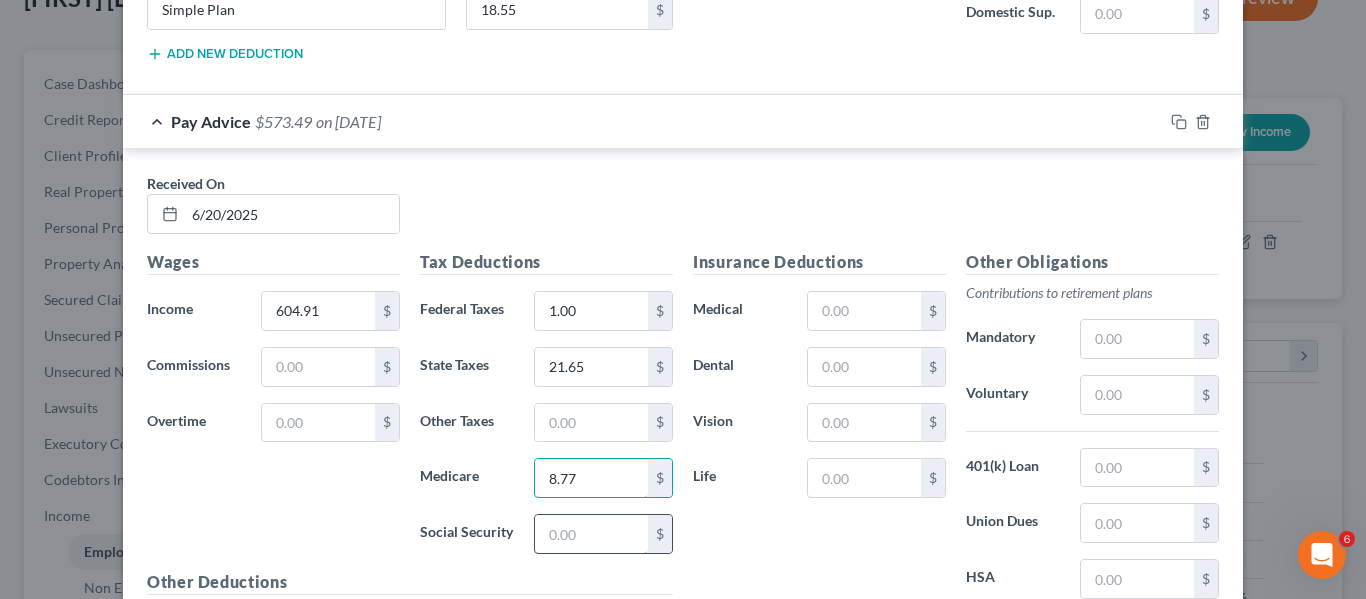 type on "8.77" 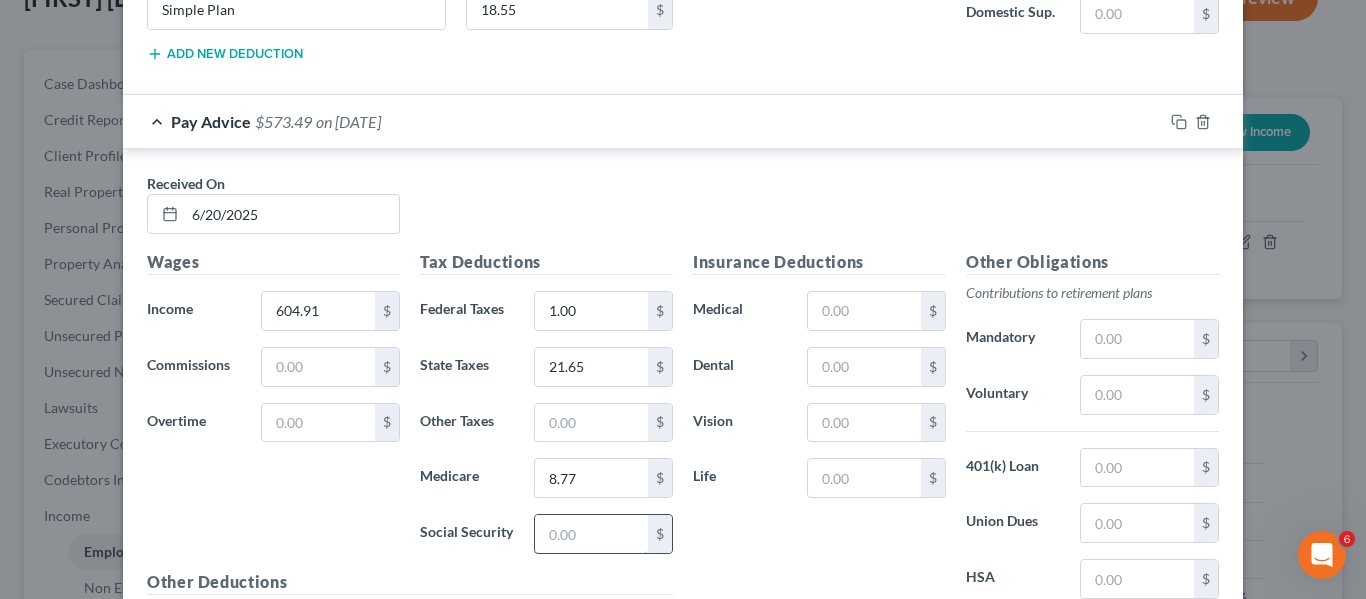 click at bounding box center [591, 534] 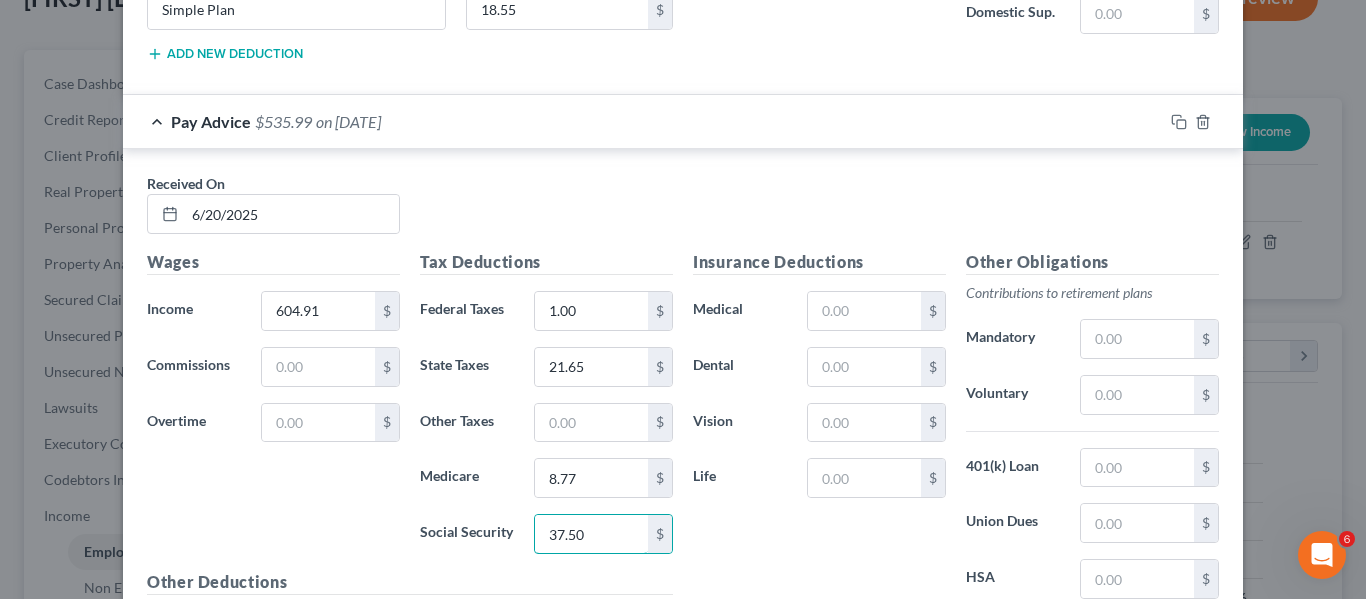 type on "37.50" 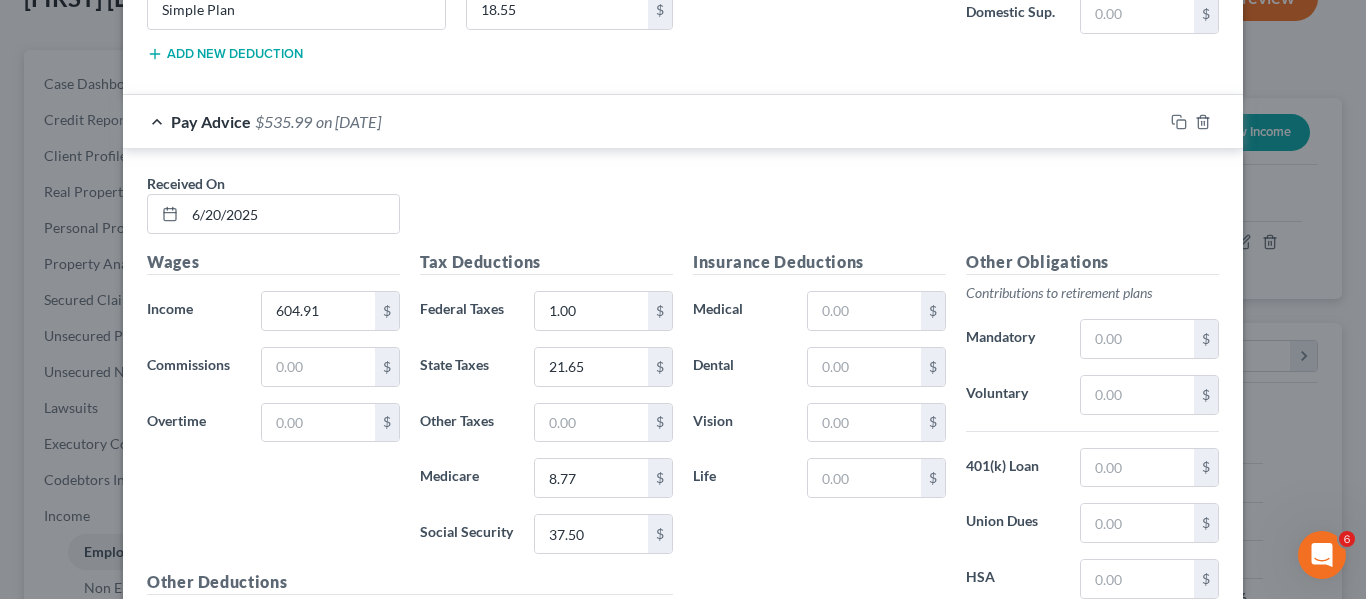 click on "Social Security" at bounding box center [467, 534] 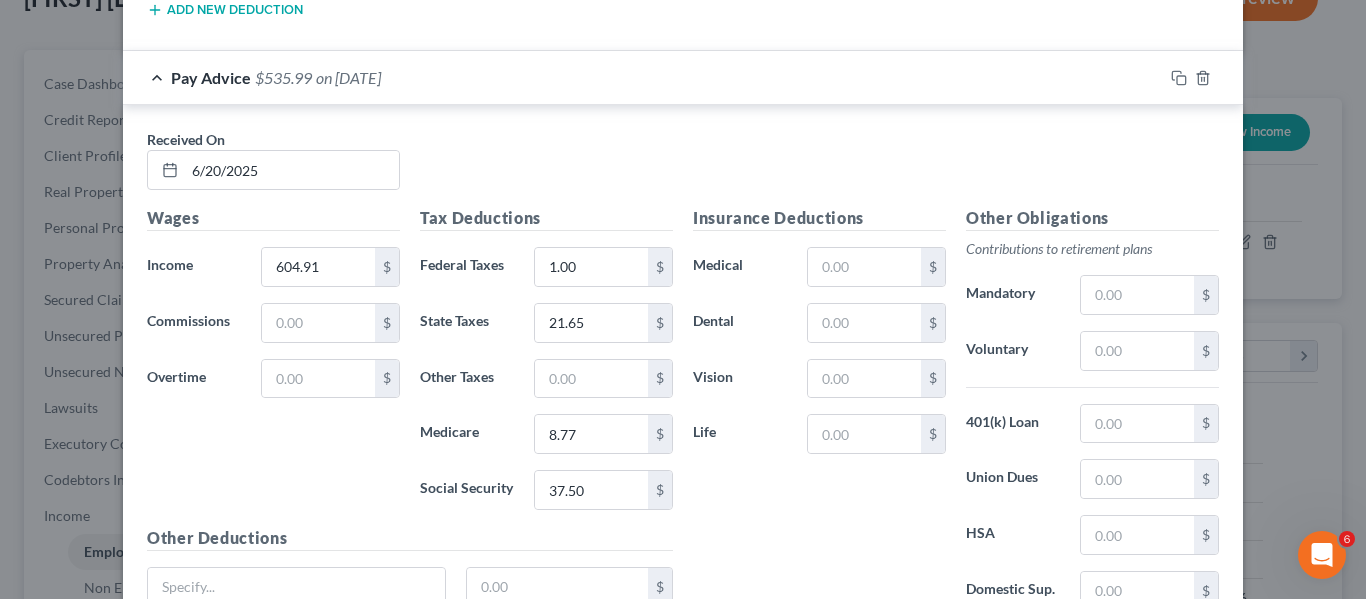 scroll, scrollTop: 3197, scrollLeft: 0, axis: vertical 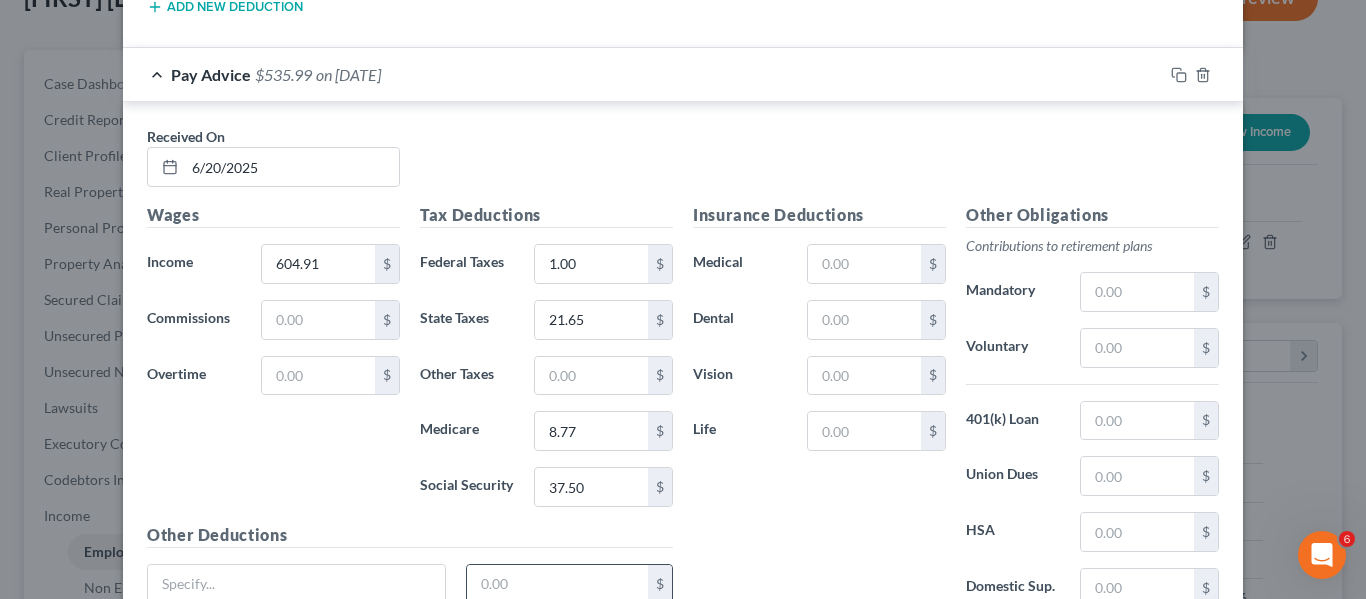 click at bounding box center (558, 584) 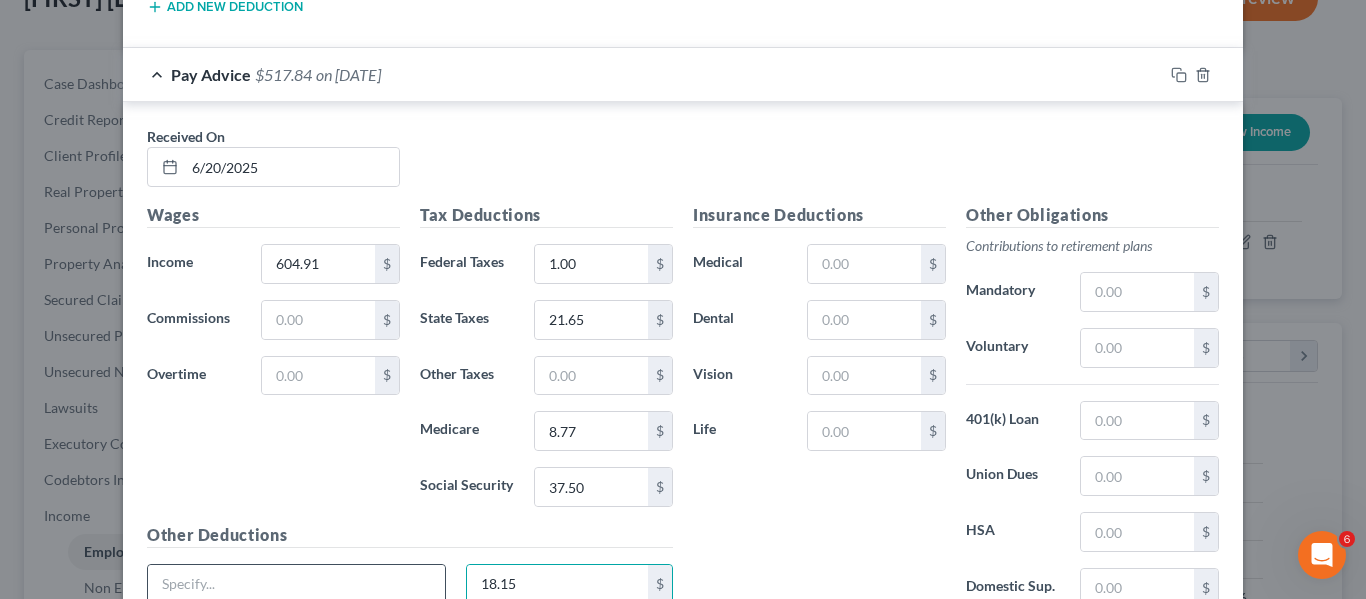 type on "18.15" 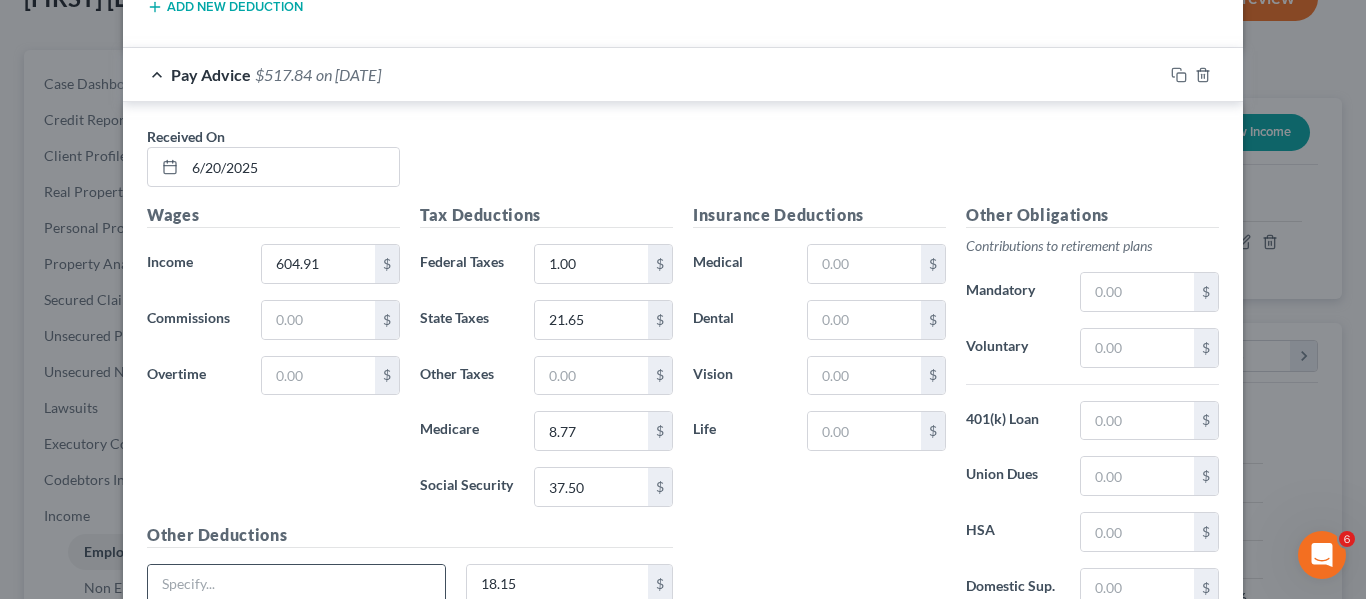 click at bounding box center (296, 584) 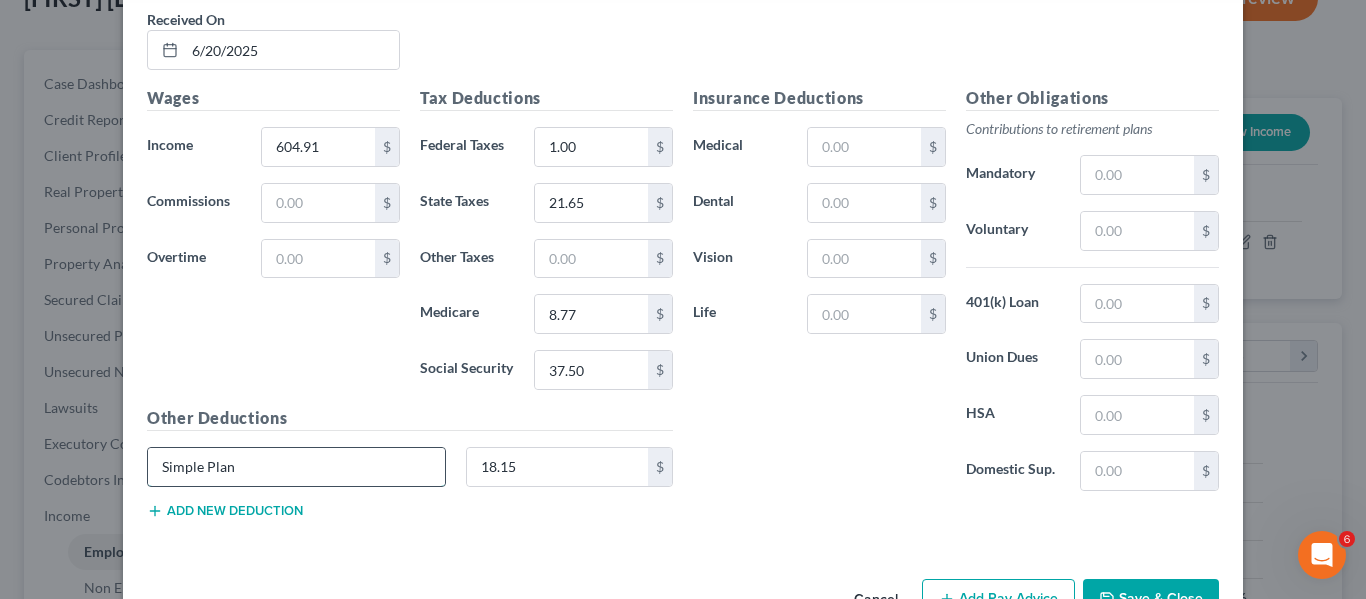 scroll, scrollTop: 3318, scrollLeft: 0, axis: vertical 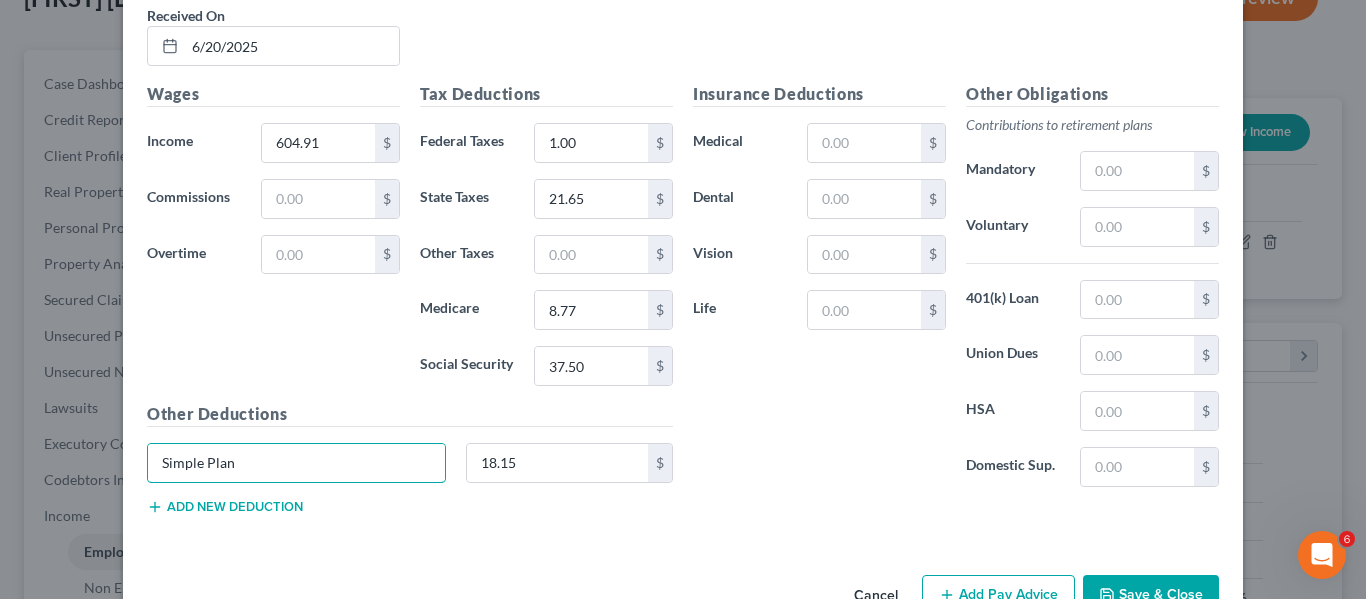 type on "Simple Plan" 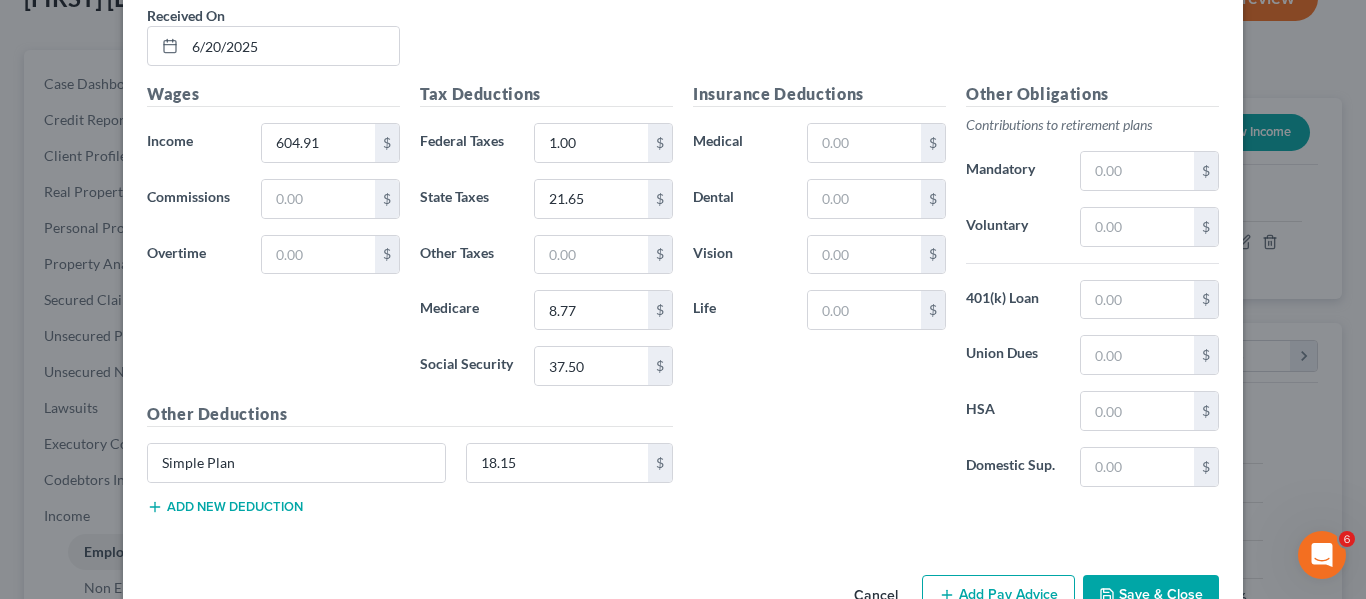 click on "Add Pay Advice" at bounding box center [998, 596] 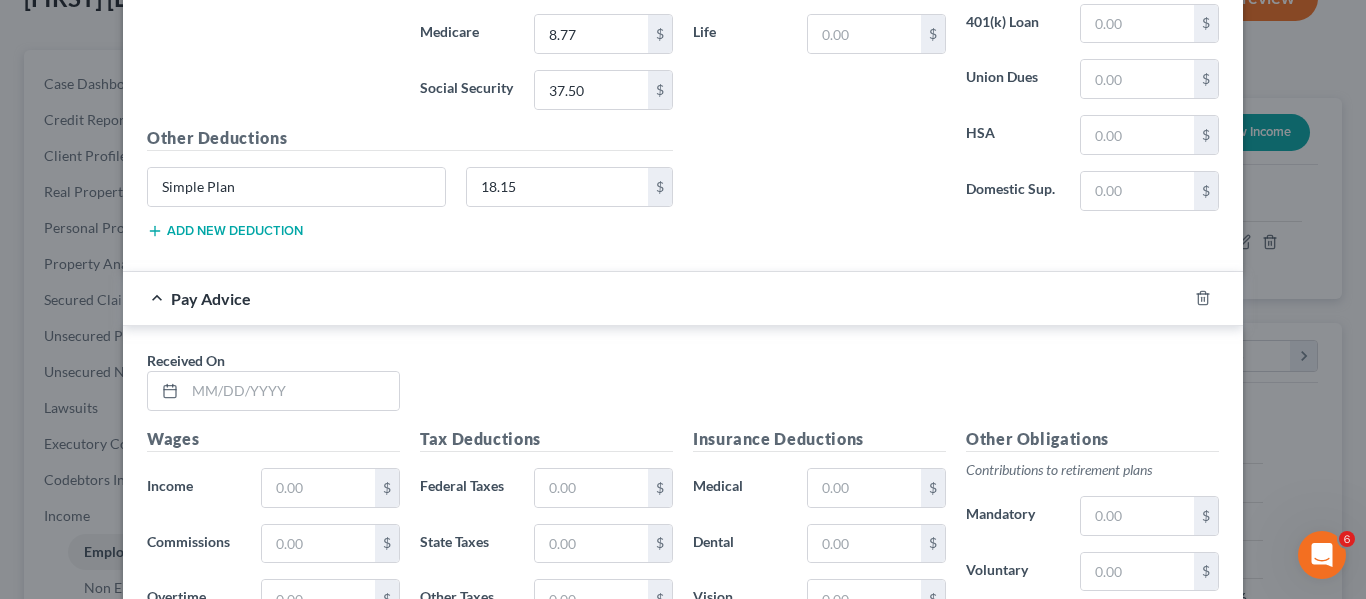 scroll, scrollTop: 3595, scrollLeft: 0, axis: vertical 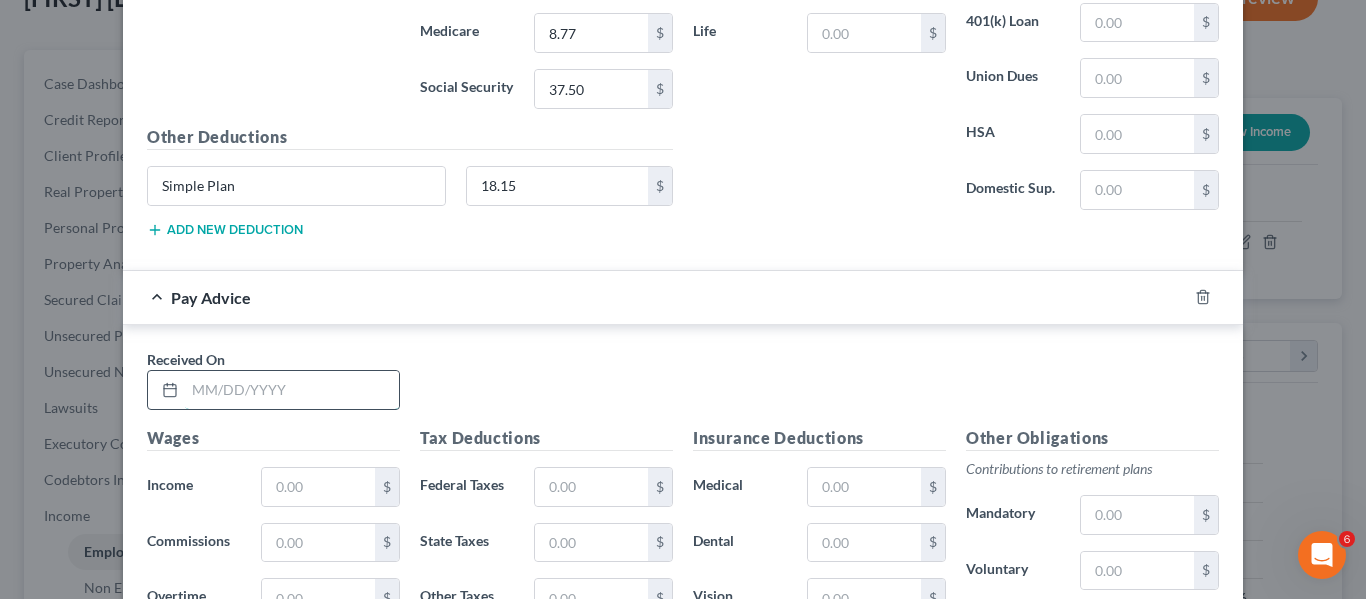 click at bounding box center (292, 390) 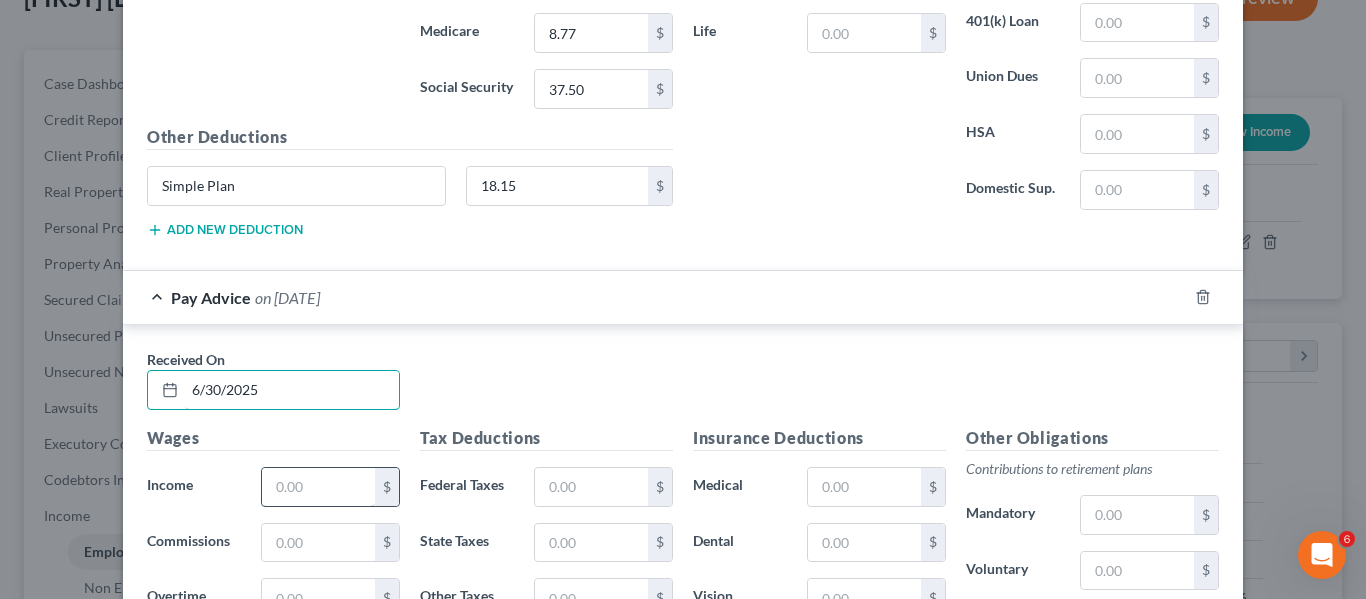 type on "6/30/2025" 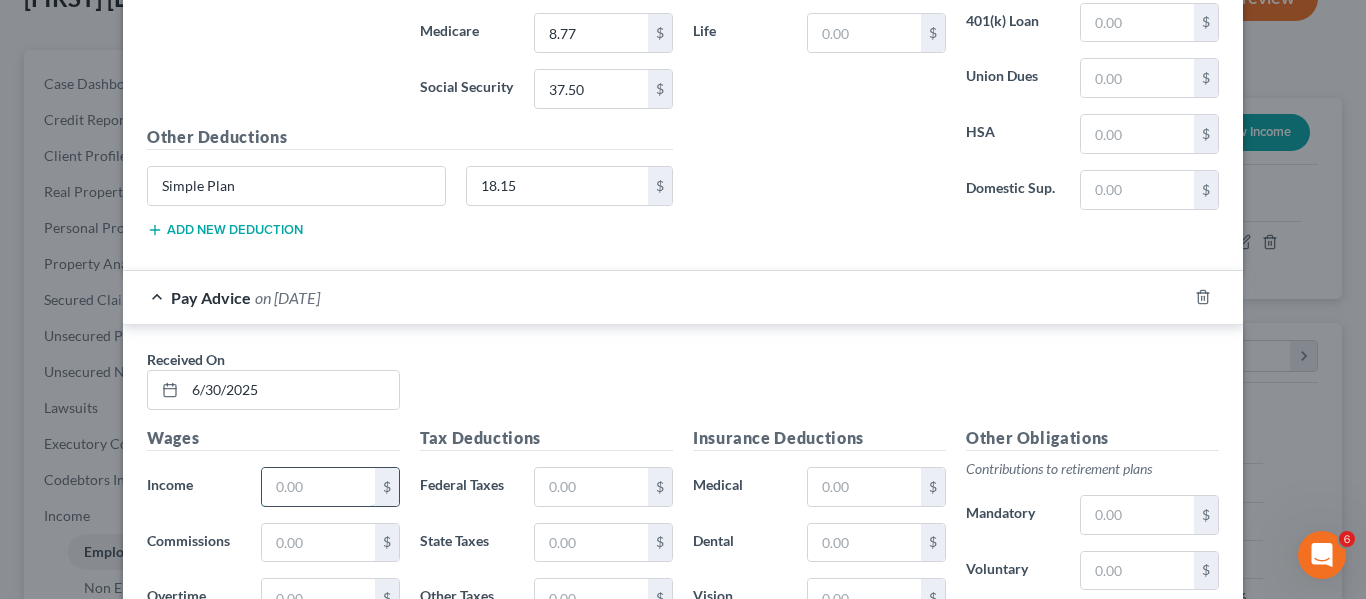 click at bounding box center (318, 487) 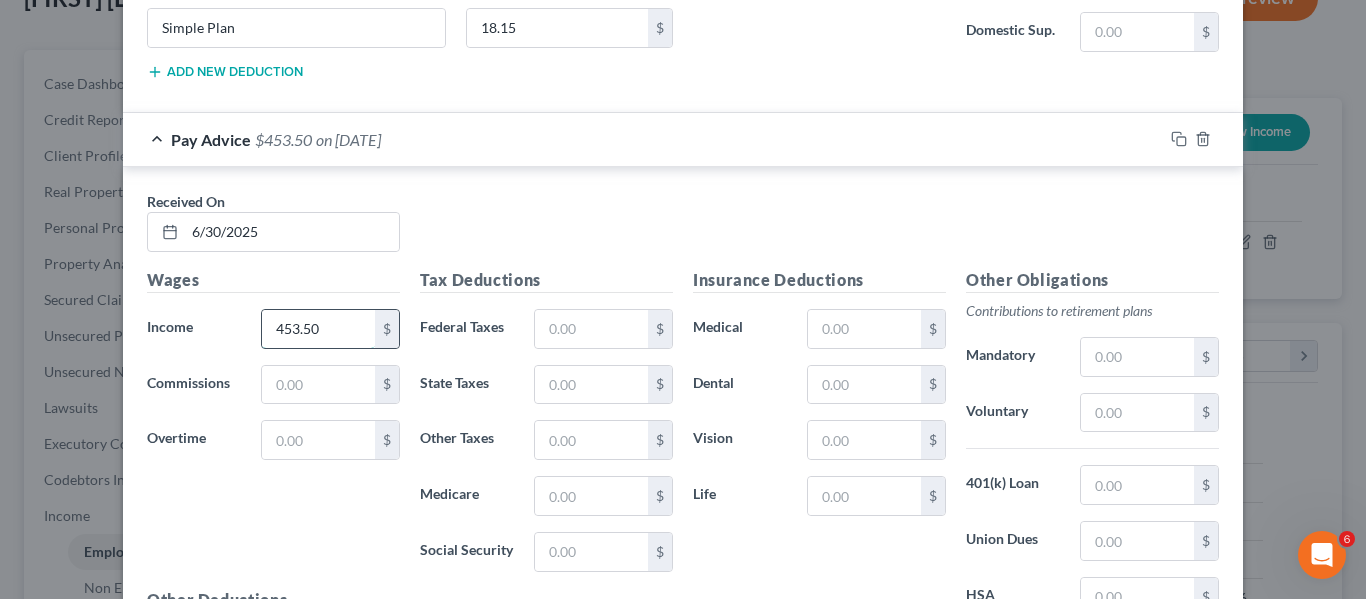 scroll, scrollTop: 3755, scrollLeft: 0, axis: vertical 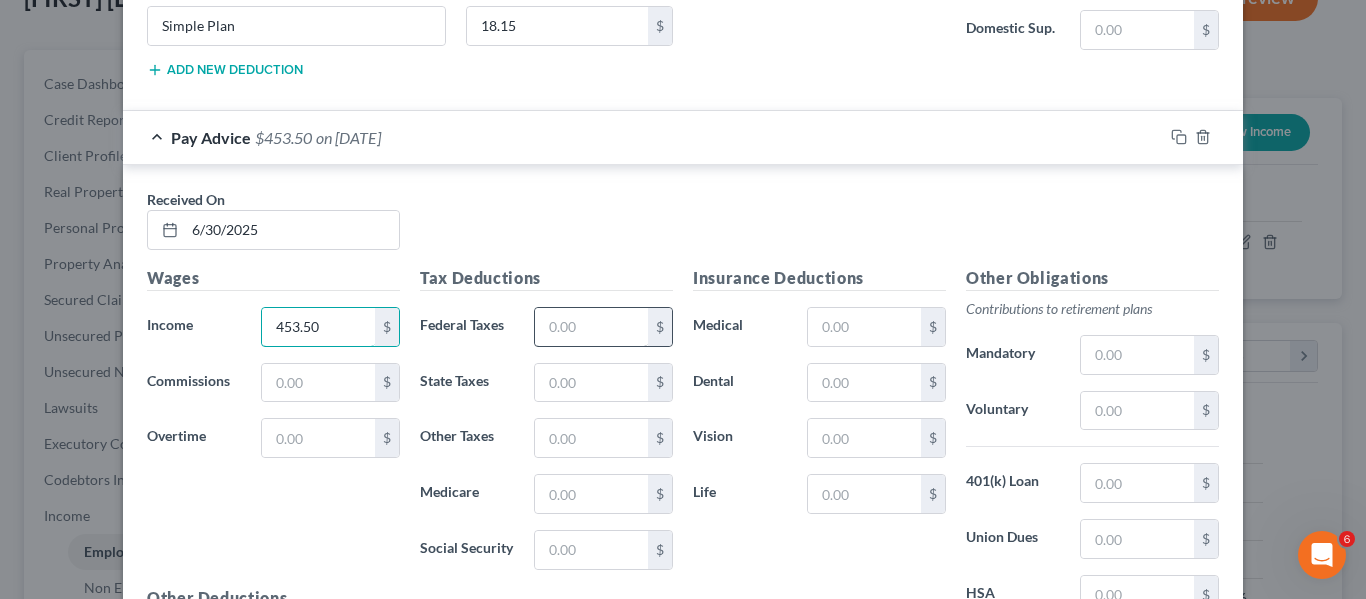 type on "453.50" 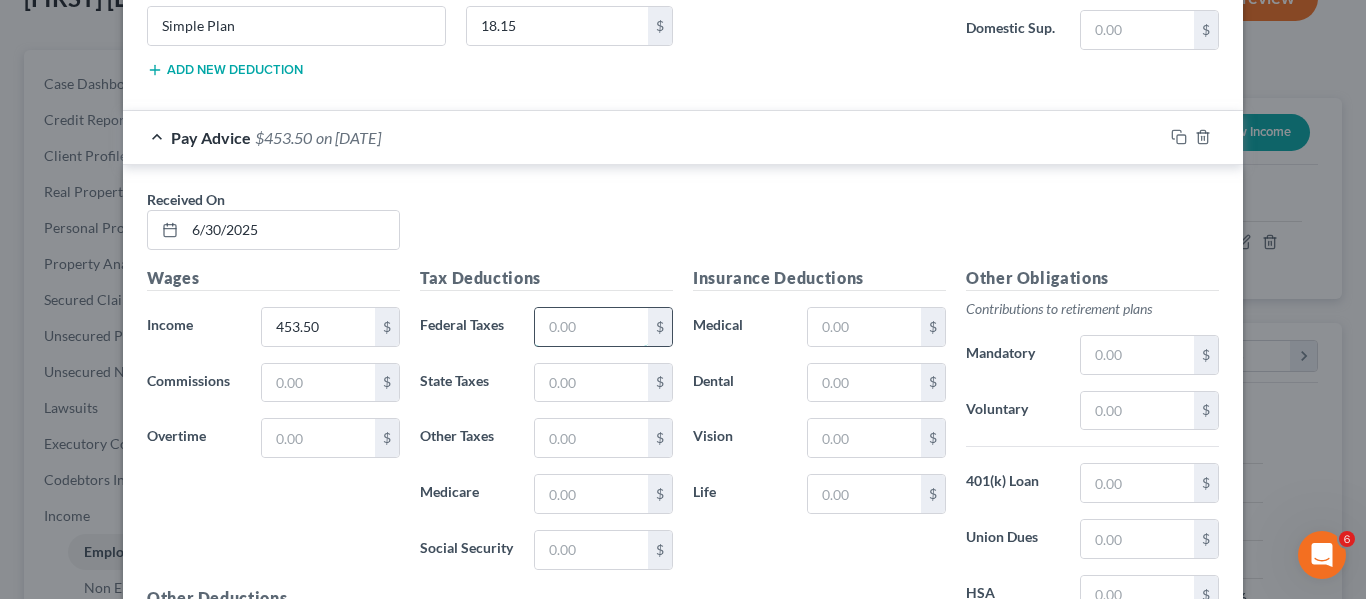 click at bounding box center (591, 327) 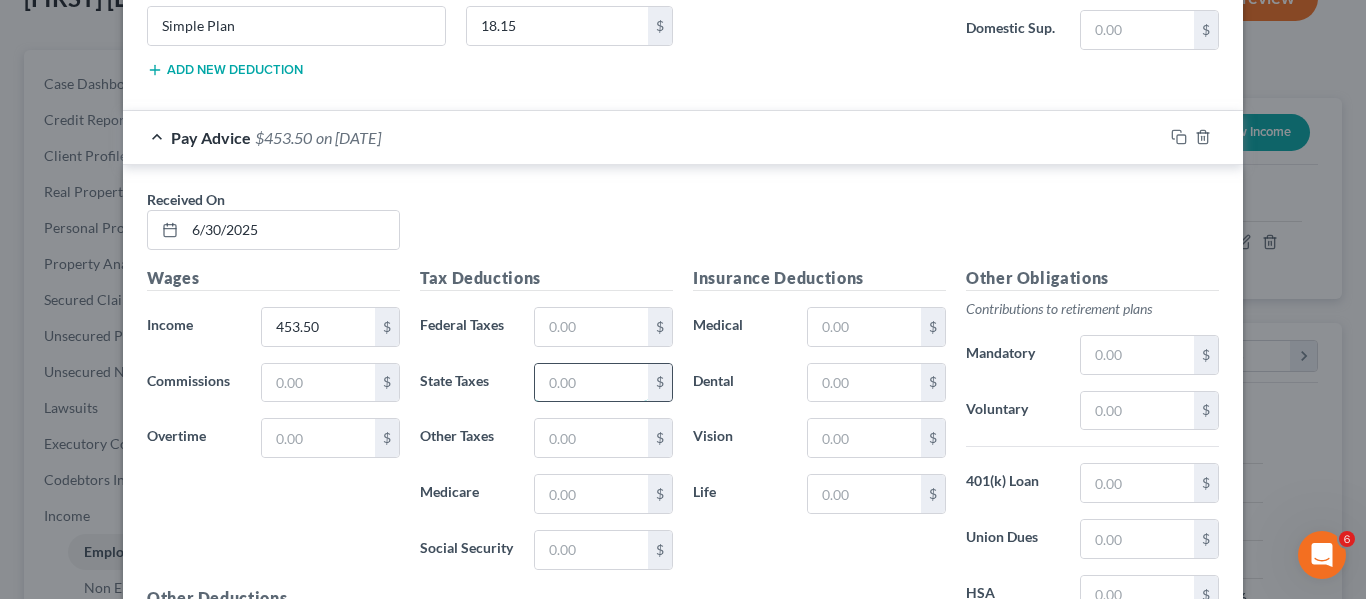 click at bounding box center (591, 383) 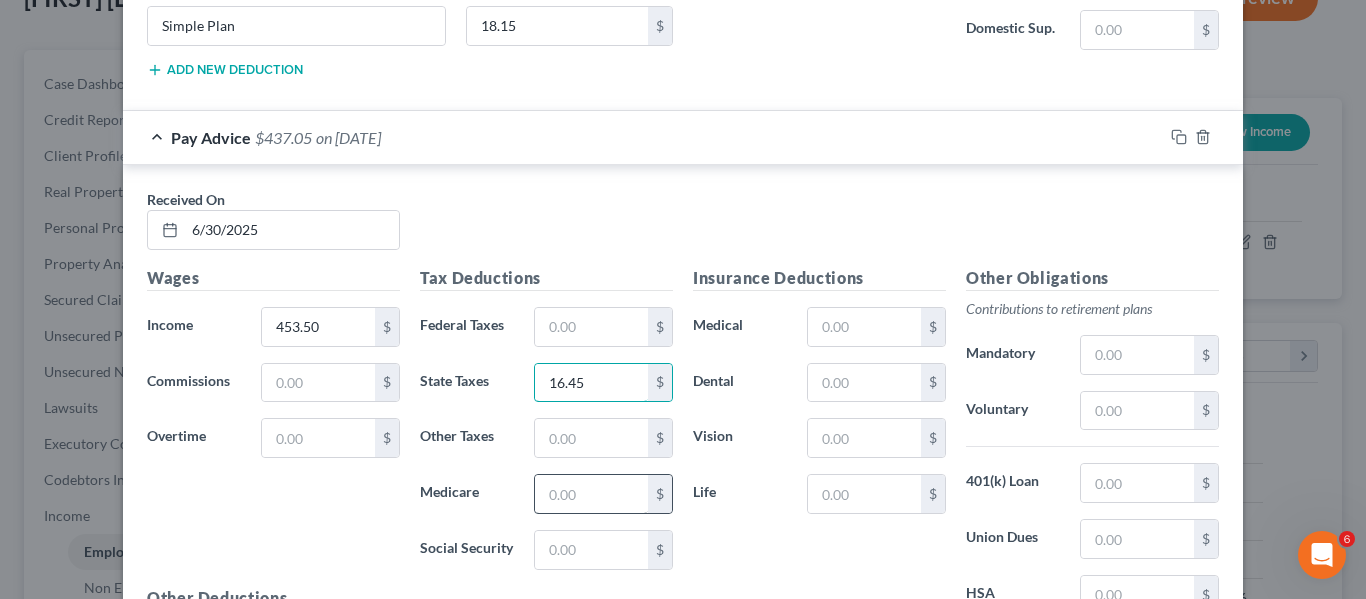 type on "16.45" 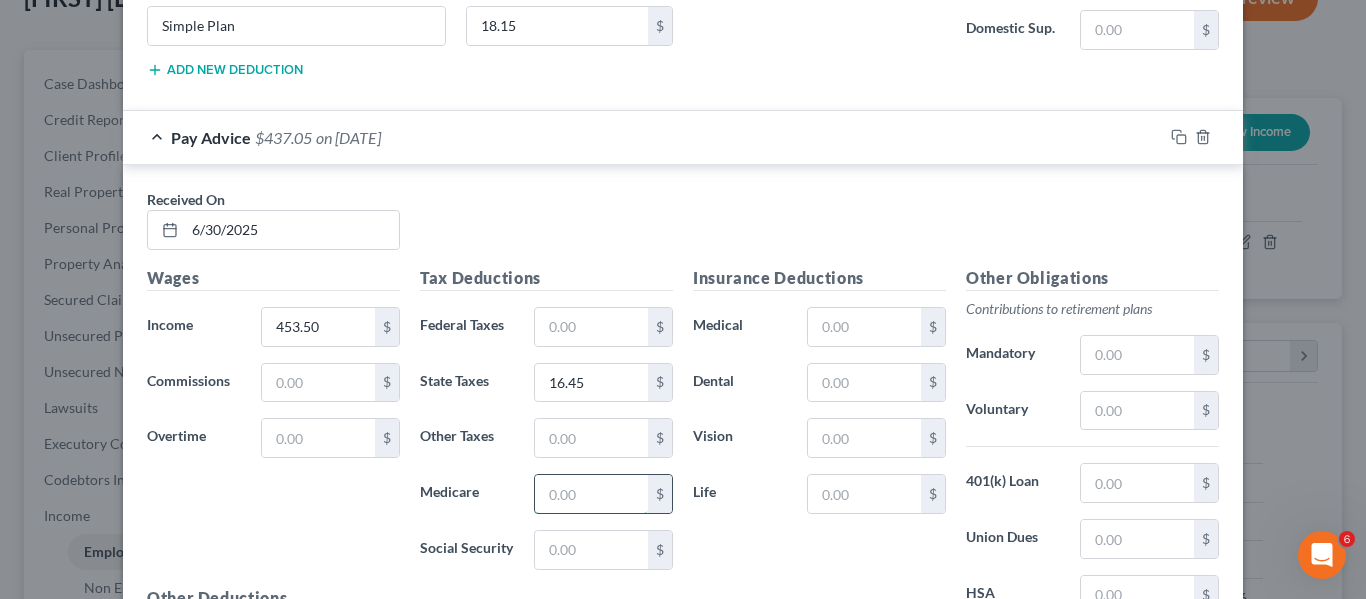 click at bounding box center (591, 494) 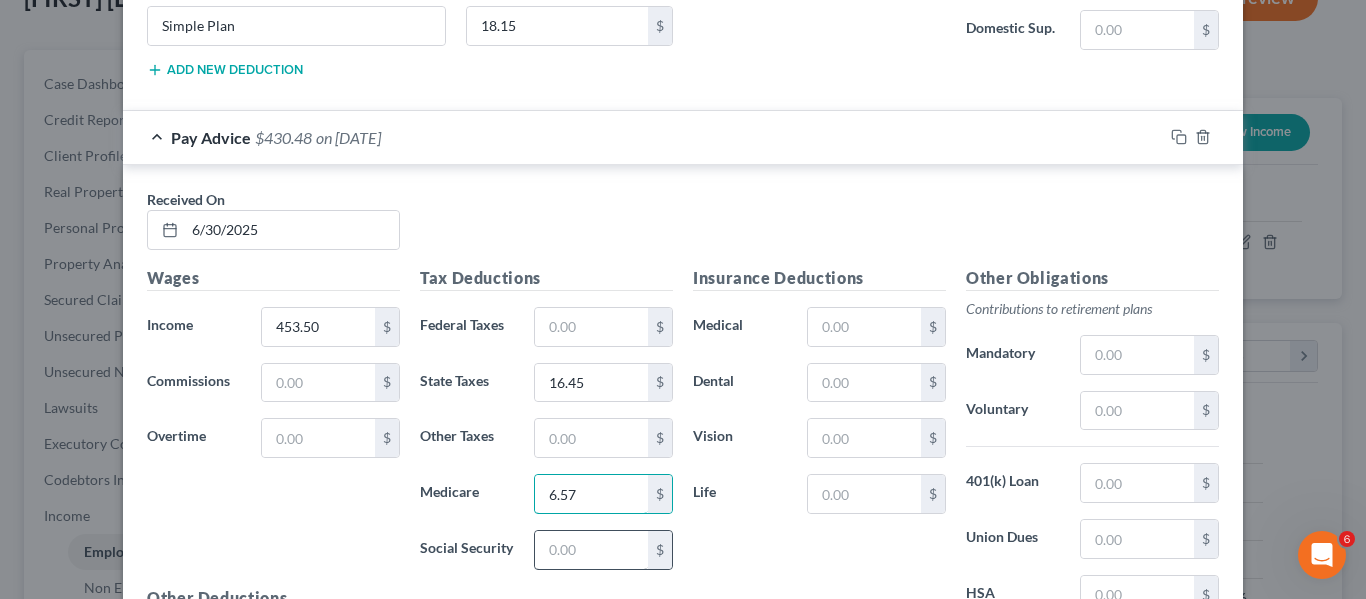 type on "6.57" 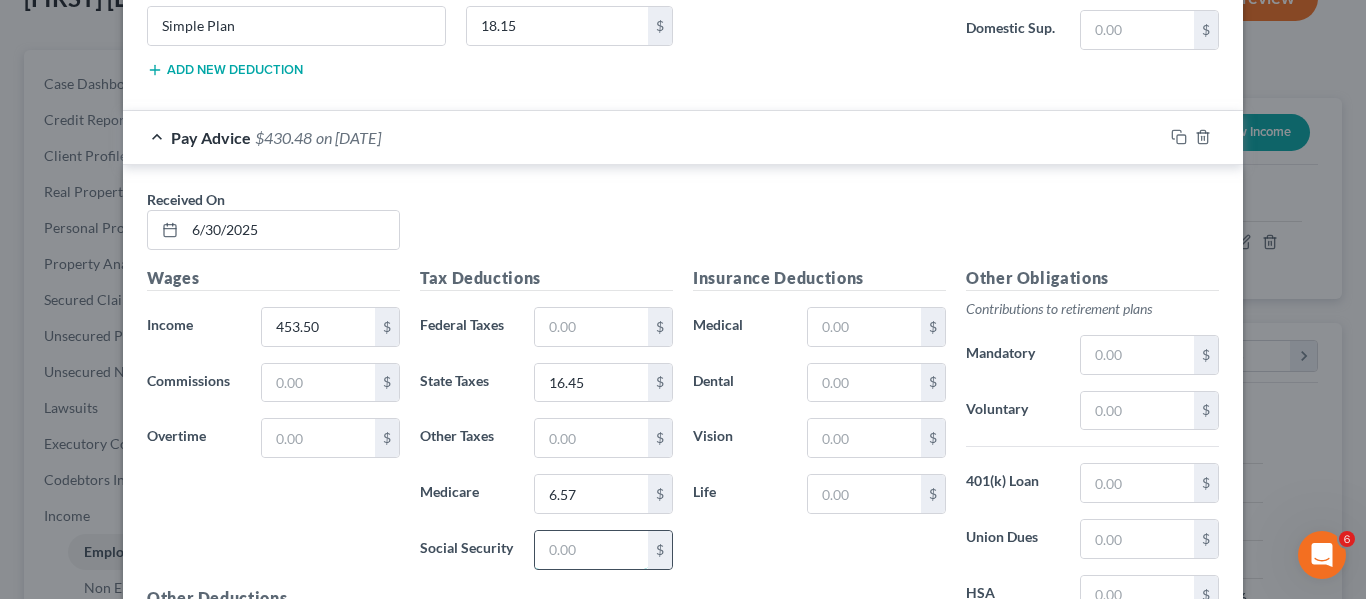 click at bounding box center (591, 550) 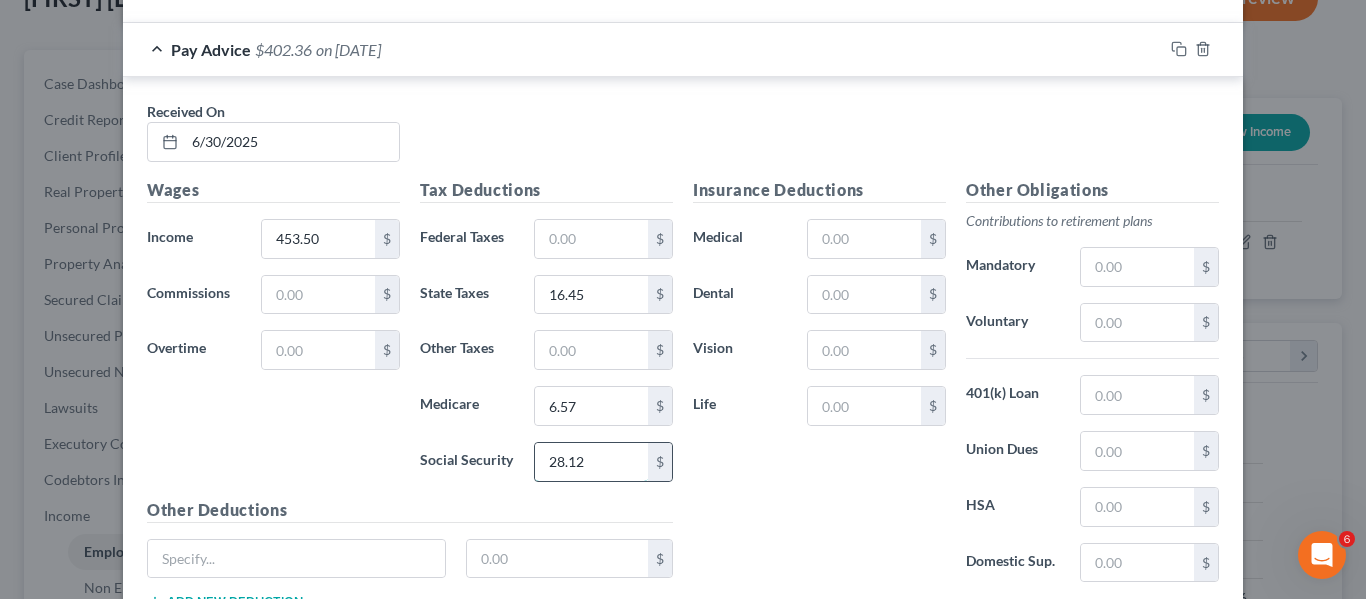scroll, scrollTop: 3846, scrollLeft: 0, axis: vertical 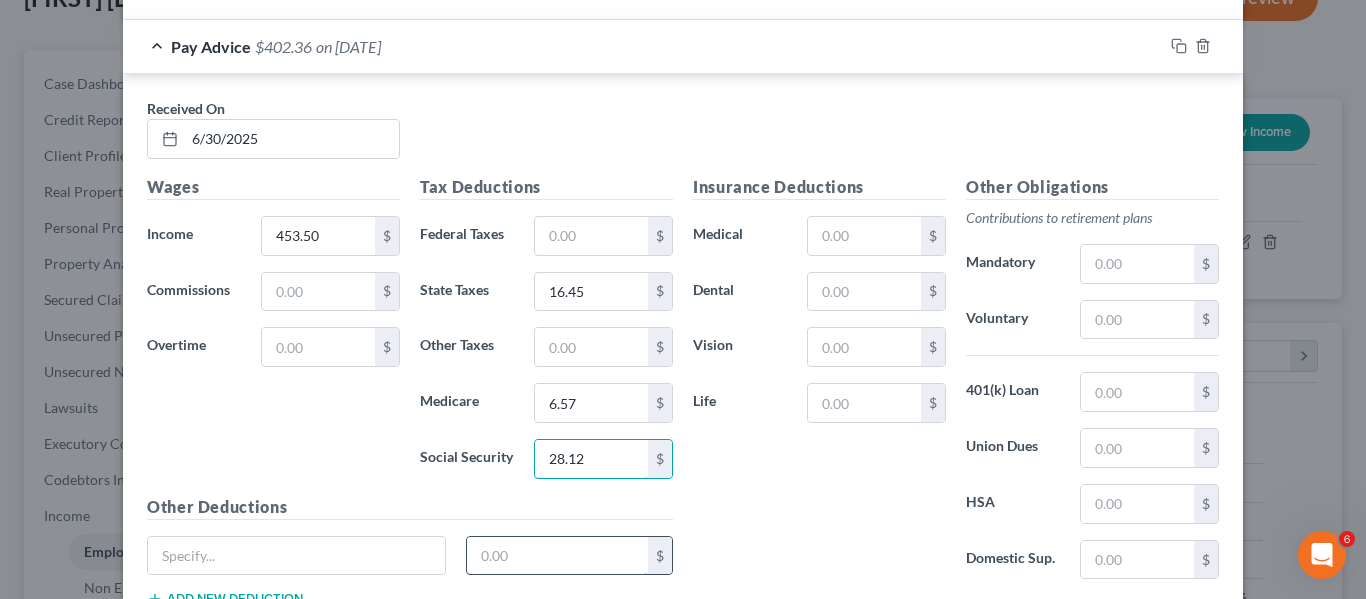 type on "28.12" 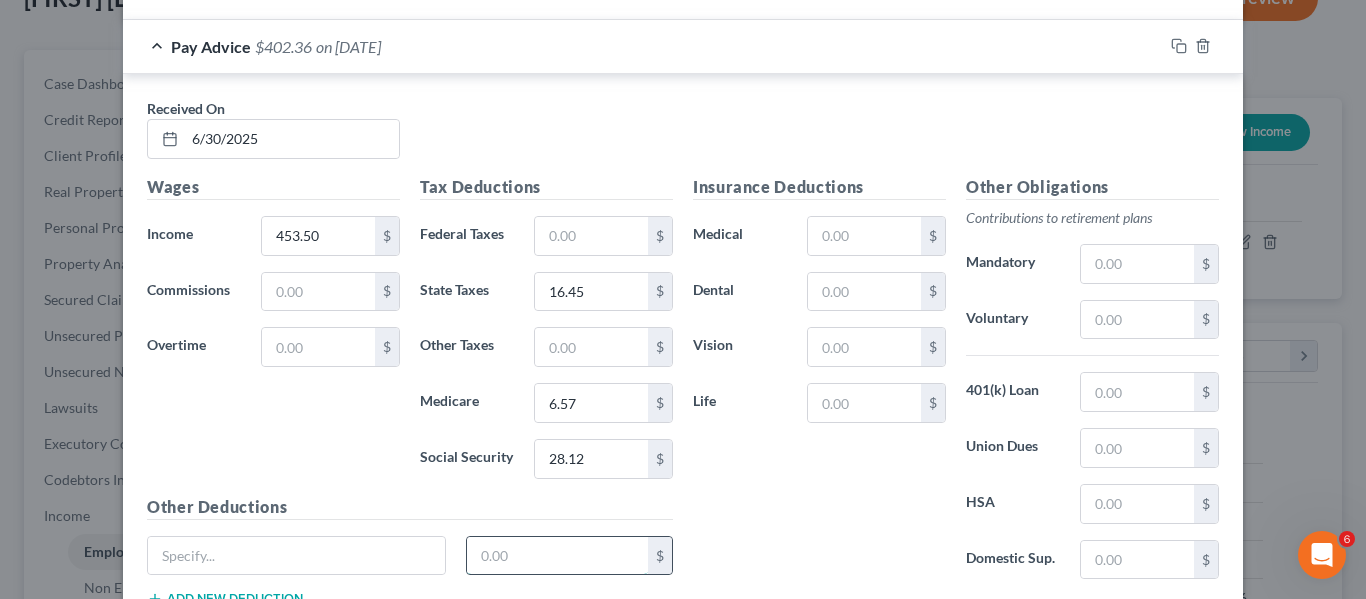 click at bounding box center [558, 556] 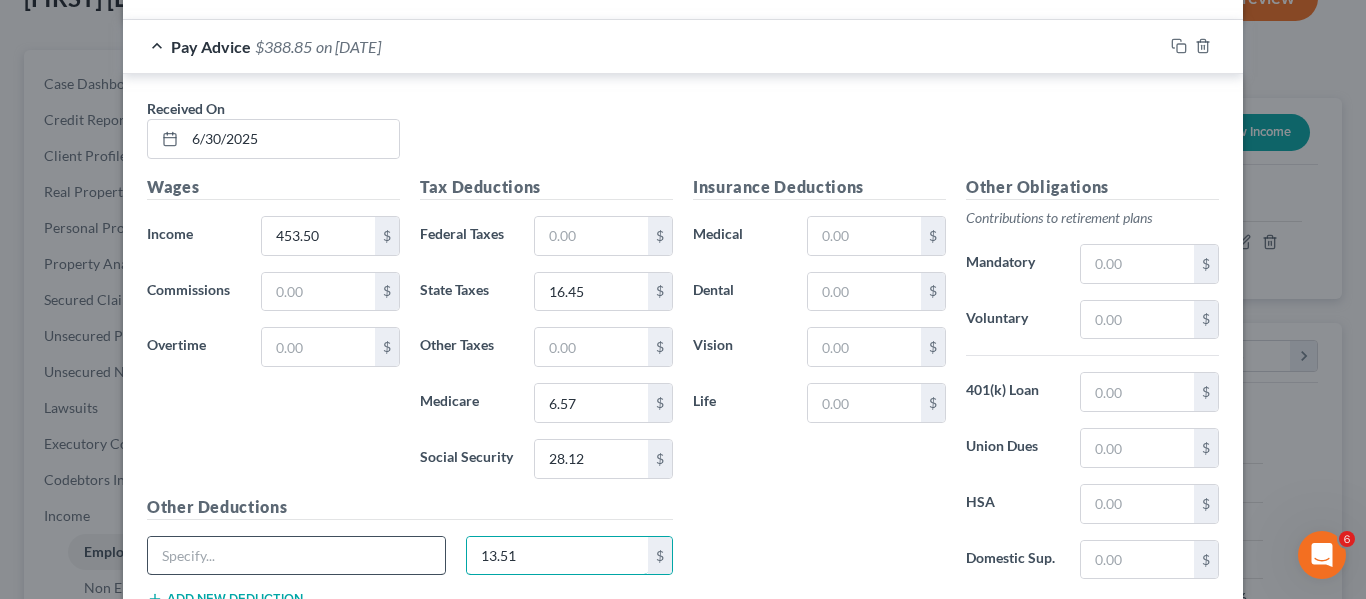 type on "13.51" 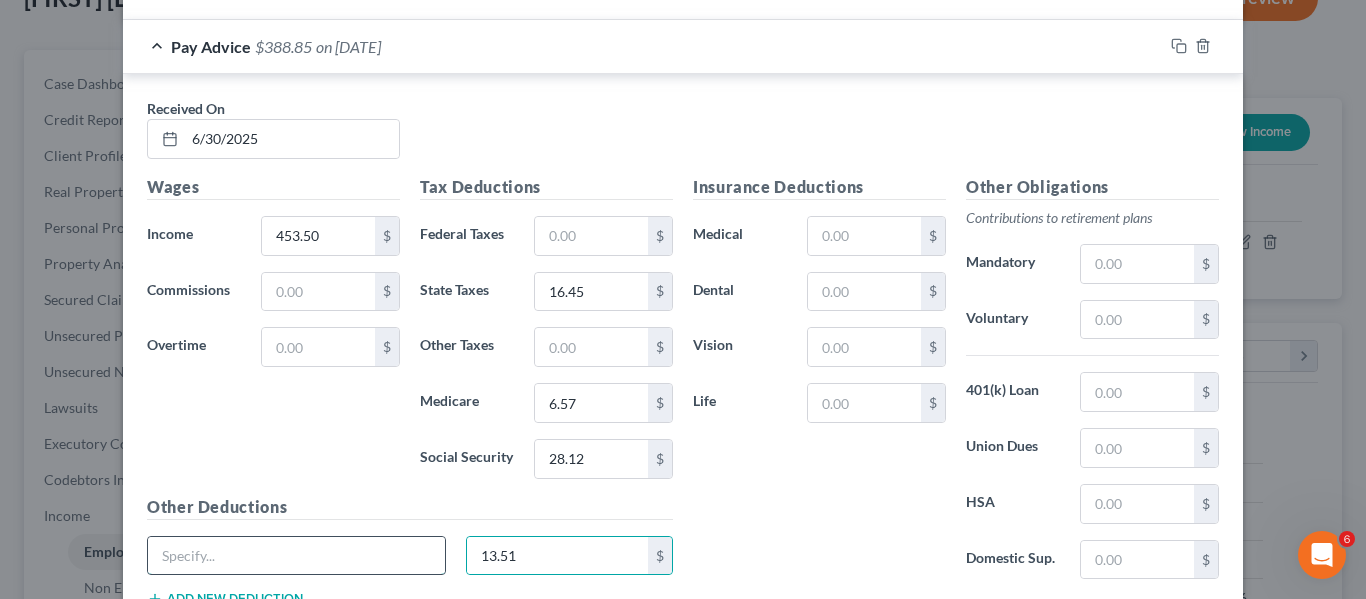 click at bounding box center (296, 556) 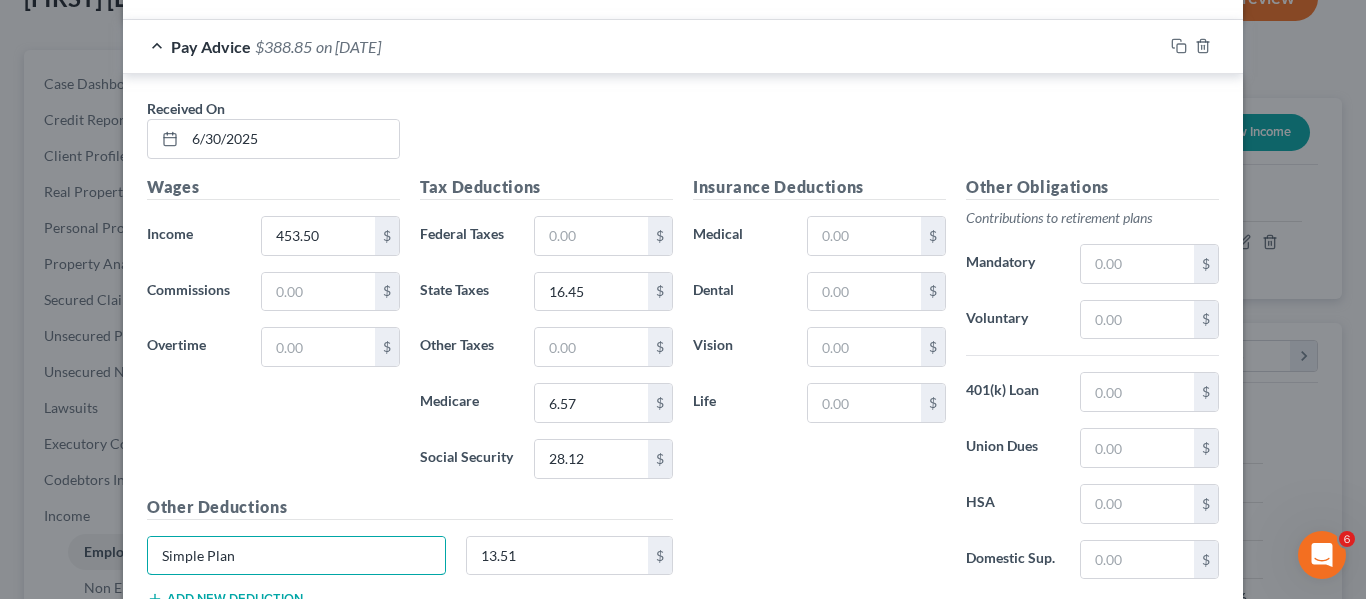 type on "Simple Plan" 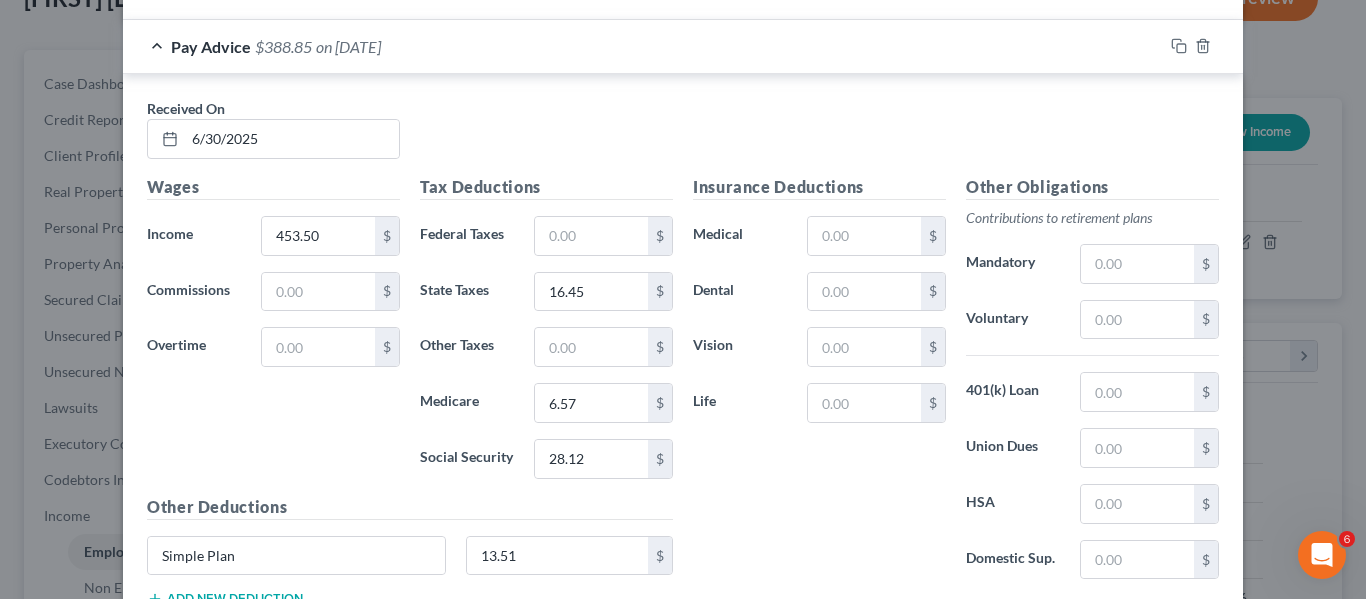 click on "Wages
Income
*
[AMOUNT] $ Commissions $ Overtime $" at bounding box center (273, 335) 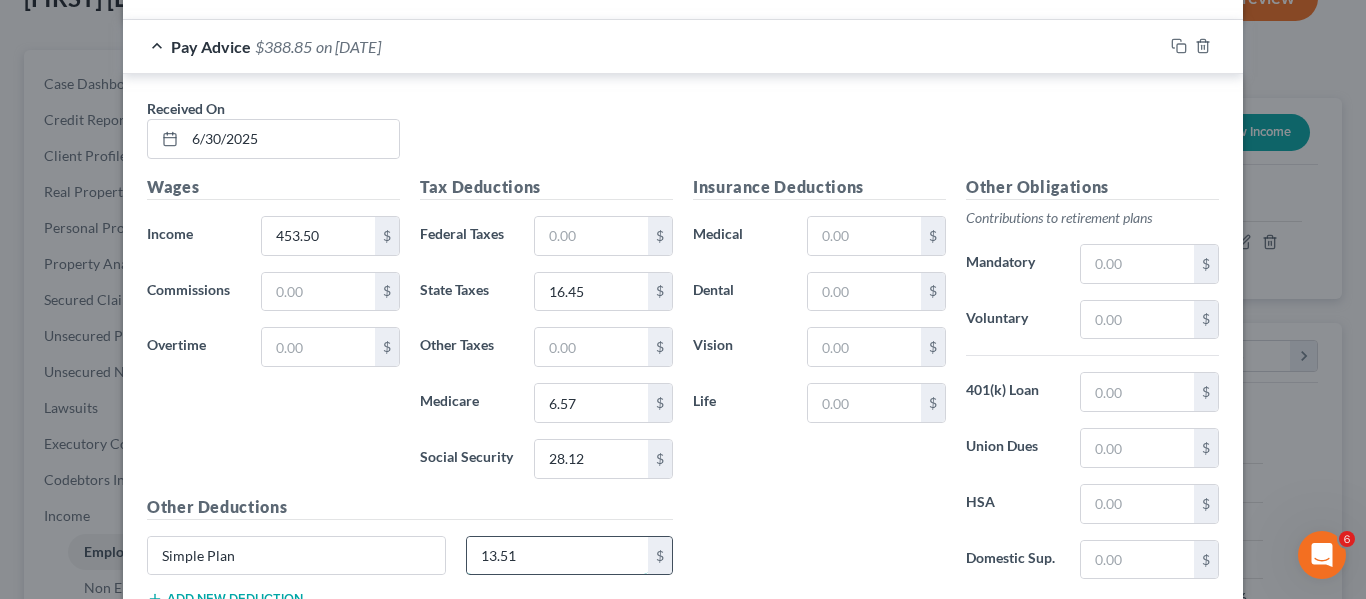 click on "13.51" at bounding box center (558, 556) 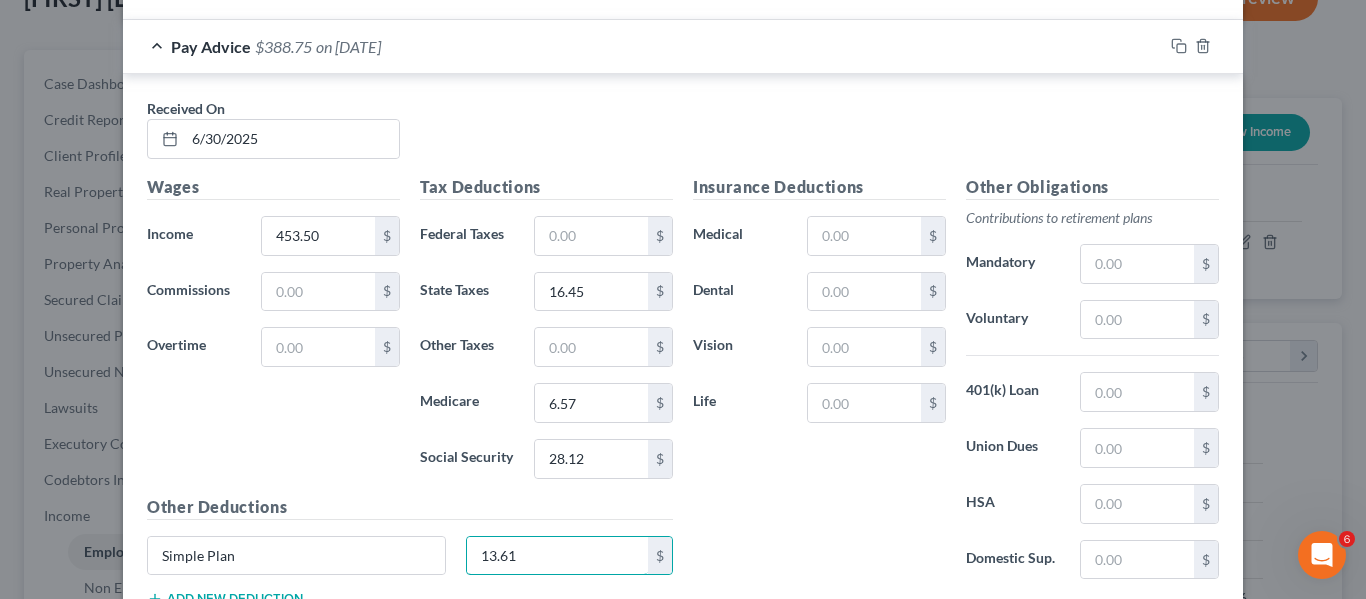type on "13.61" 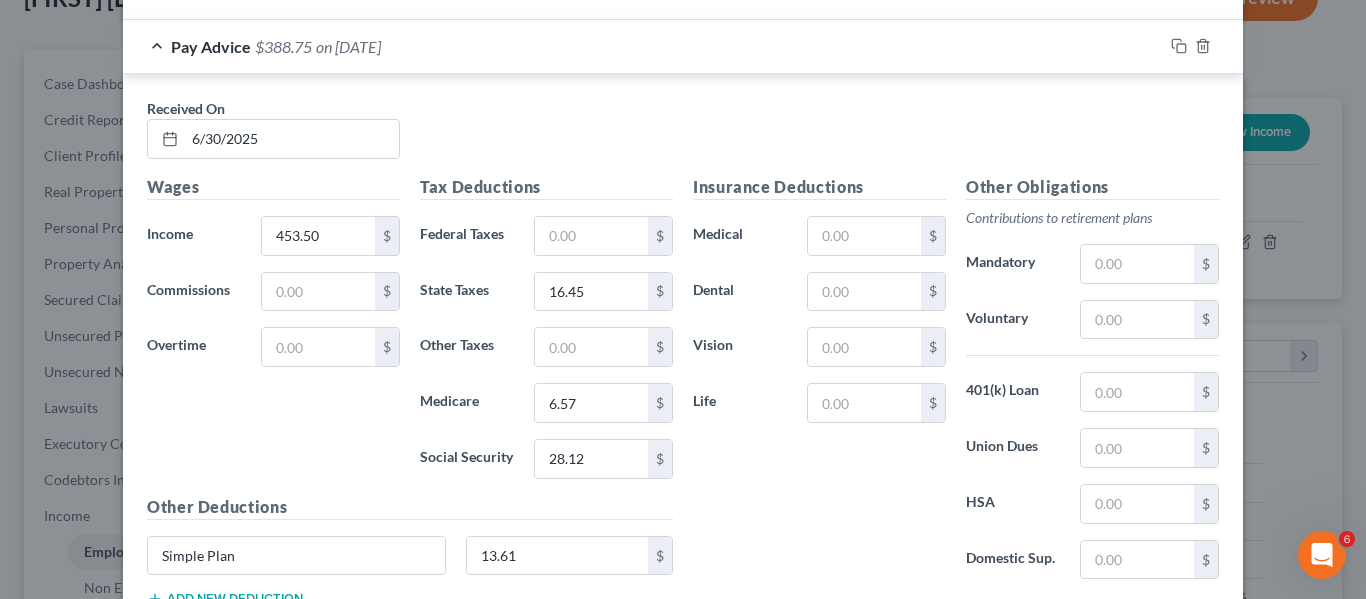 click on "Other Deductions" at bounding box center (410, 507) 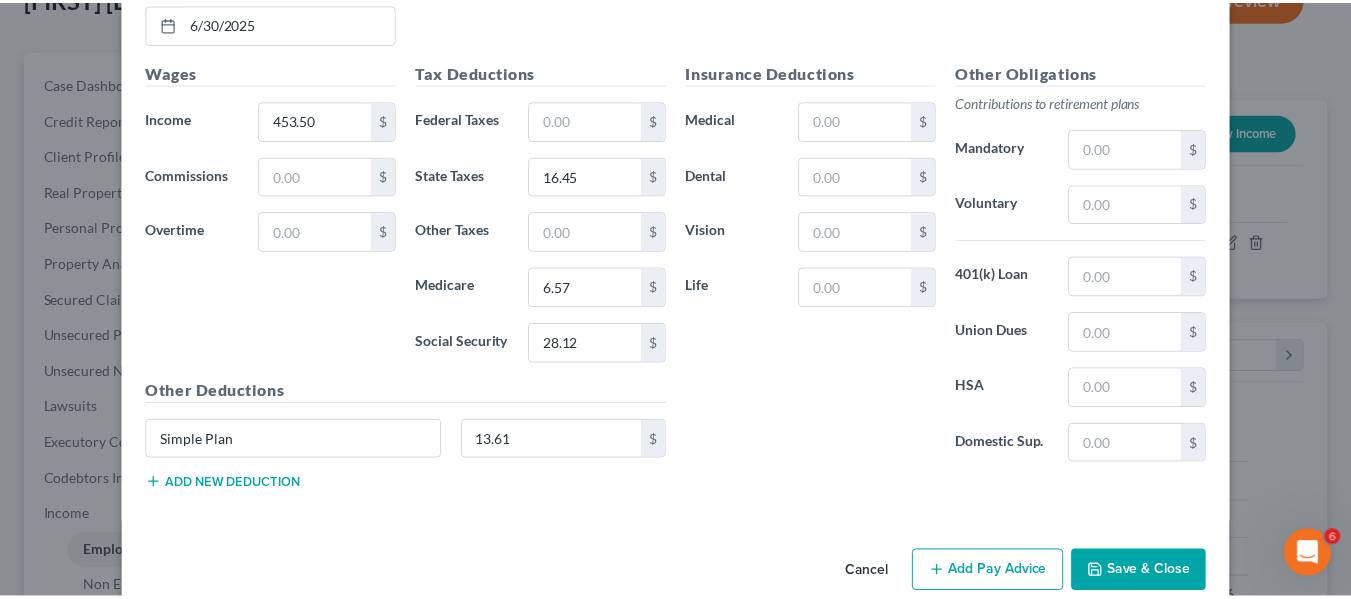 scroll, scrollTop: 3996, scrollLeft: 0, axis: vertical 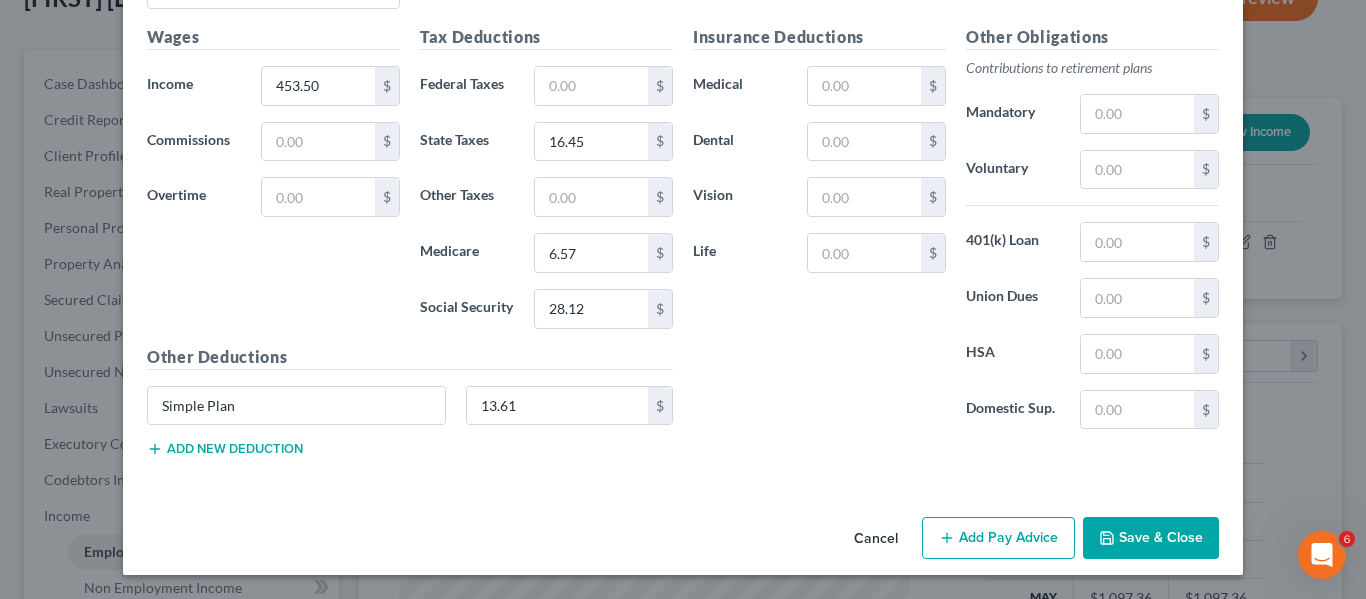 click on "Save & Close" at bounding box center (1151, 538) 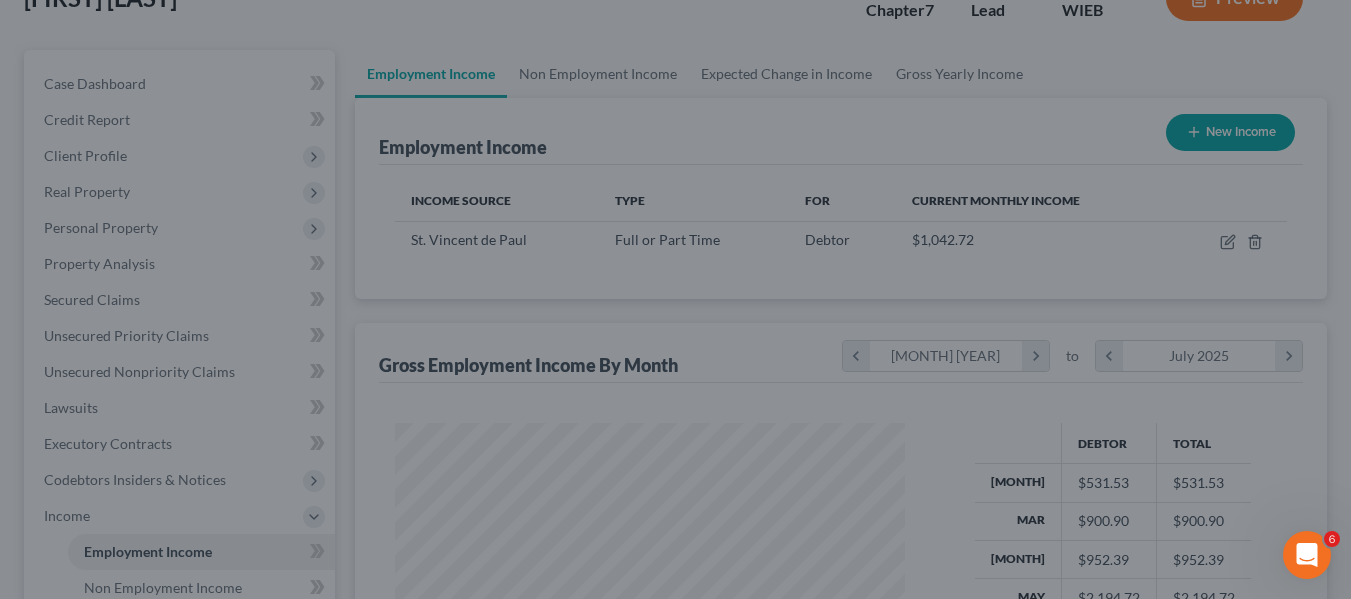 scroll, scrollTop: 359, scrollLeft: 544, axis: both 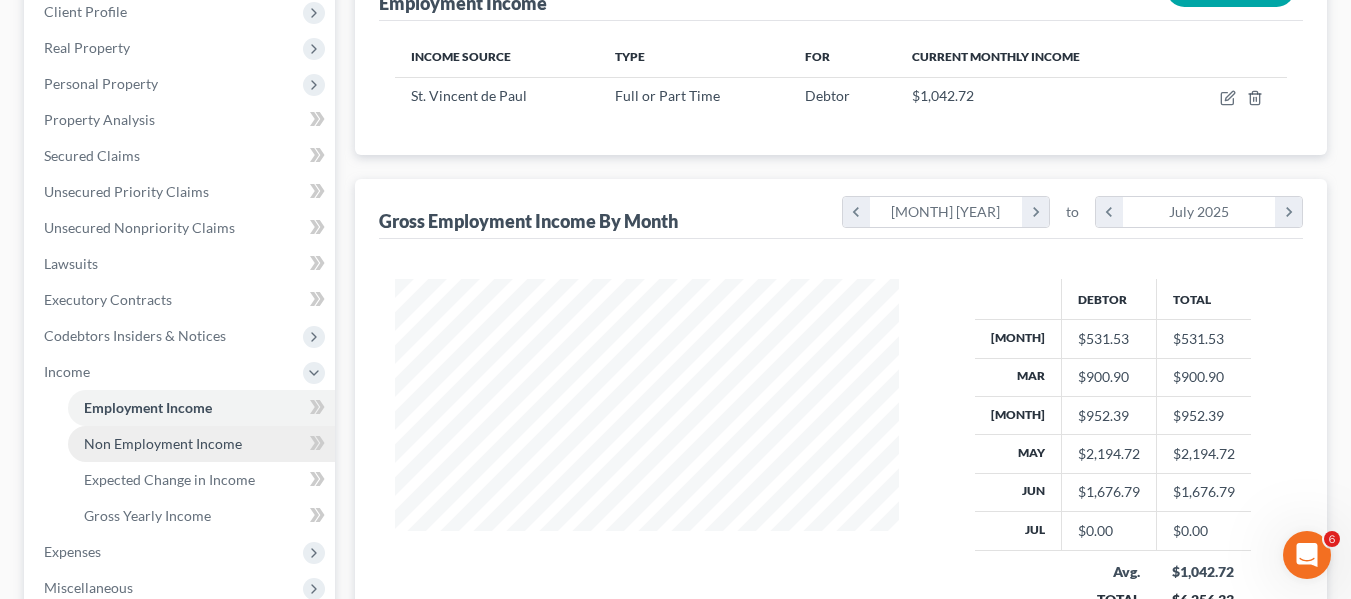 click on "Non Employment Income" at bounding box center [201, 444] 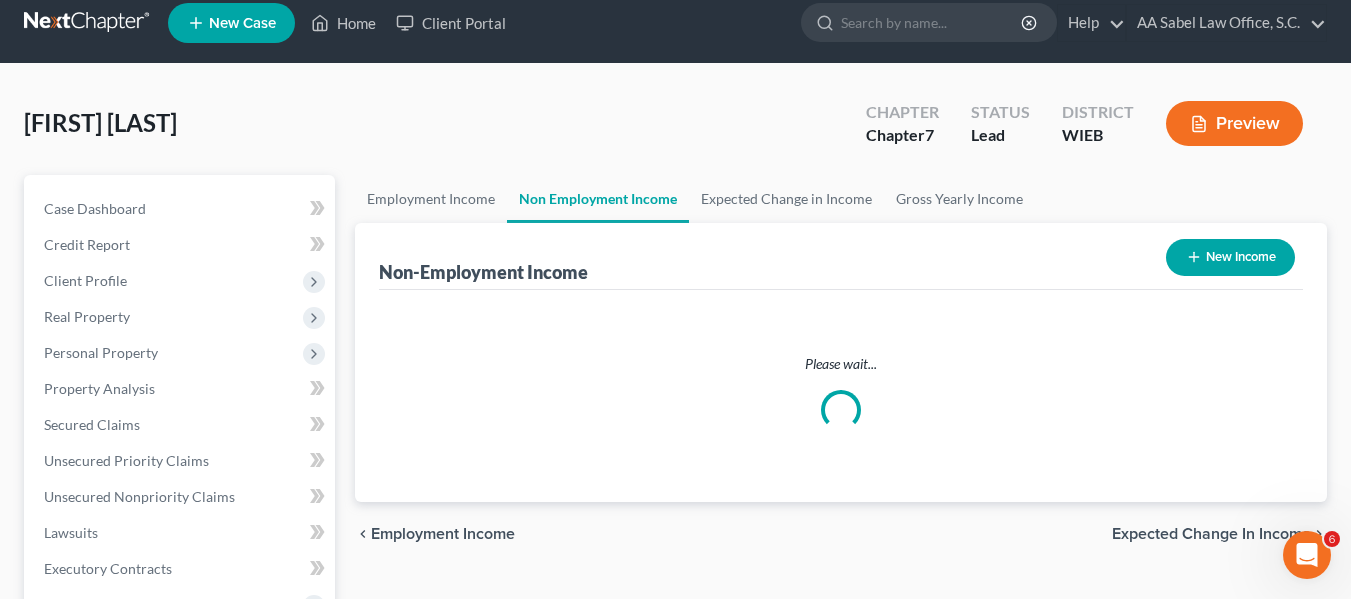 scroll, scrollTop: 0, scrollLeft: 0, axis: both 